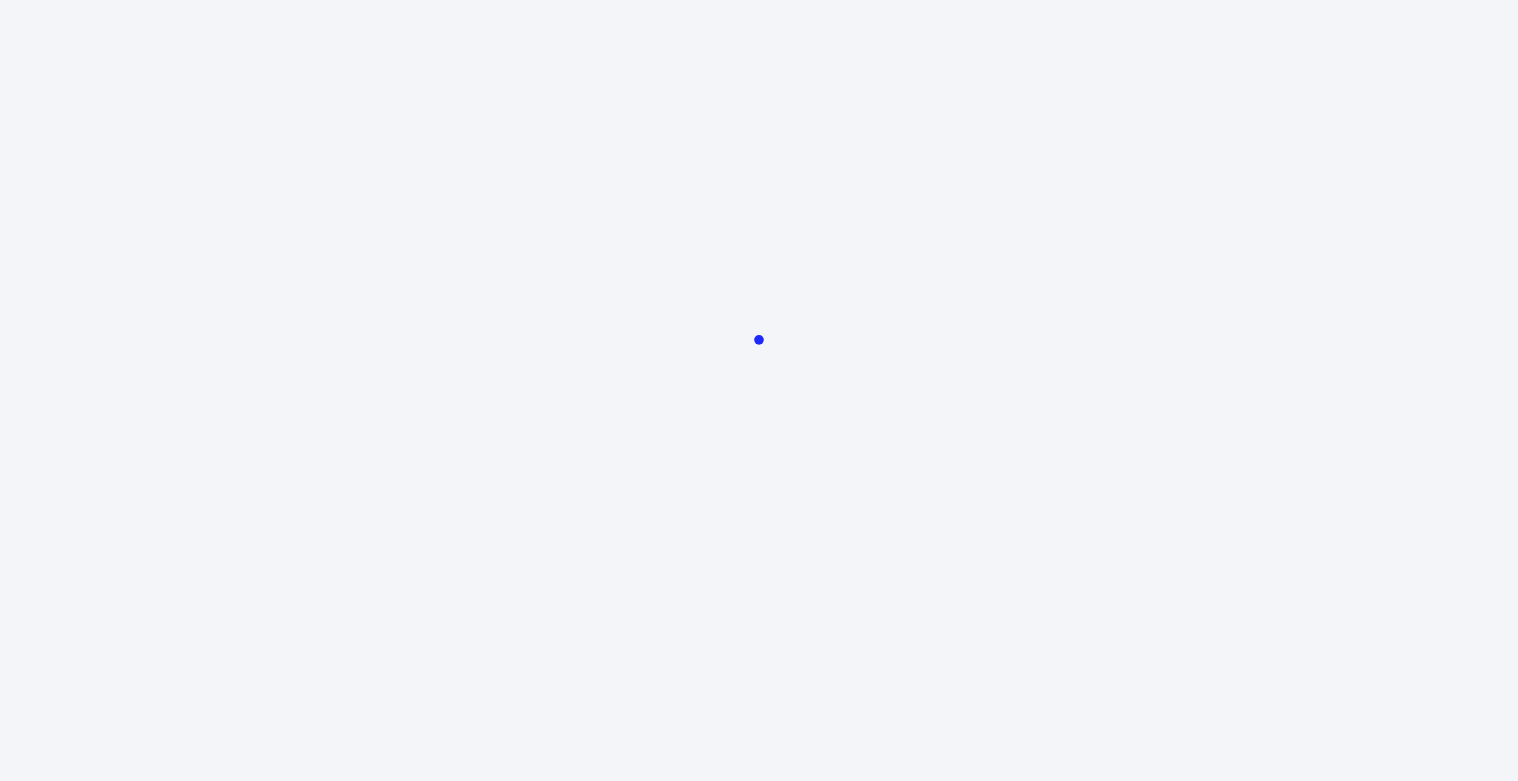 scroll, scrollTop: 0, scrollLeft: 0, axis: both 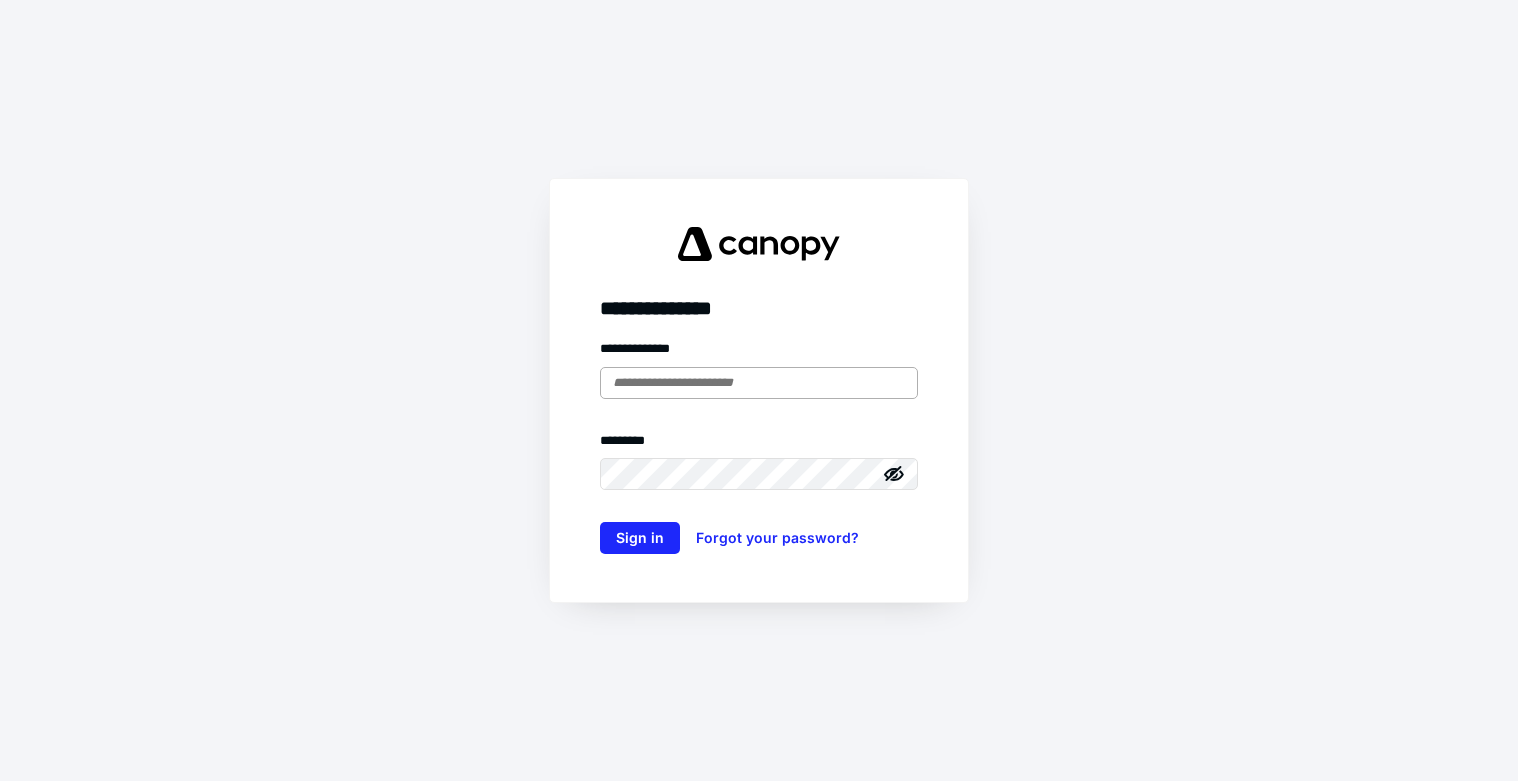 click at bounding box center [759, 383] 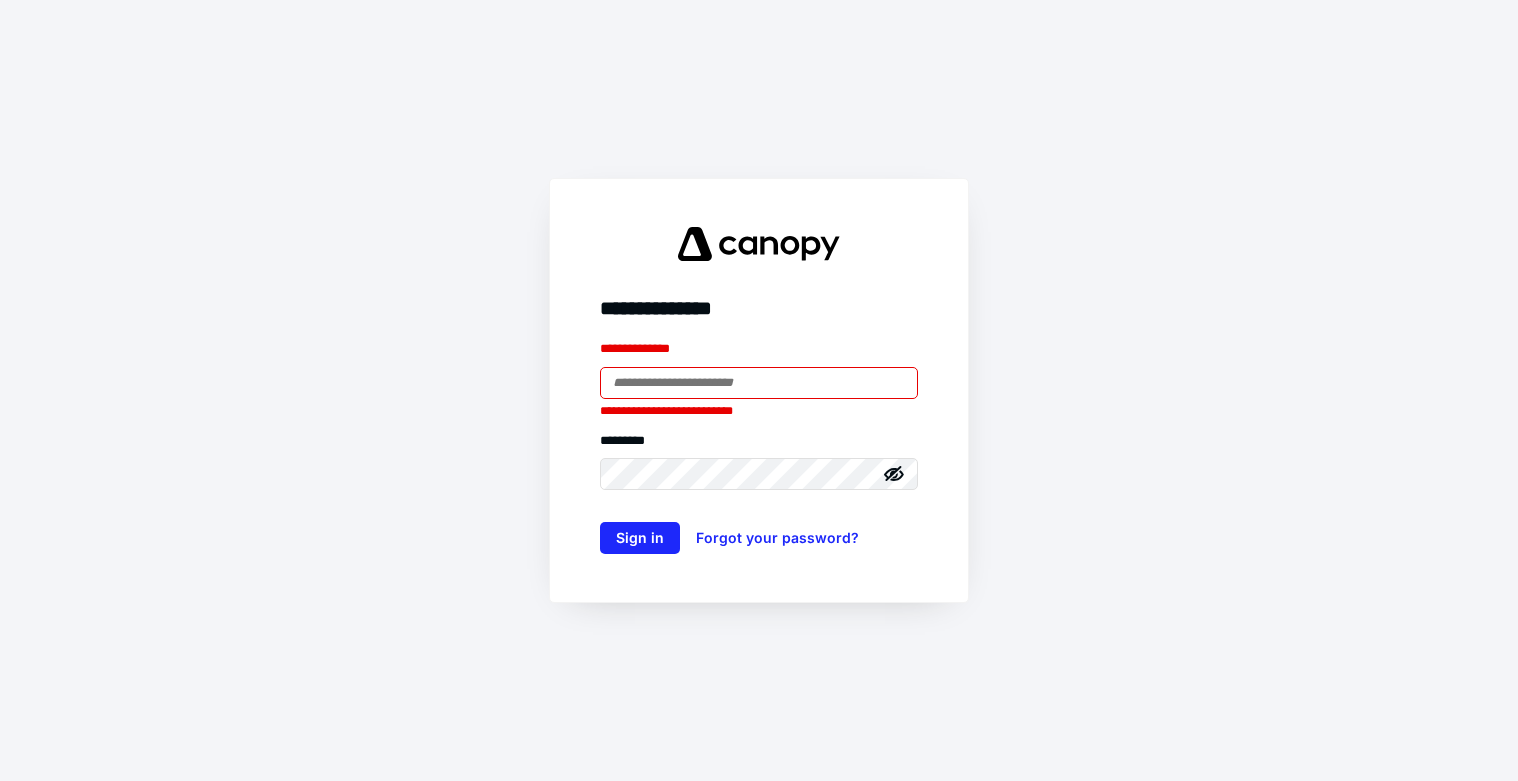 type on "**********" 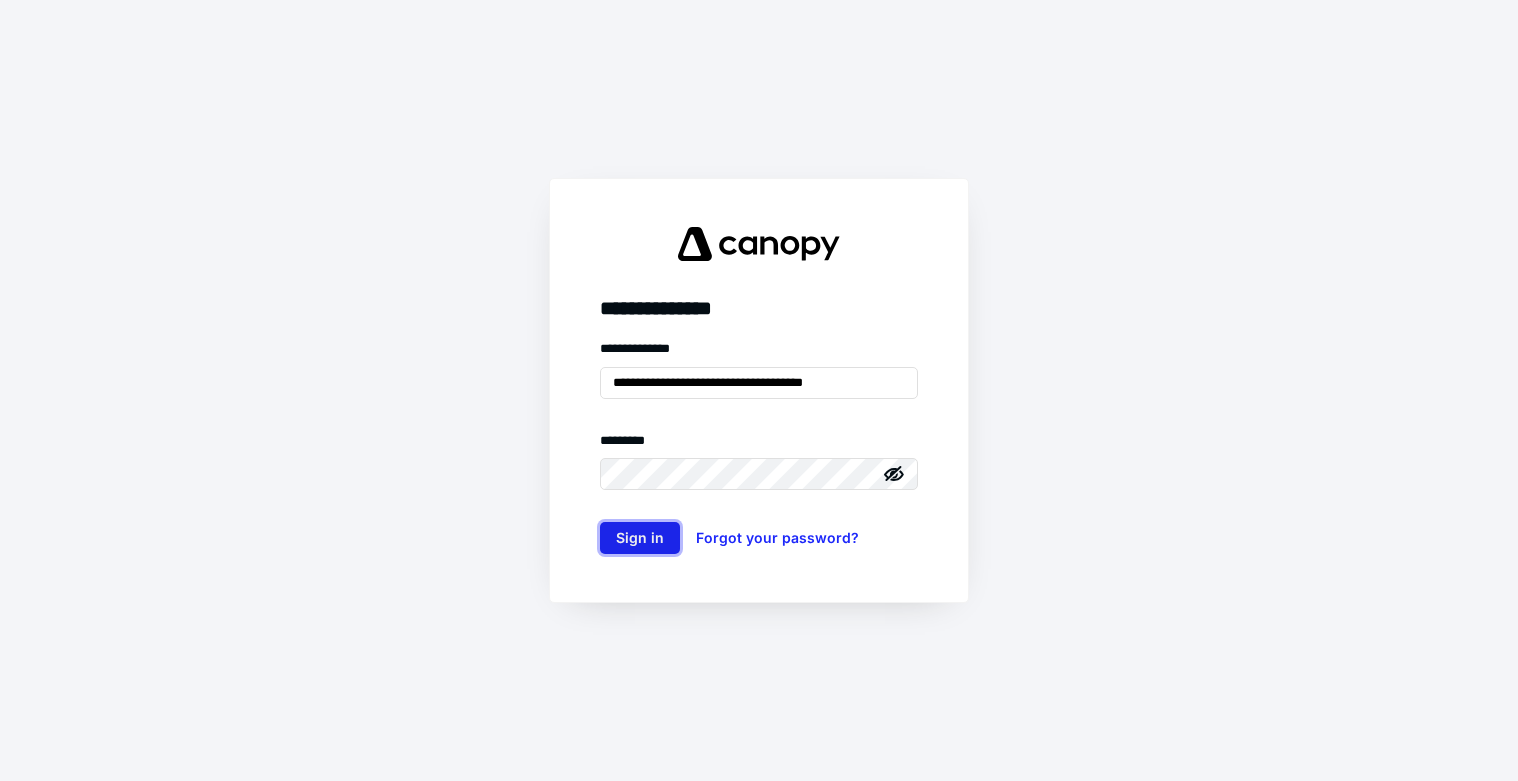 click on "Sign in" at bounding box center (640, 538) 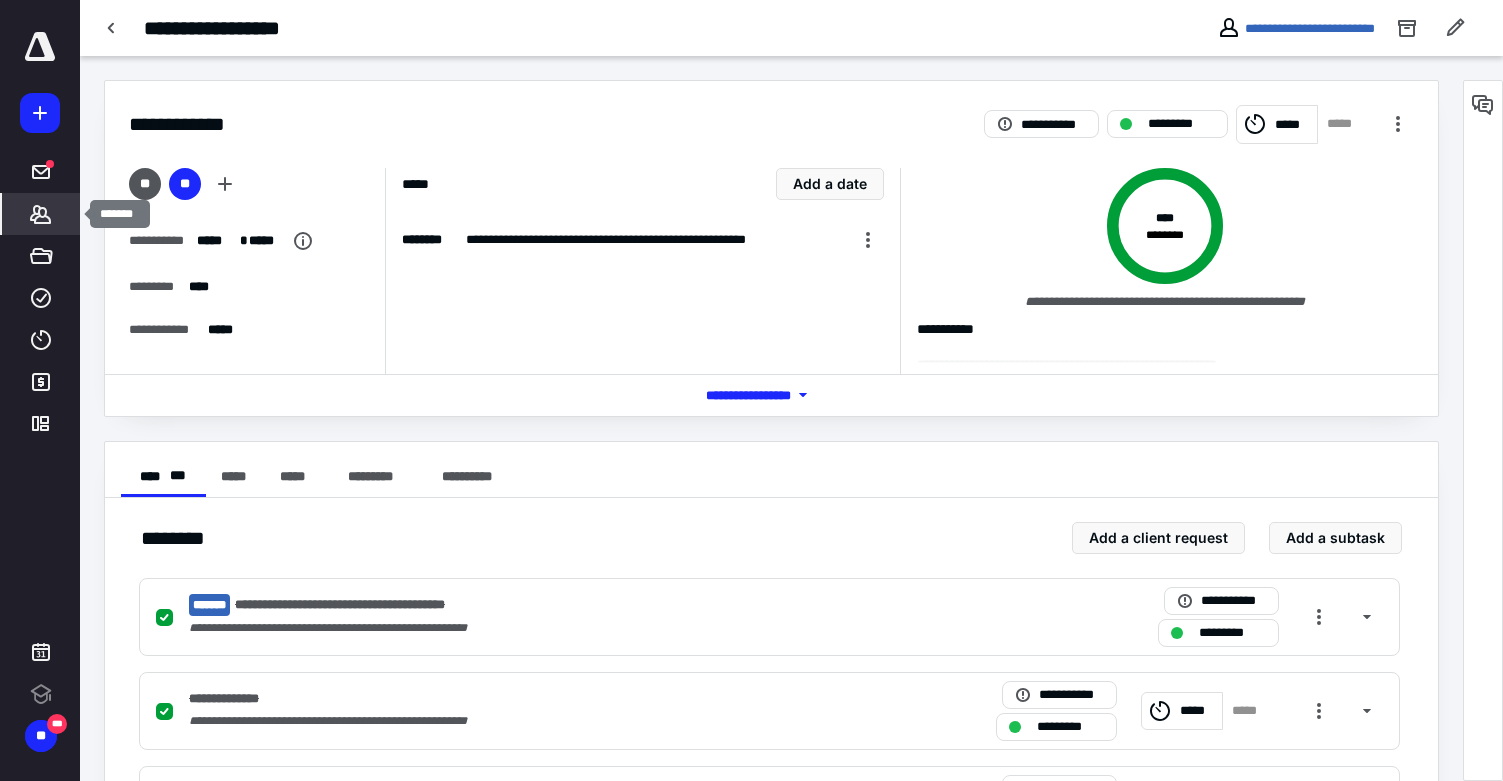 scroll, scrollTop: 0, scrollLeft: 0, axis: both 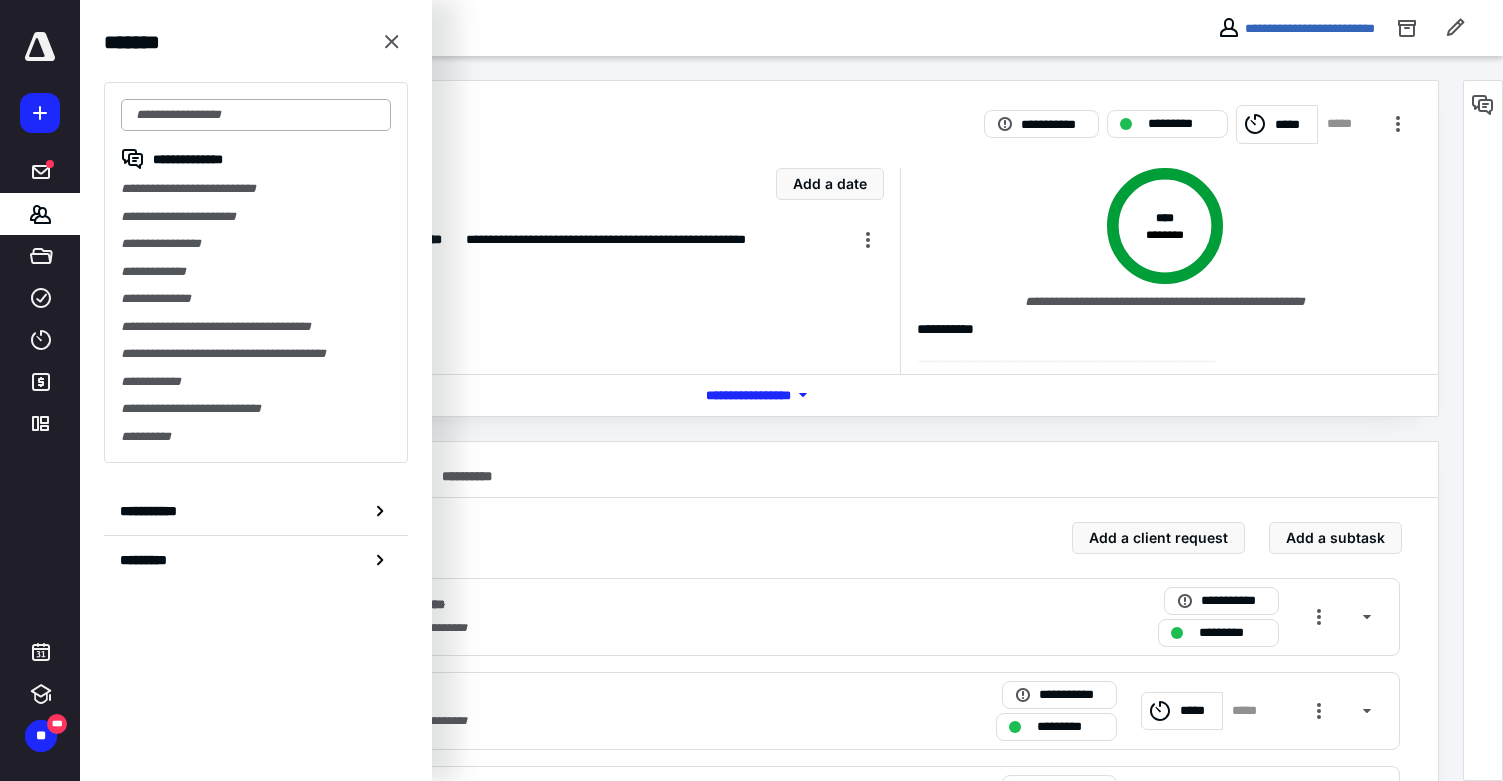 click at bounding box center (256, 115) 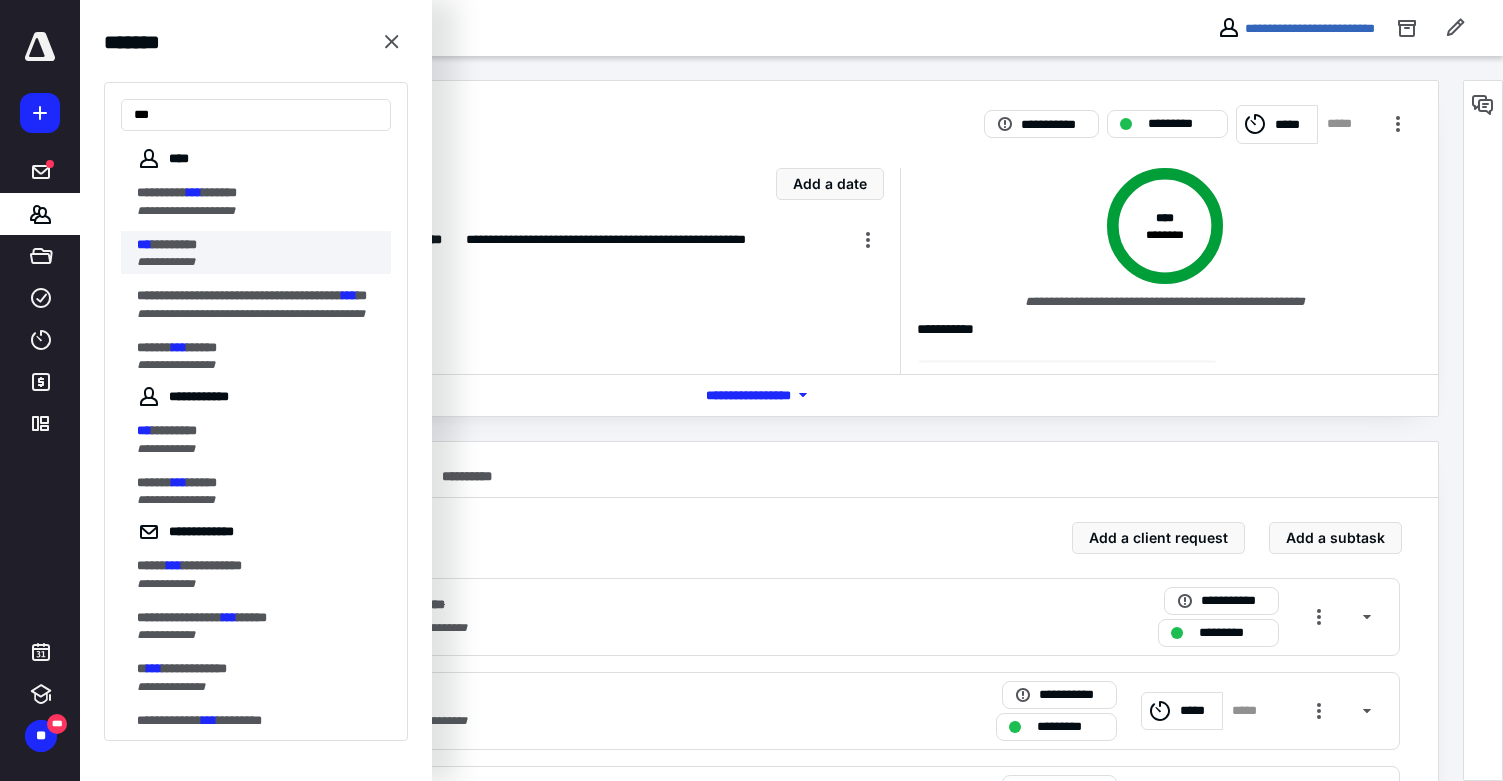 type on "***" 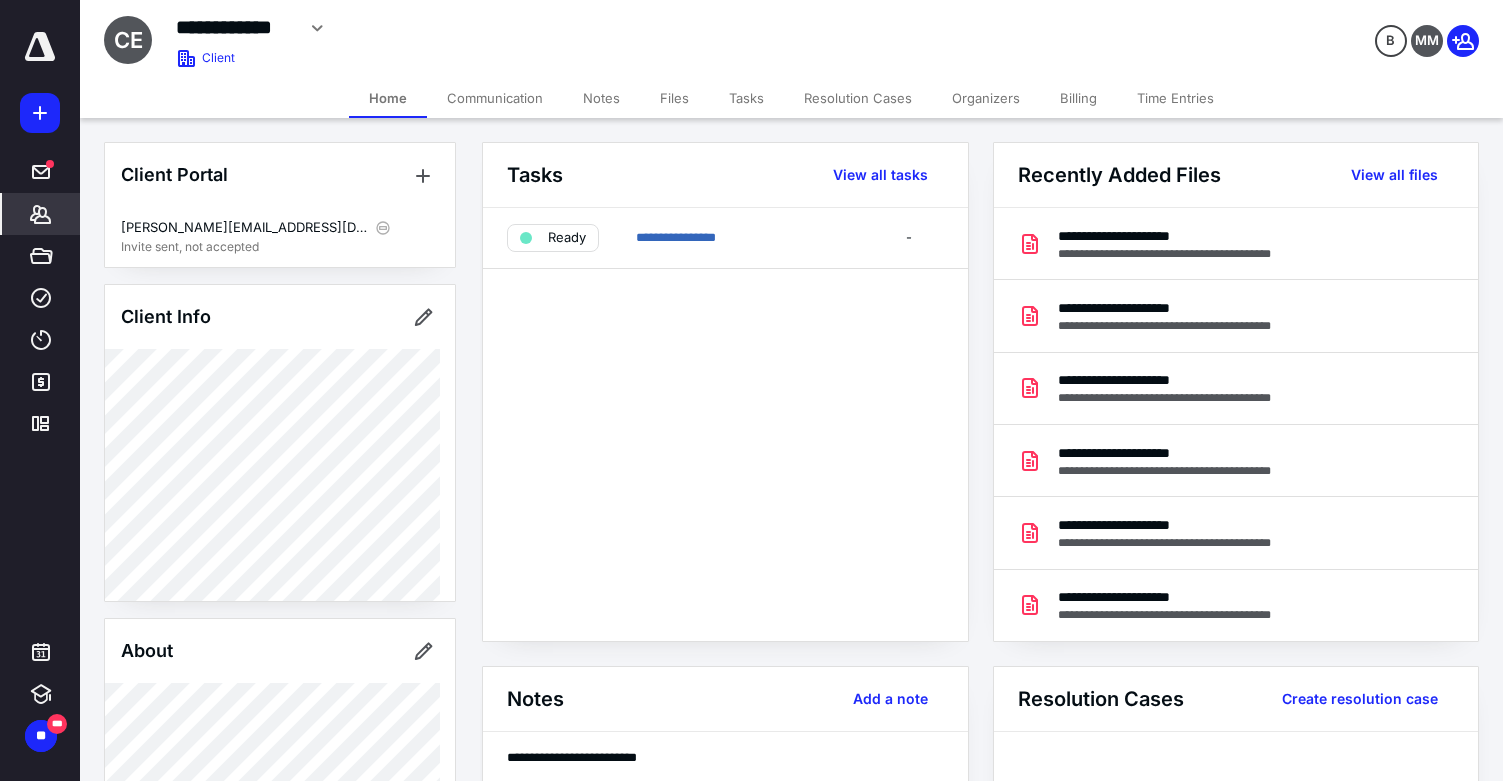 click on "Files" at bounding box center [674, 98] 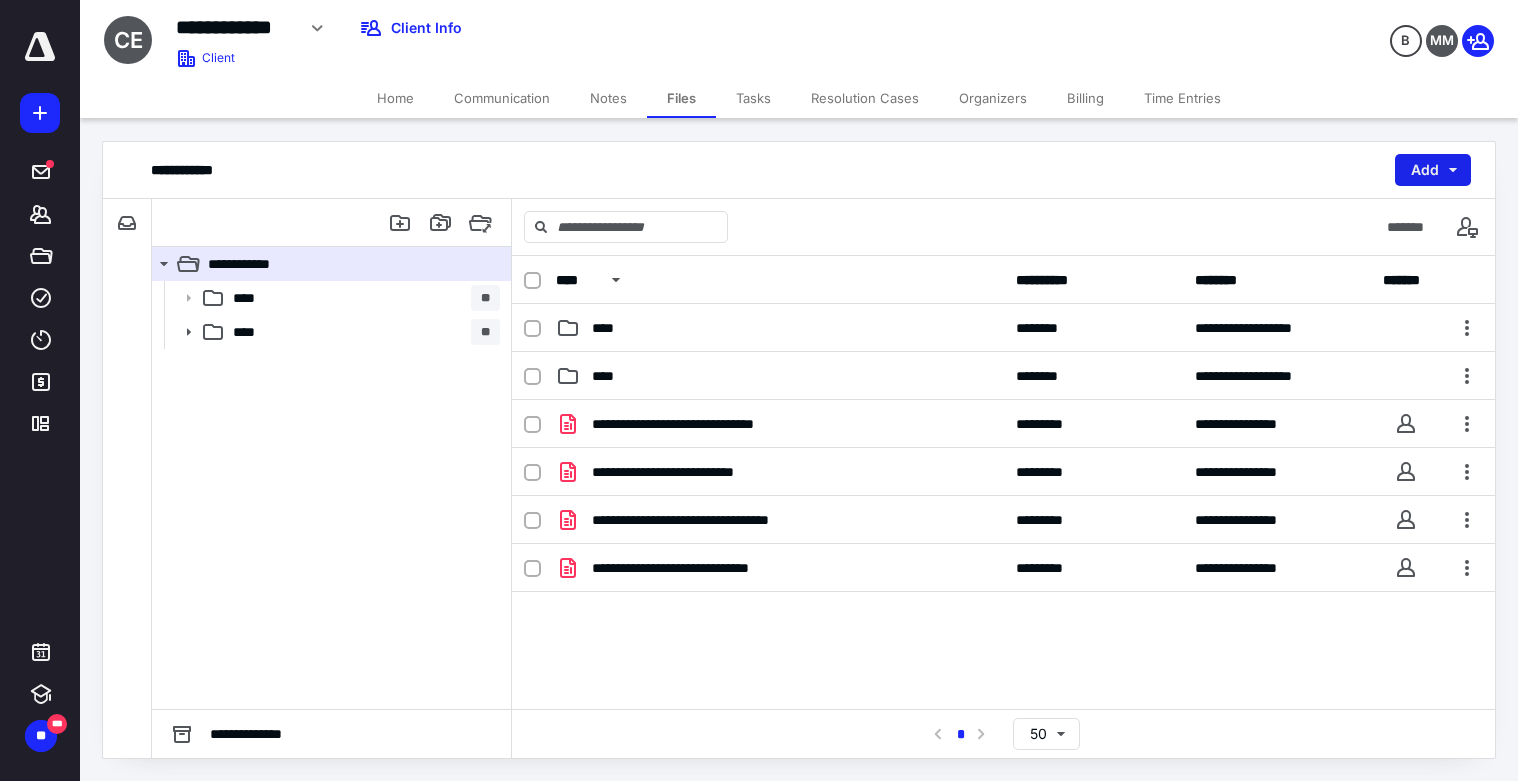 click on "Add" at bounding box center (1433, 170) 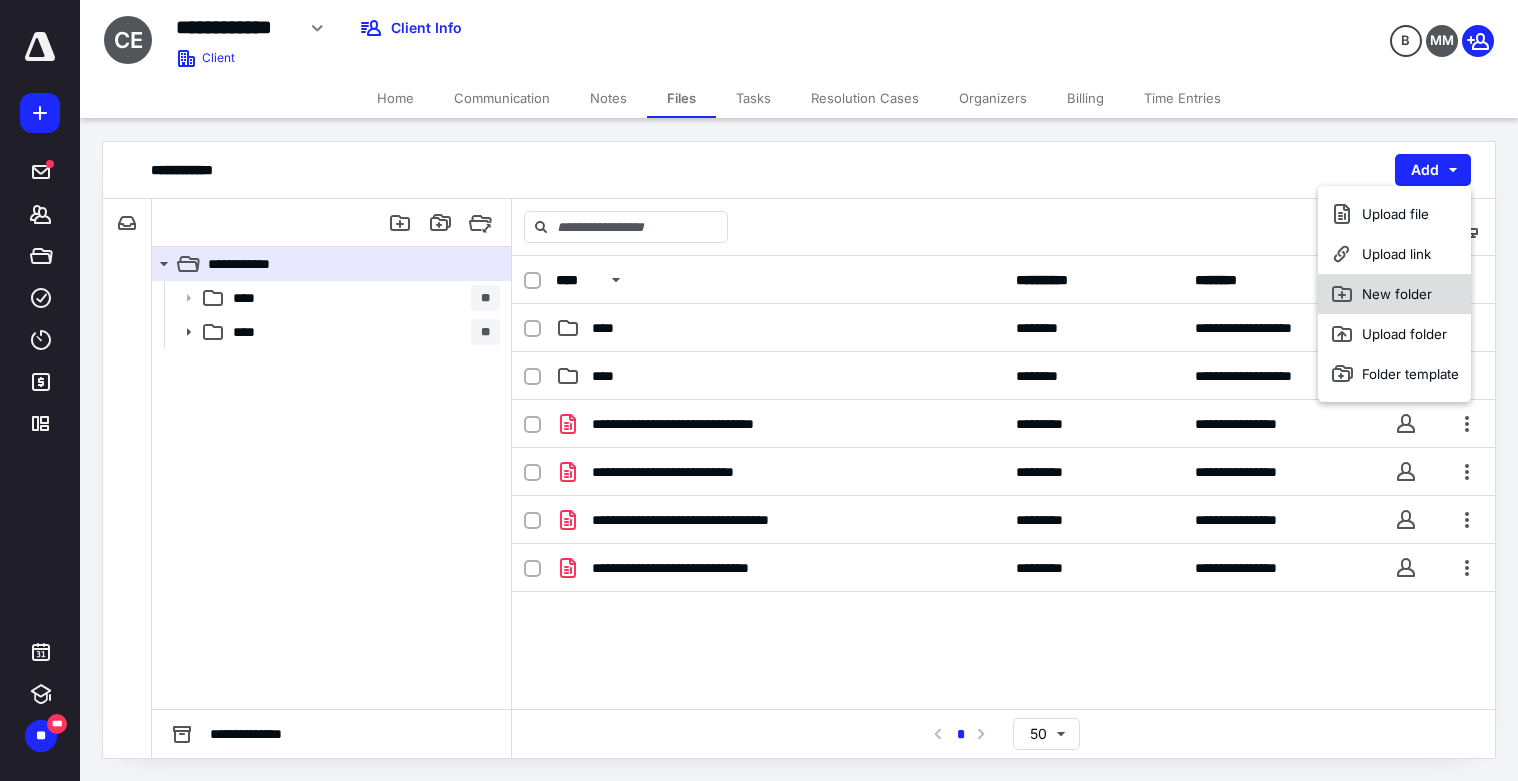 click on "New folder" at bounding box center (1394, 294) 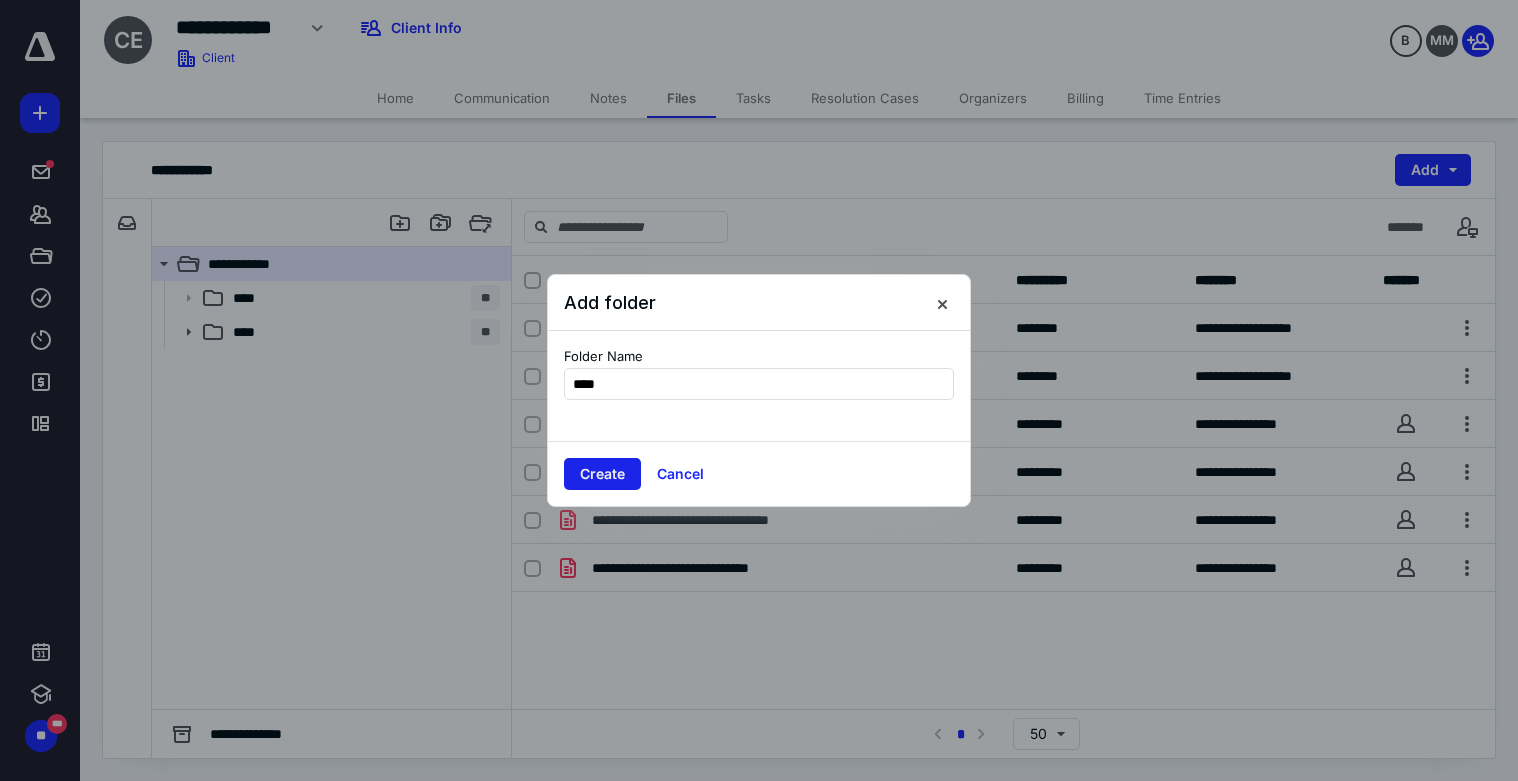 type on "****" 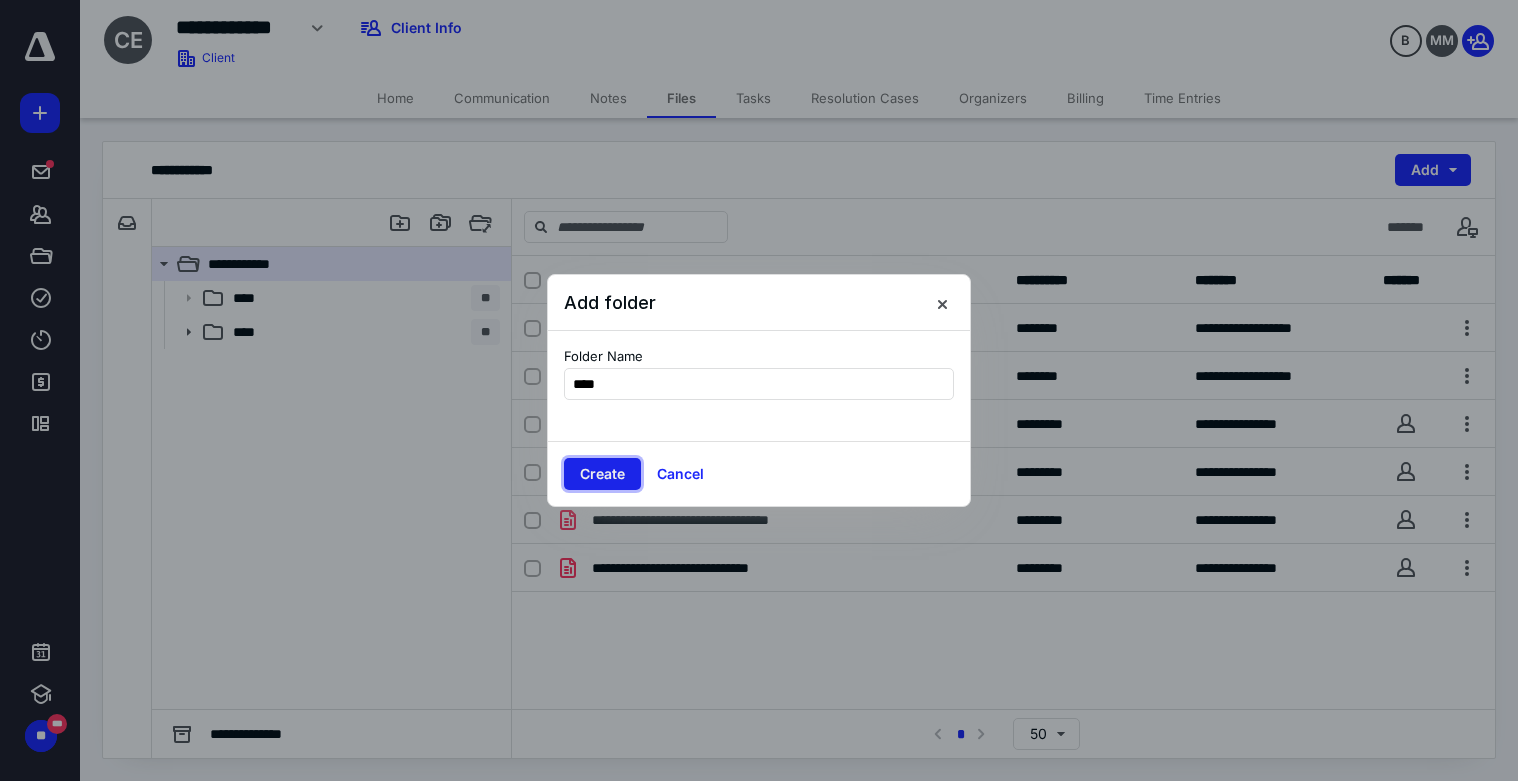click on "Create" at bounding box center (602, 474) 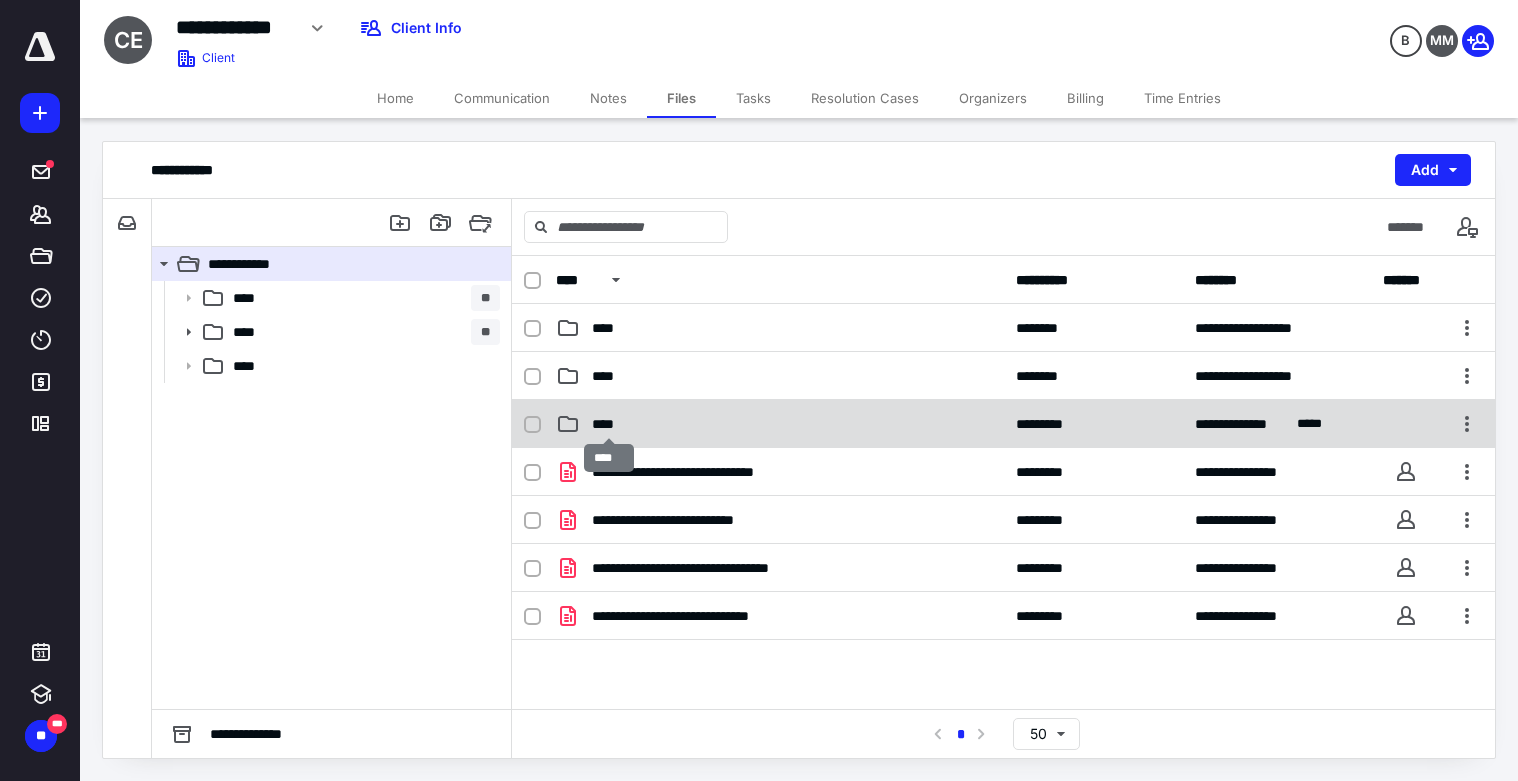 click on "****" at bounding box center [609, 424] 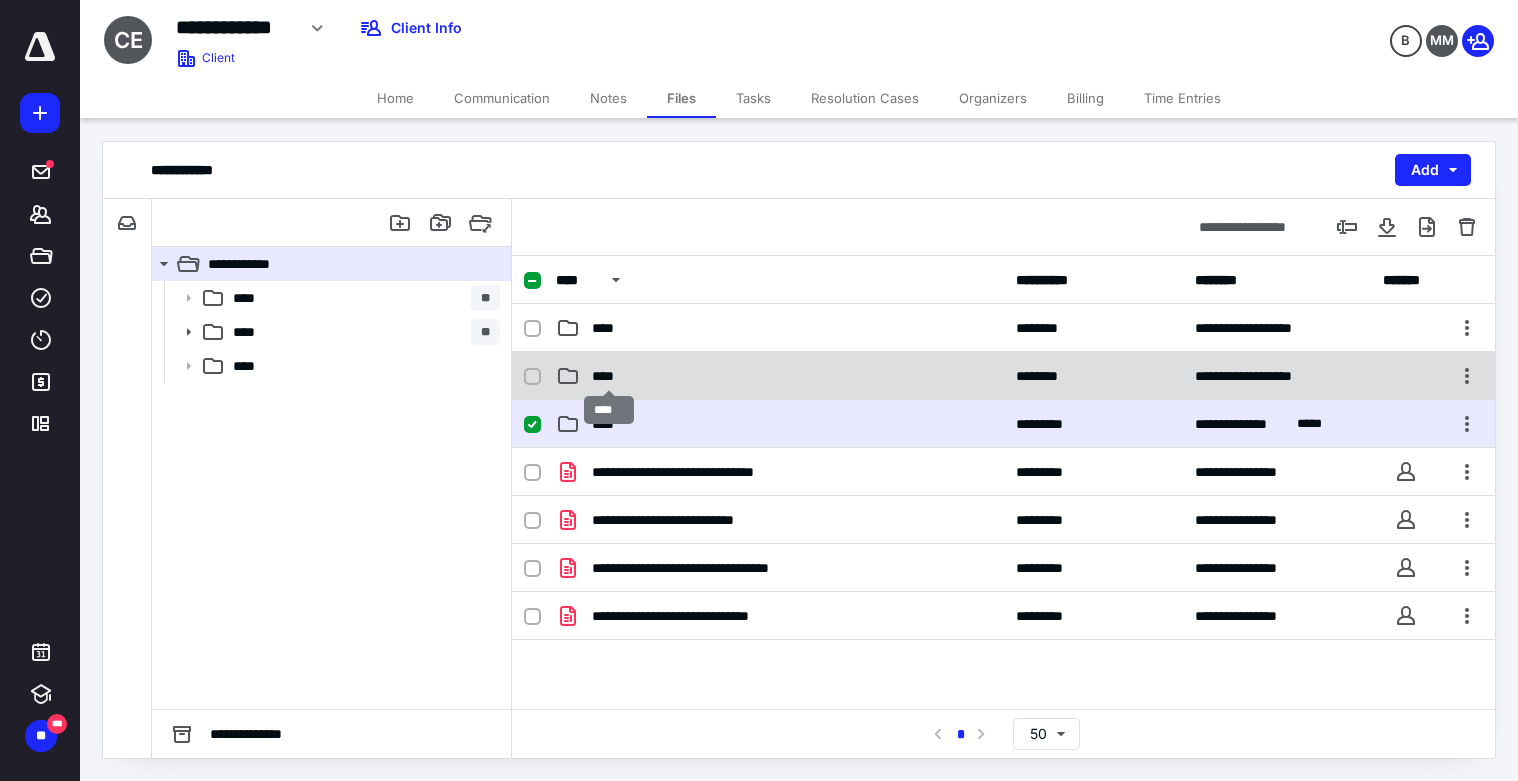 click on "****" at bounding box center [609, 376] 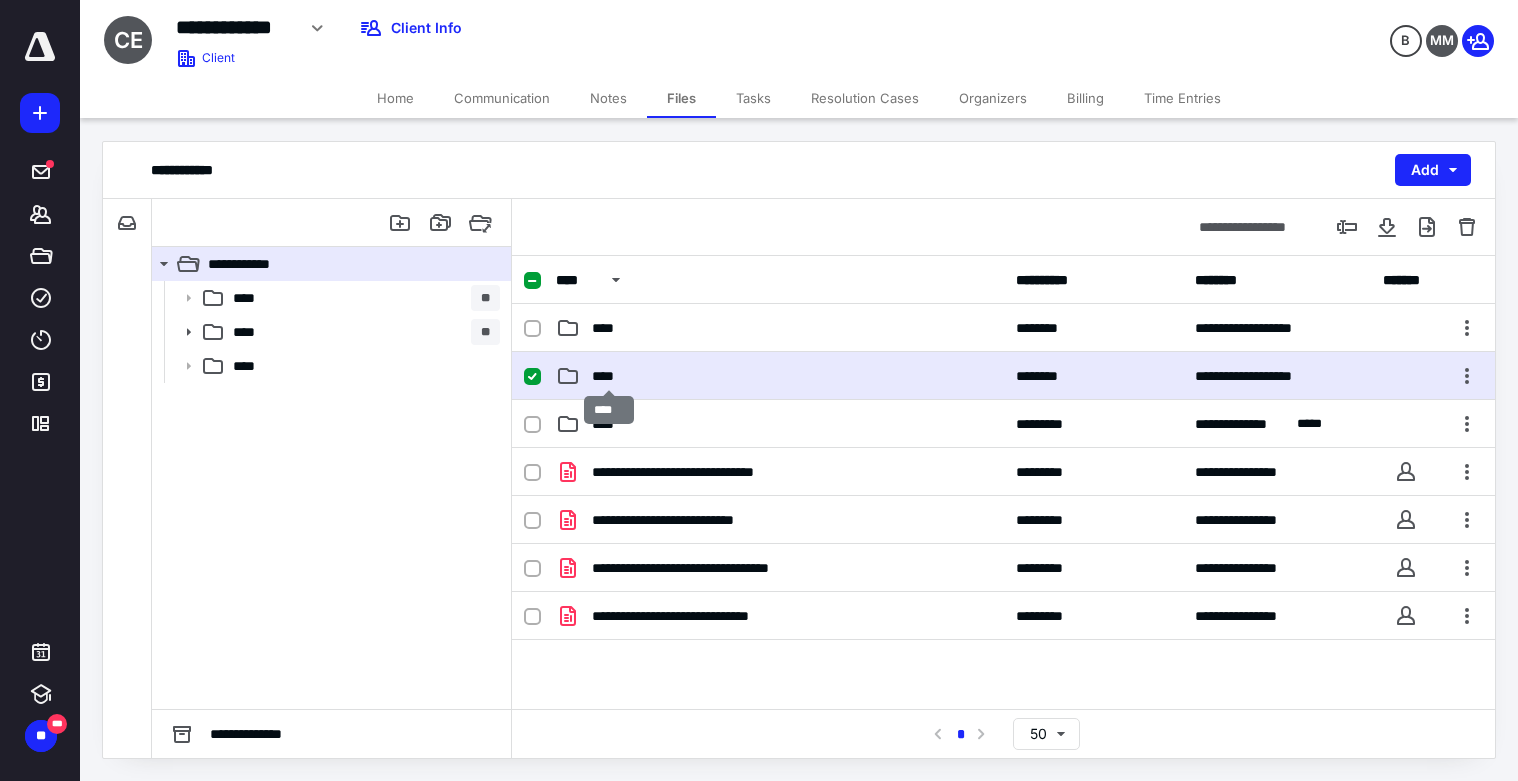 click on "****" at bounding box center [609, 376] 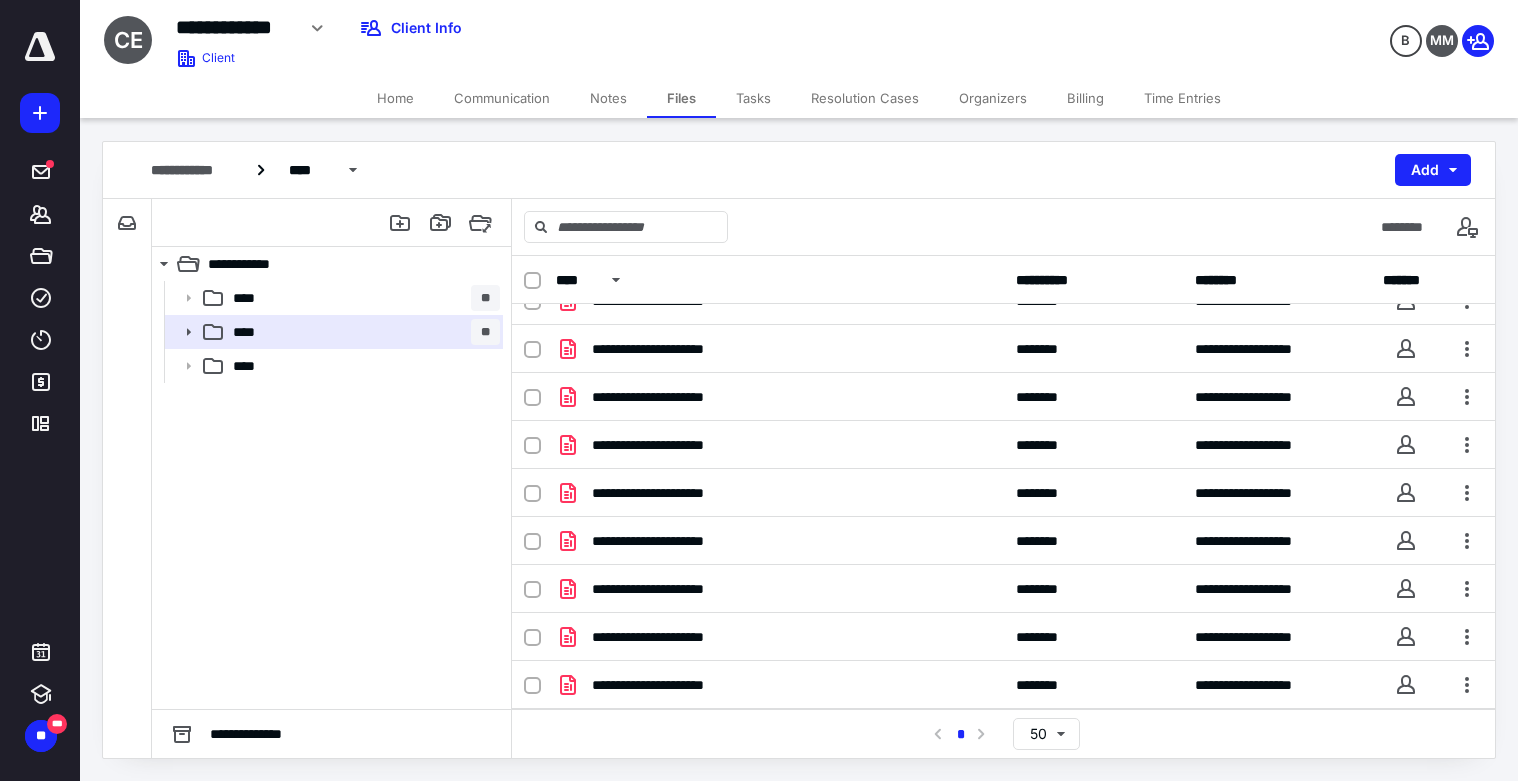 scroll, scrollTop: 0, scrollLeft: 0, axis: both 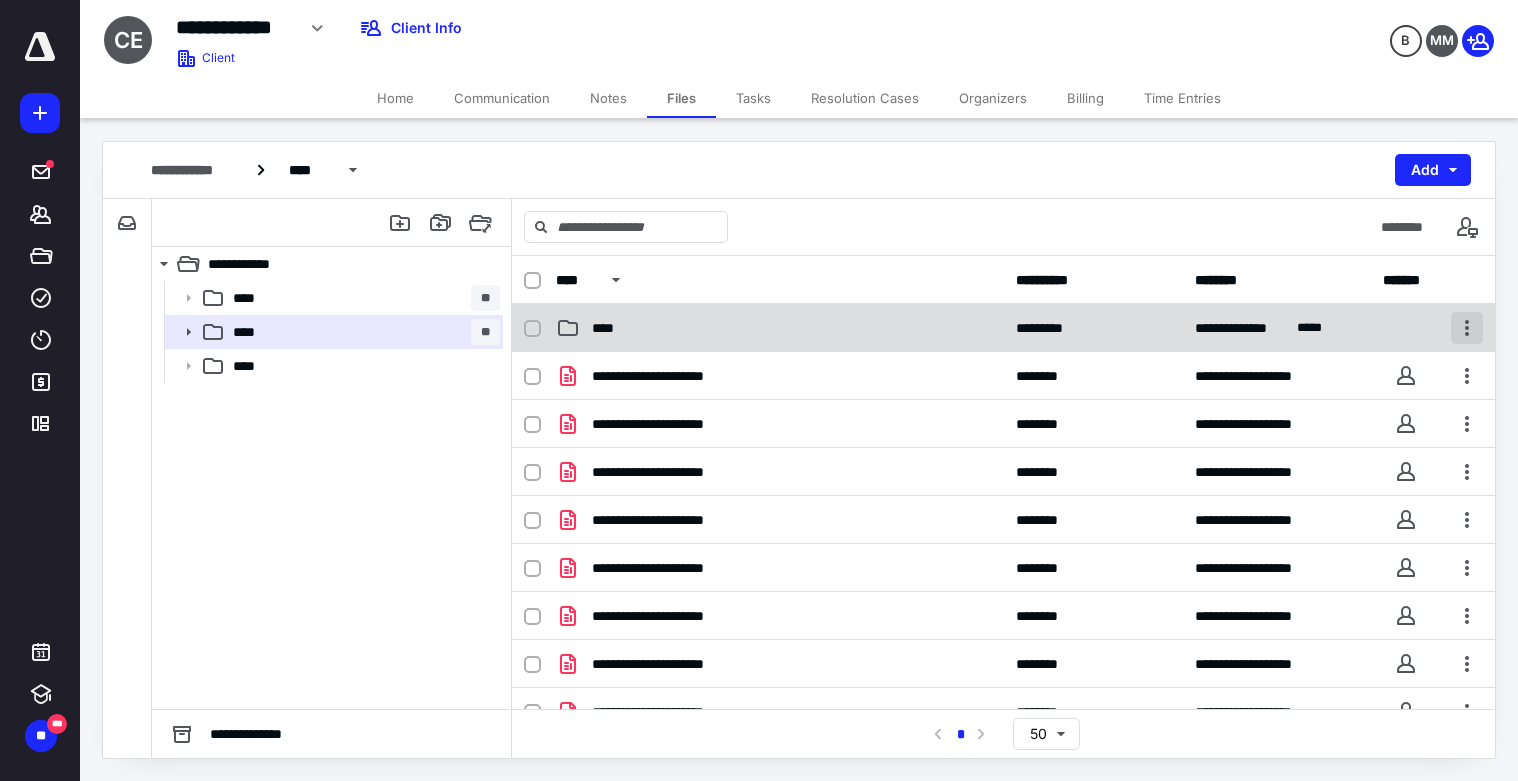 click at bounding box center (1467, 328) 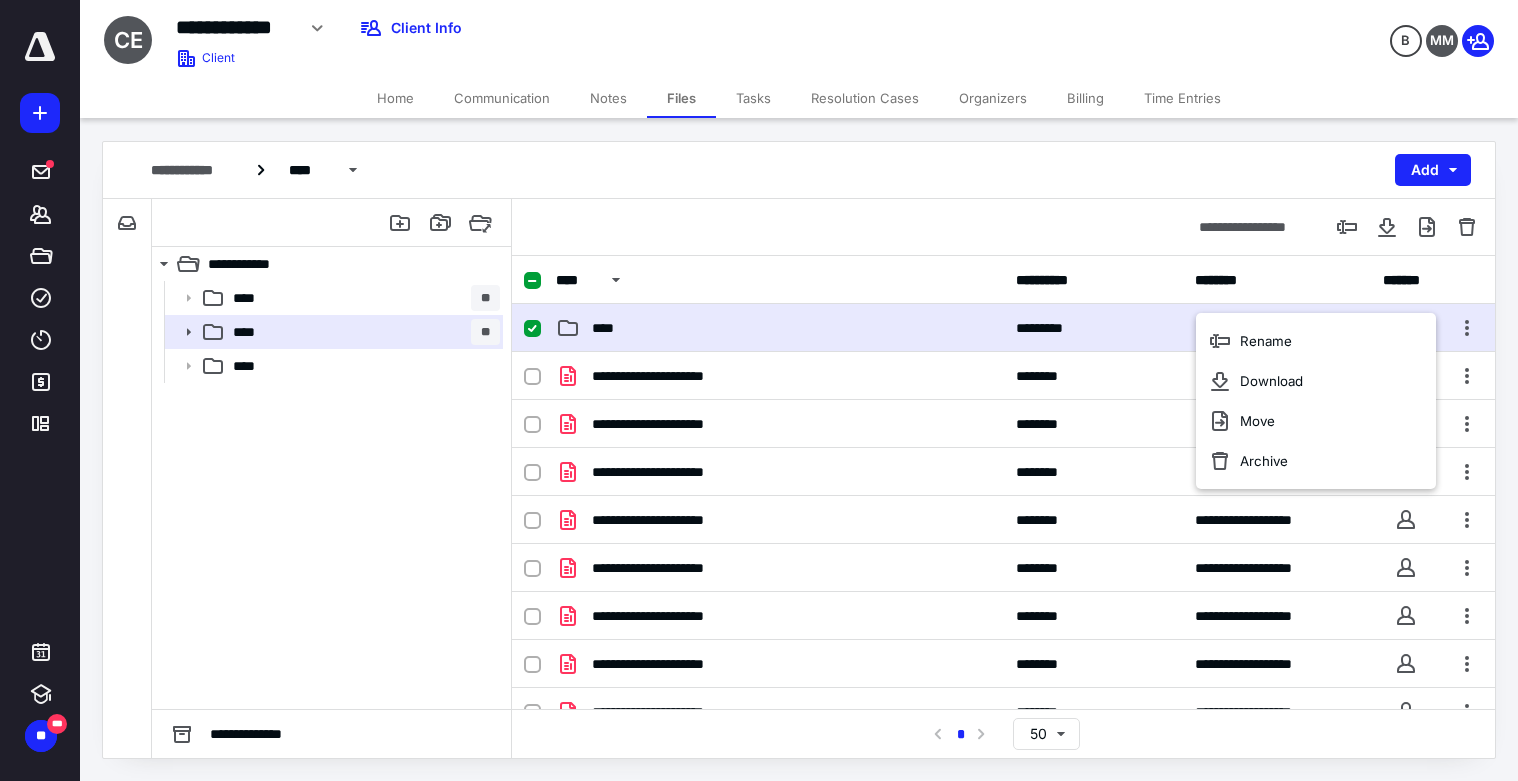 click on "**********" at bounding box center [1003, 227] 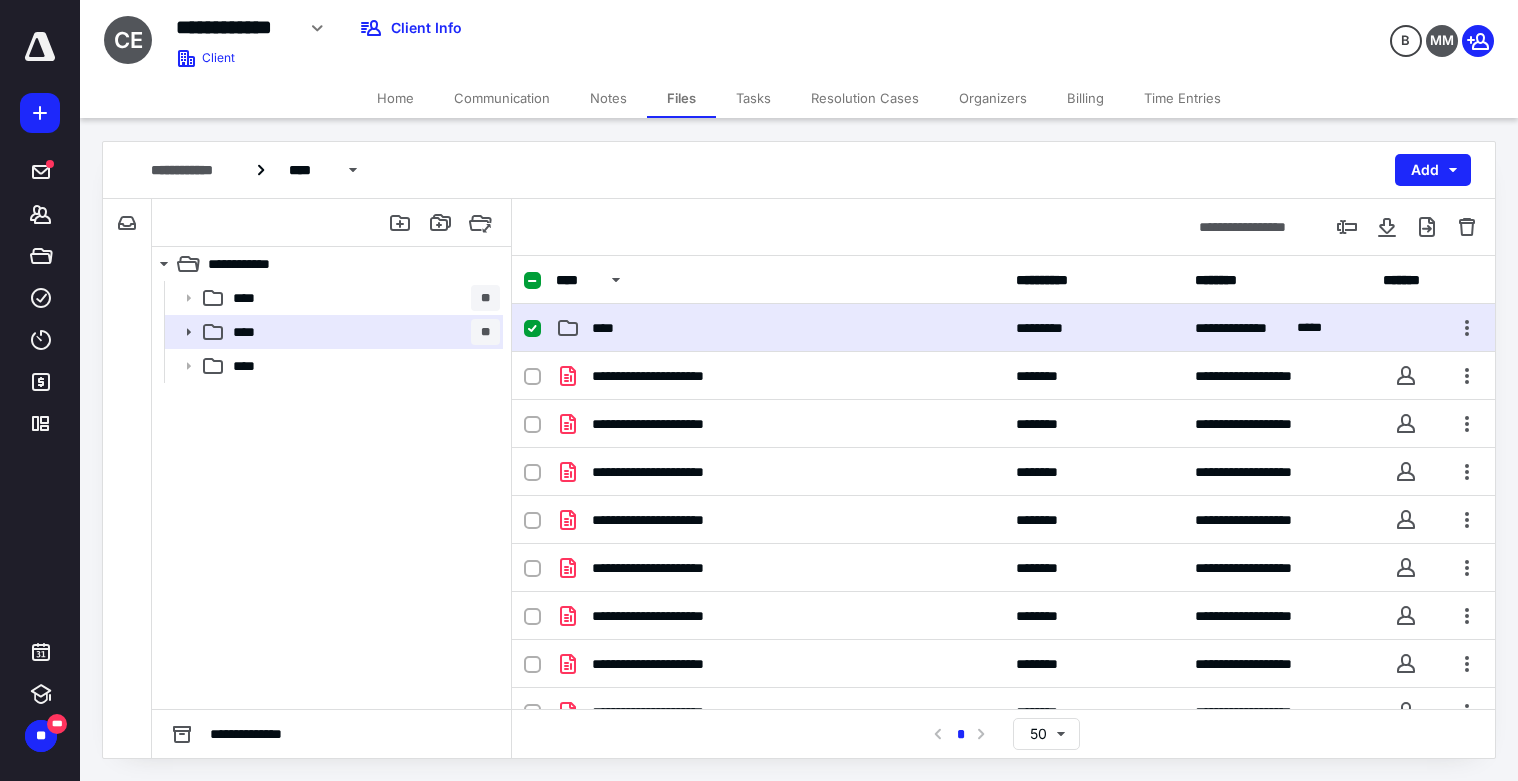 click on "**********" at bounding box center [1003, 328] 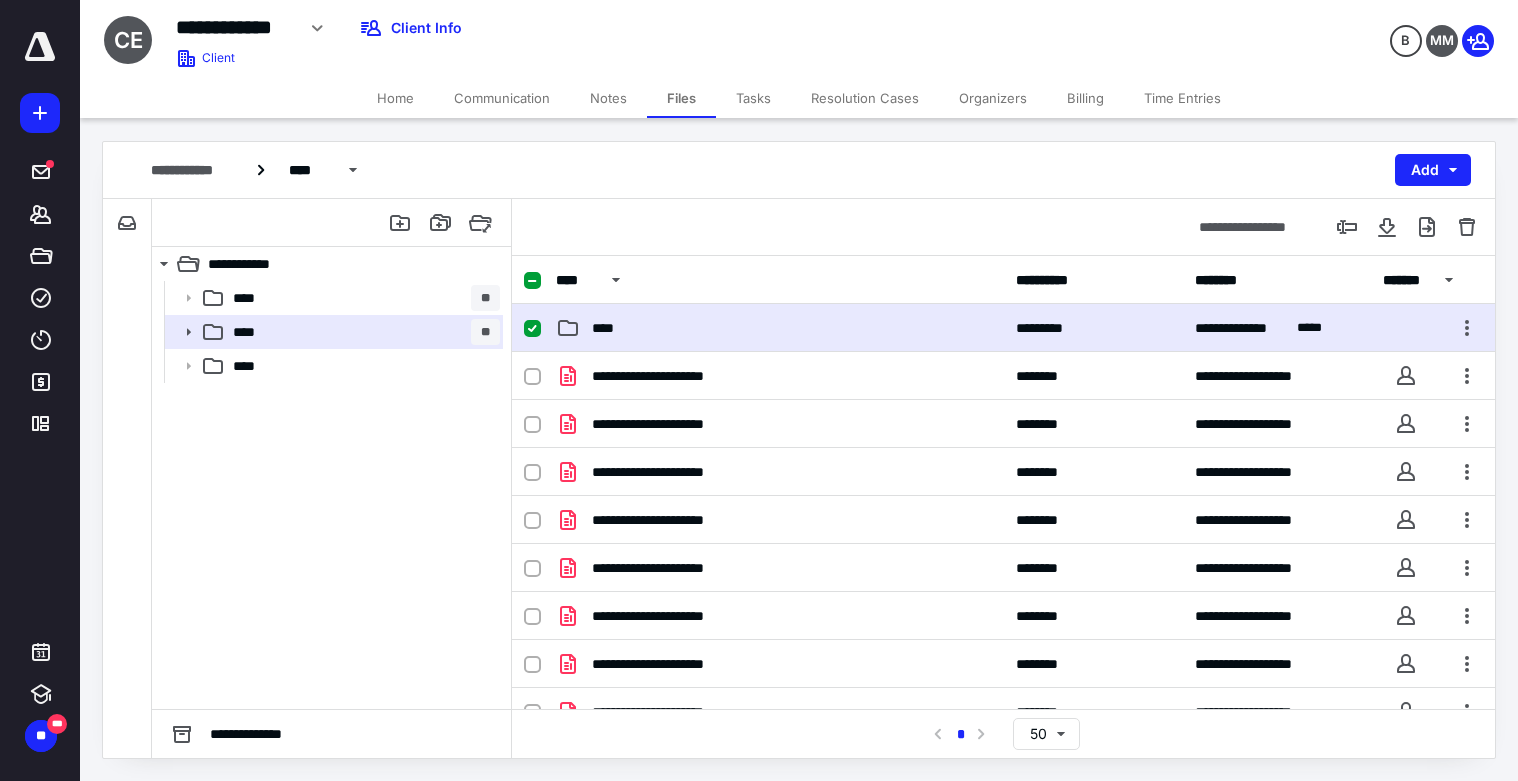 click on "*******" at bounding box center [1406, 280] 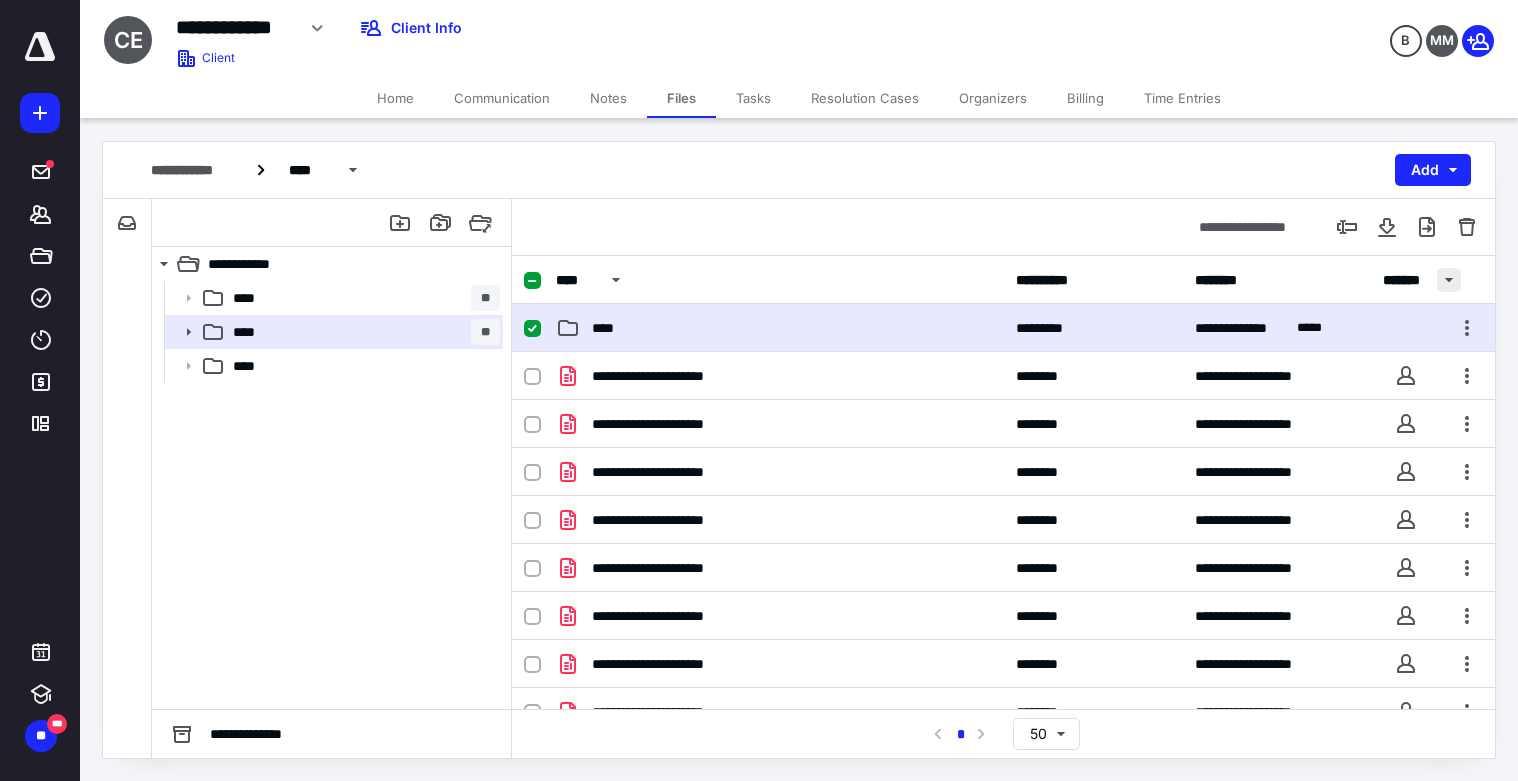 click at bounding box center (1449, 280) 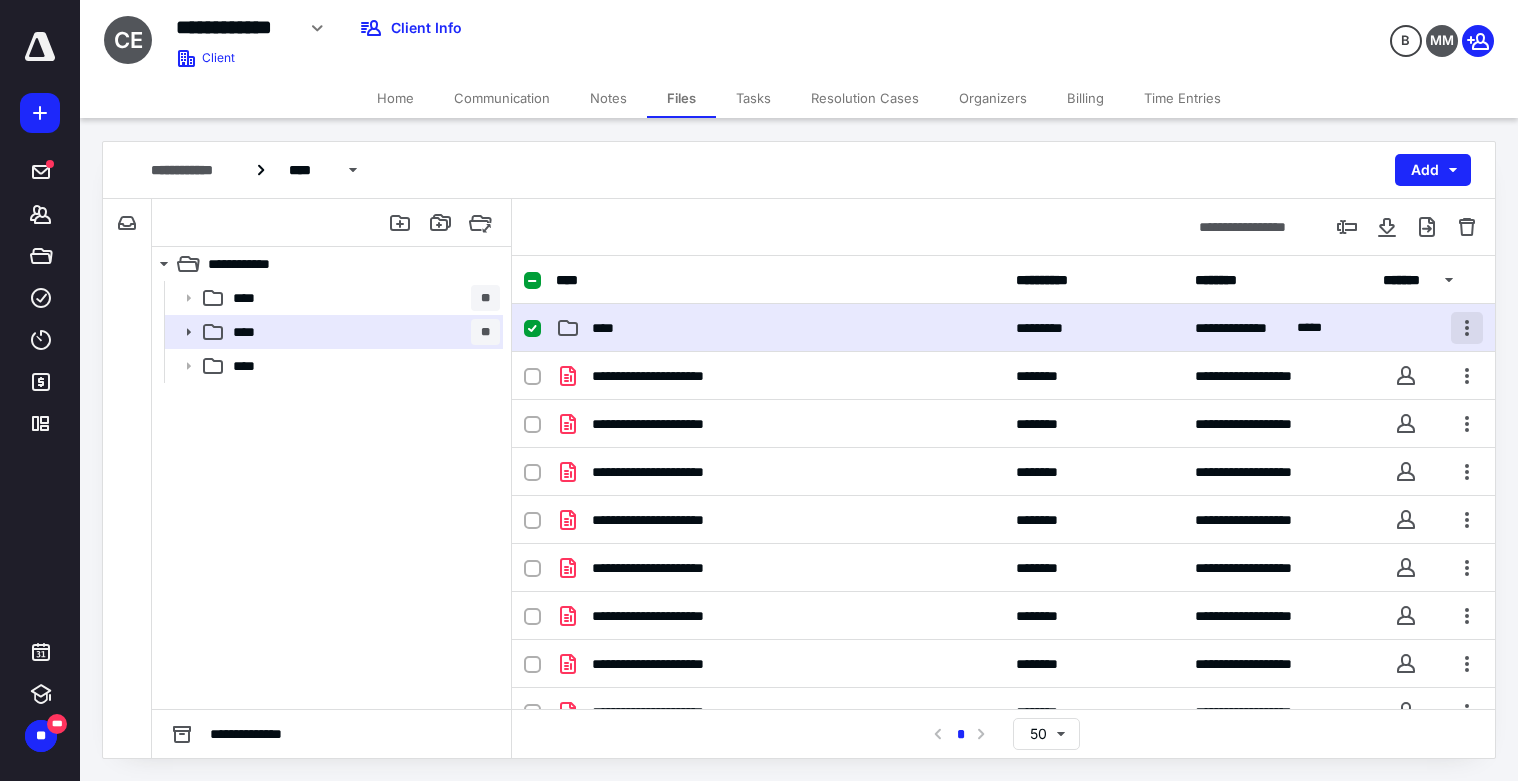 click at bounding box center [1467, 328] 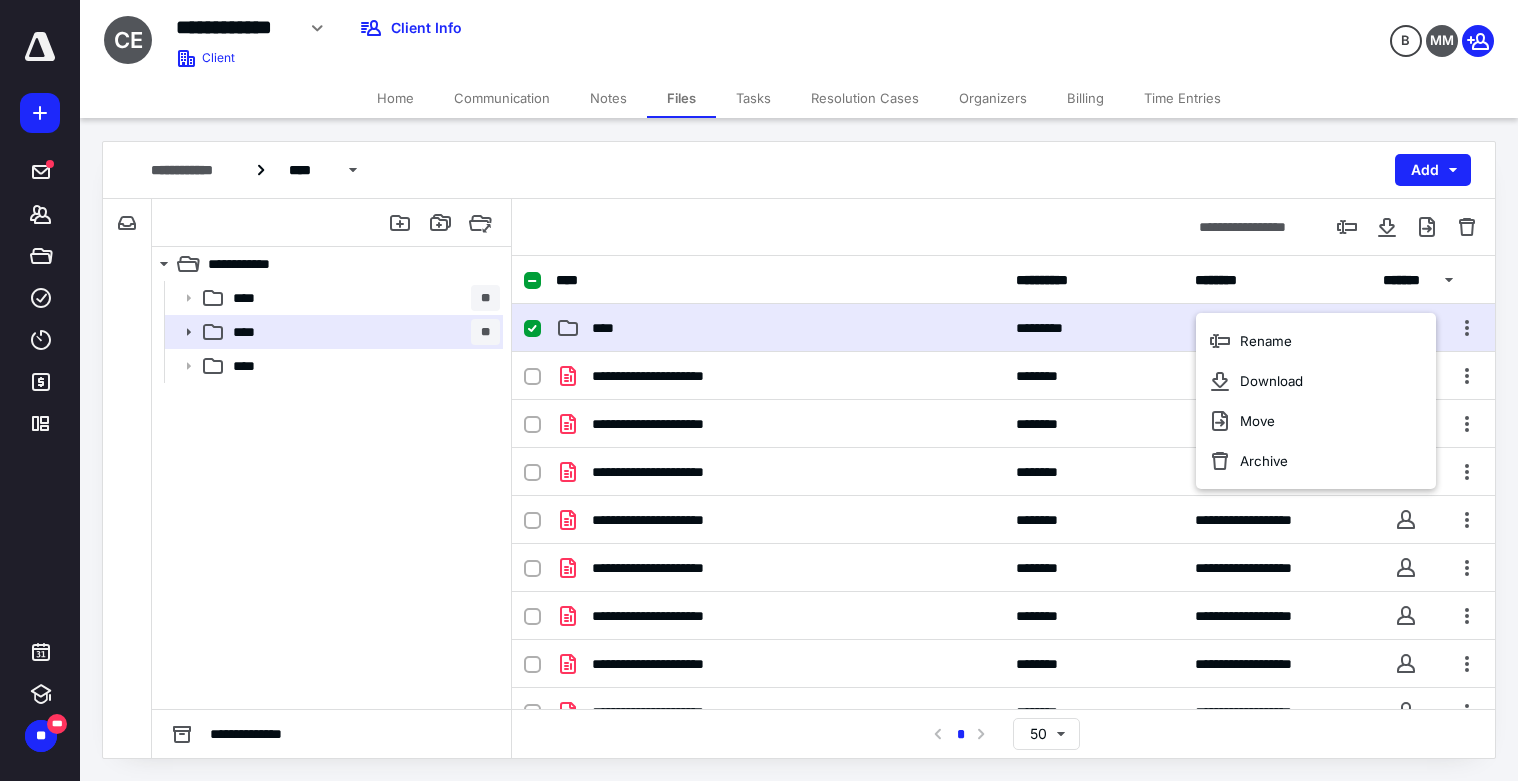 click on "****" at bounding box center (609, 328) 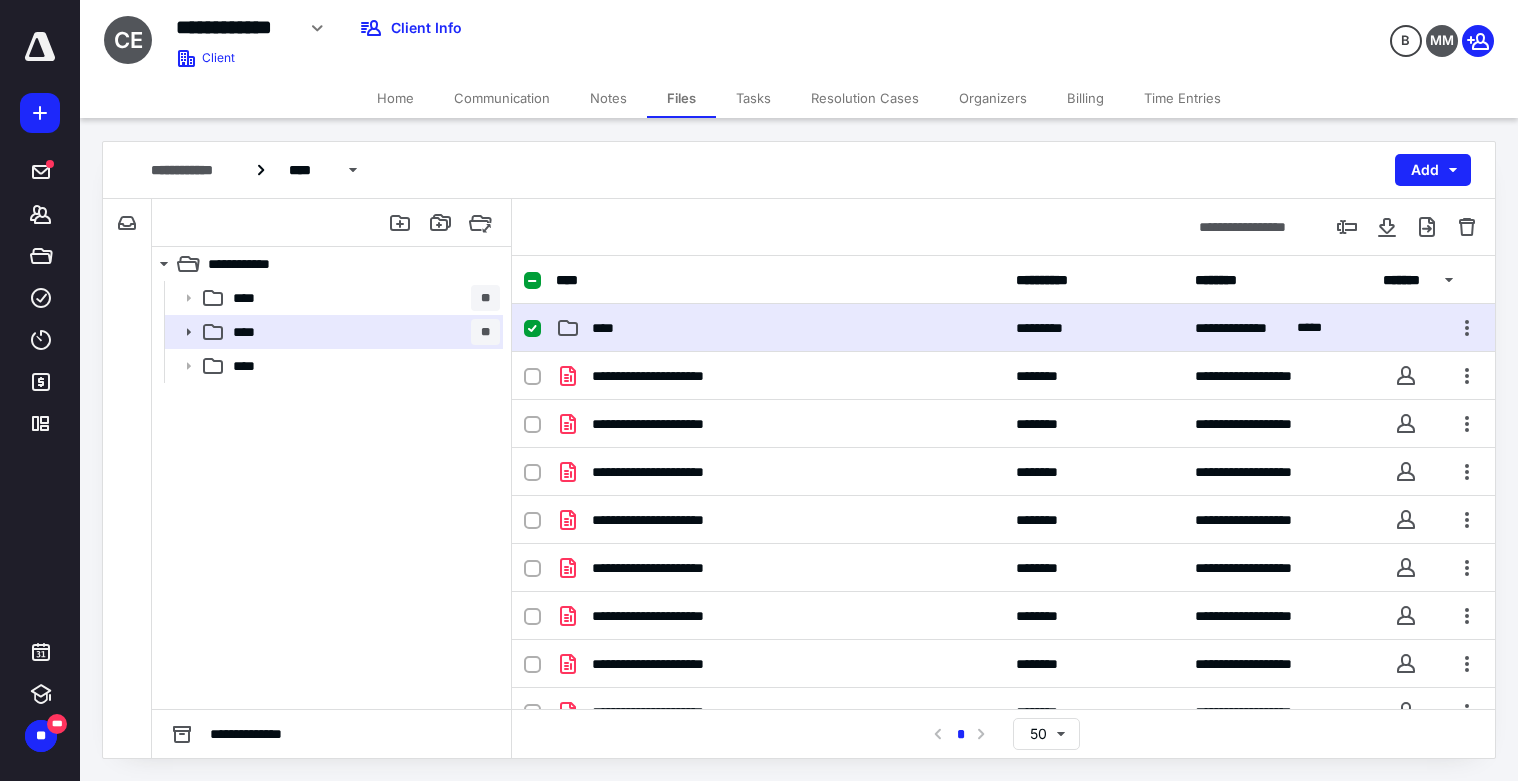 click on "****" at bounding box center (609, 328) 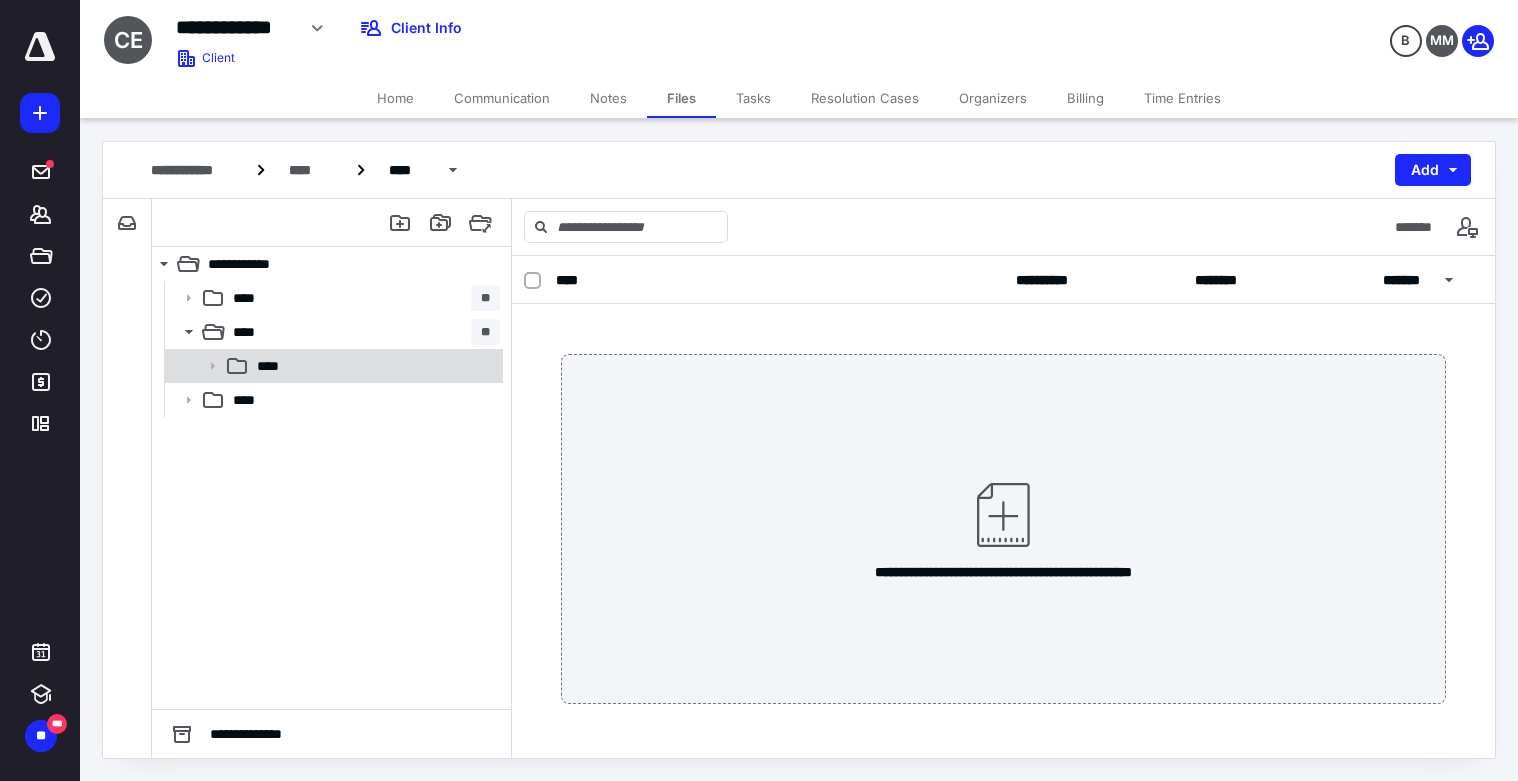 click on "****" at bounding box center [274, 366] 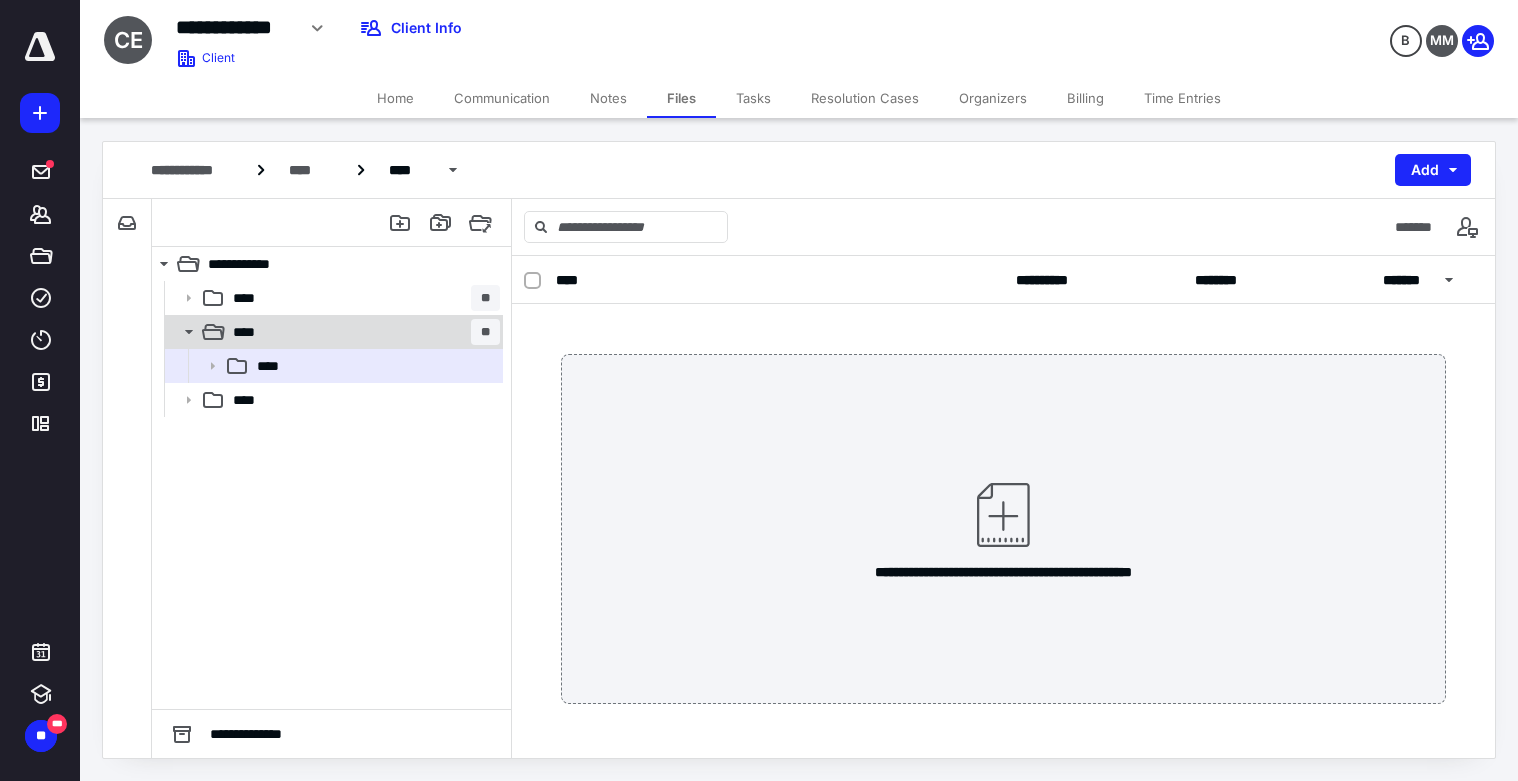 click 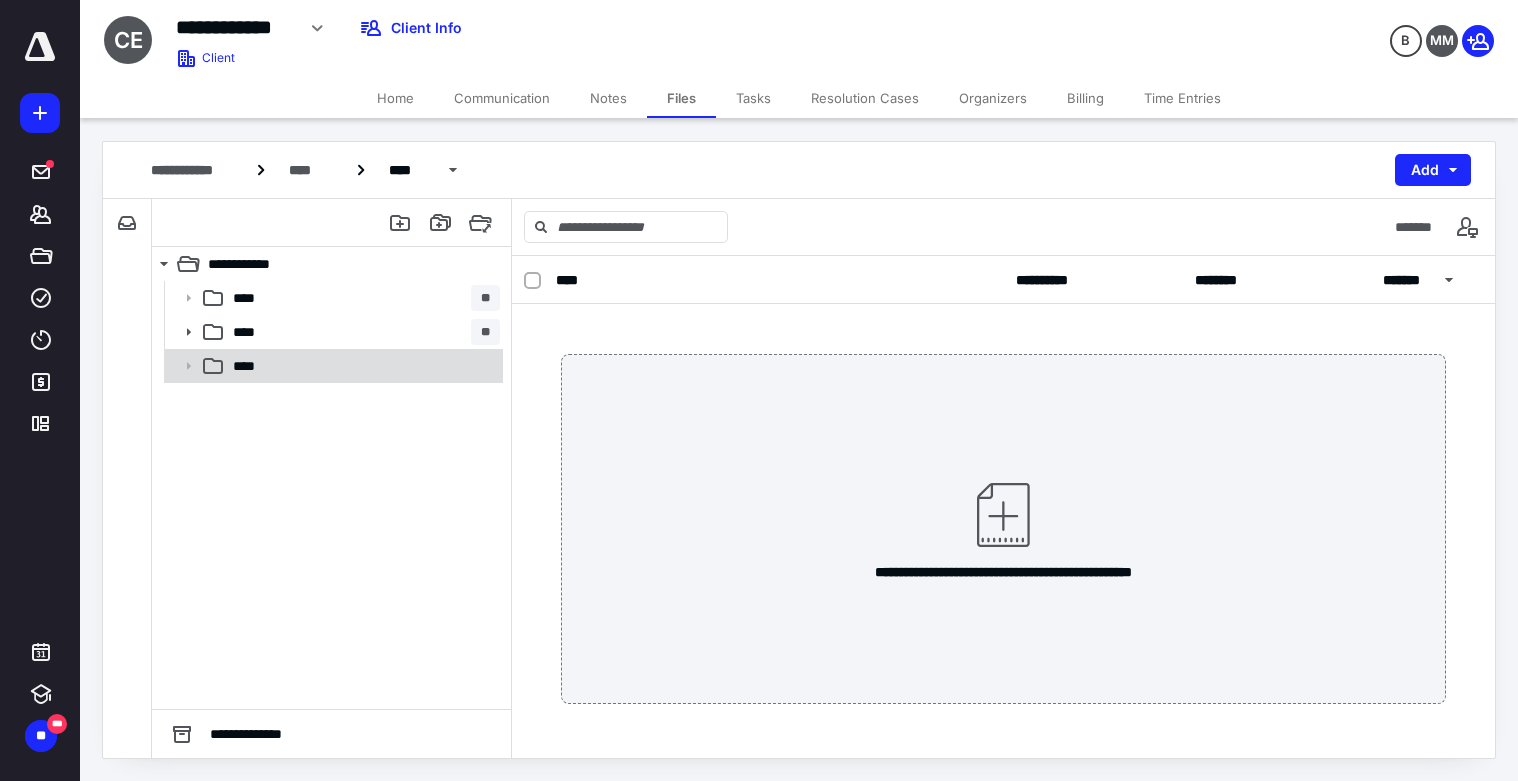 click on "****" at bounding box center [250, 366] 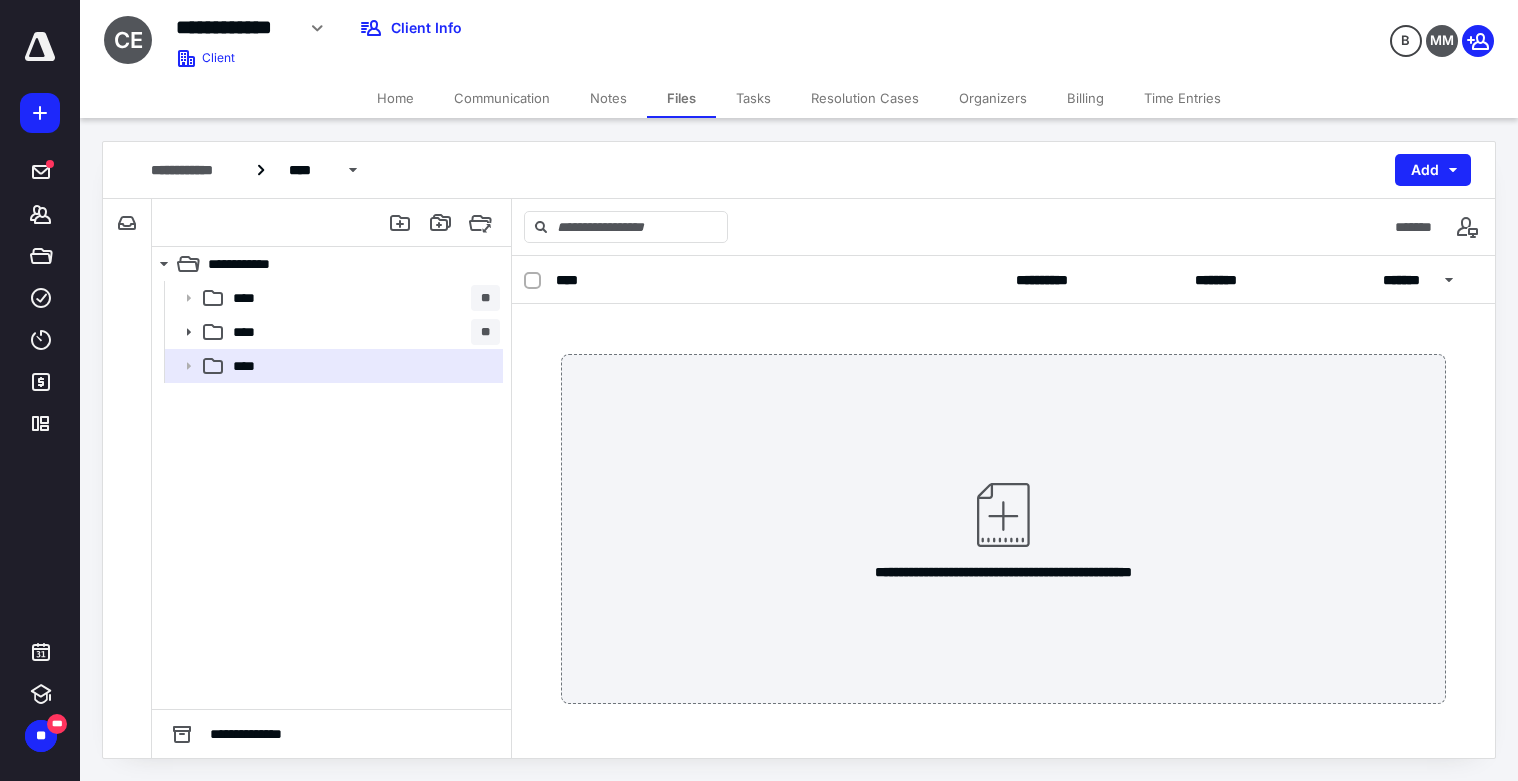 click on "*******" at bounding box center [1406, 280] 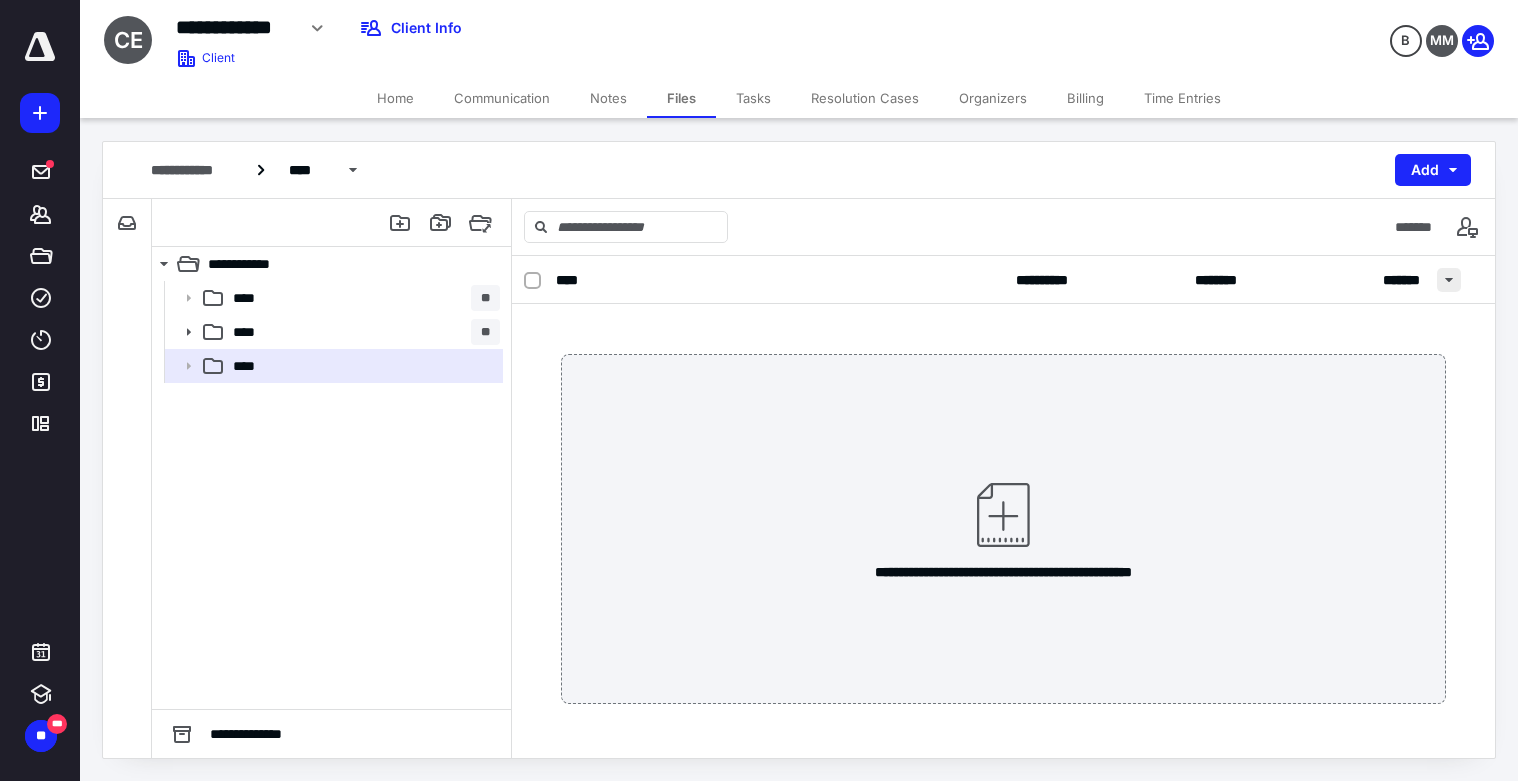 click at bounding box center (1449, 280) 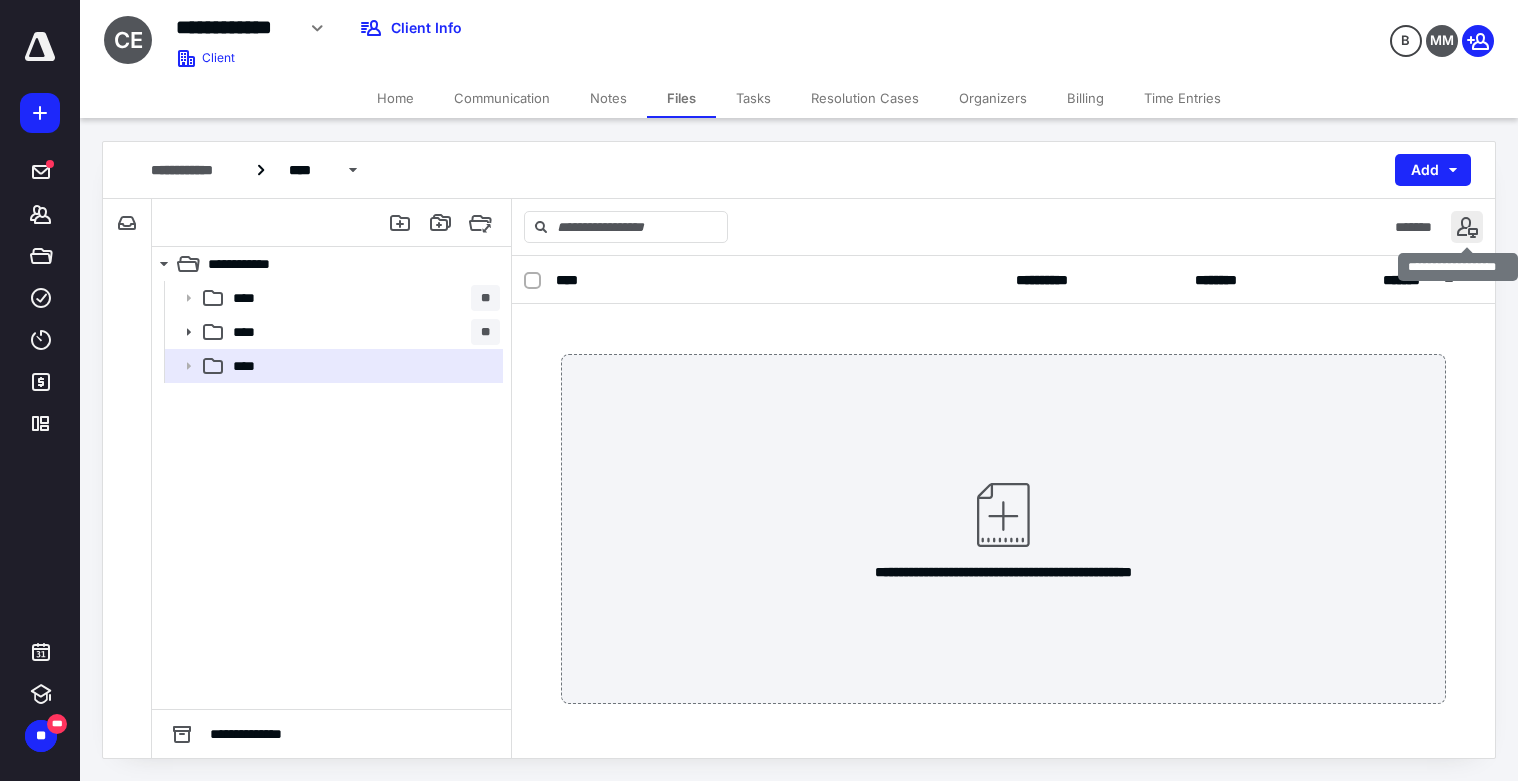 click at bounding box center [1467, 227] 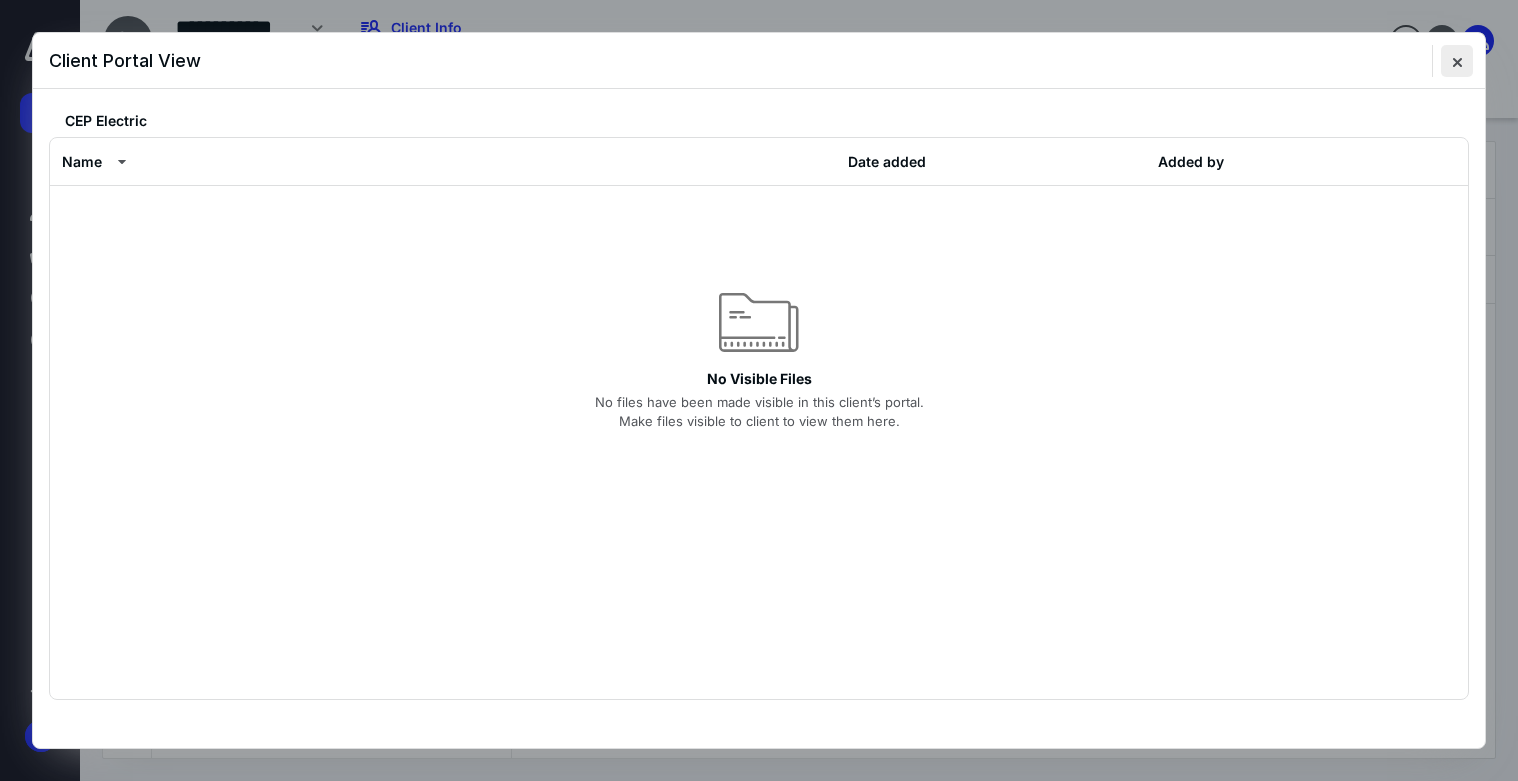 click at bounding box center (1457, 61) 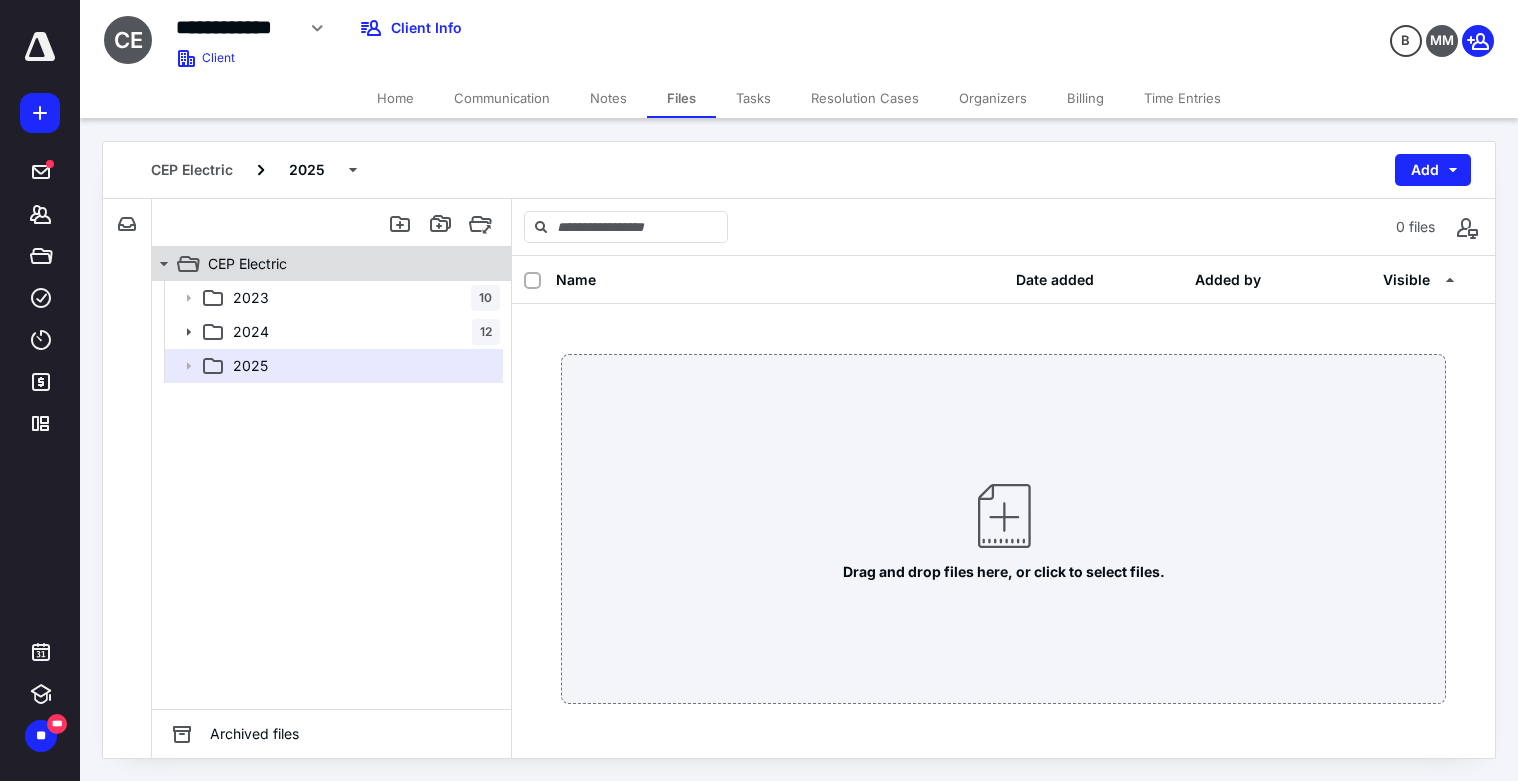 click on "CEP Electric" at bounding box center [247, 264] 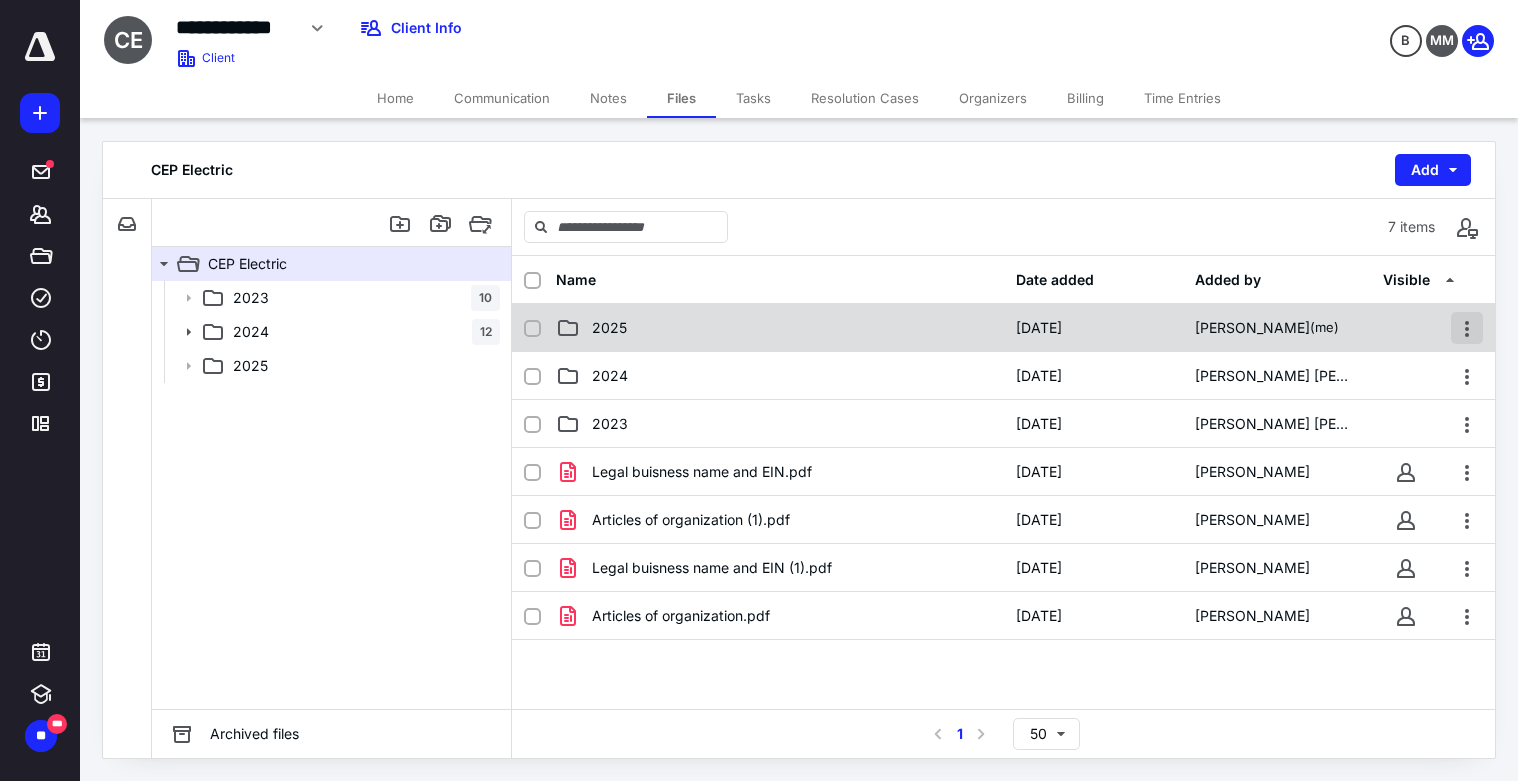 click at bounding box center [1467, 328] 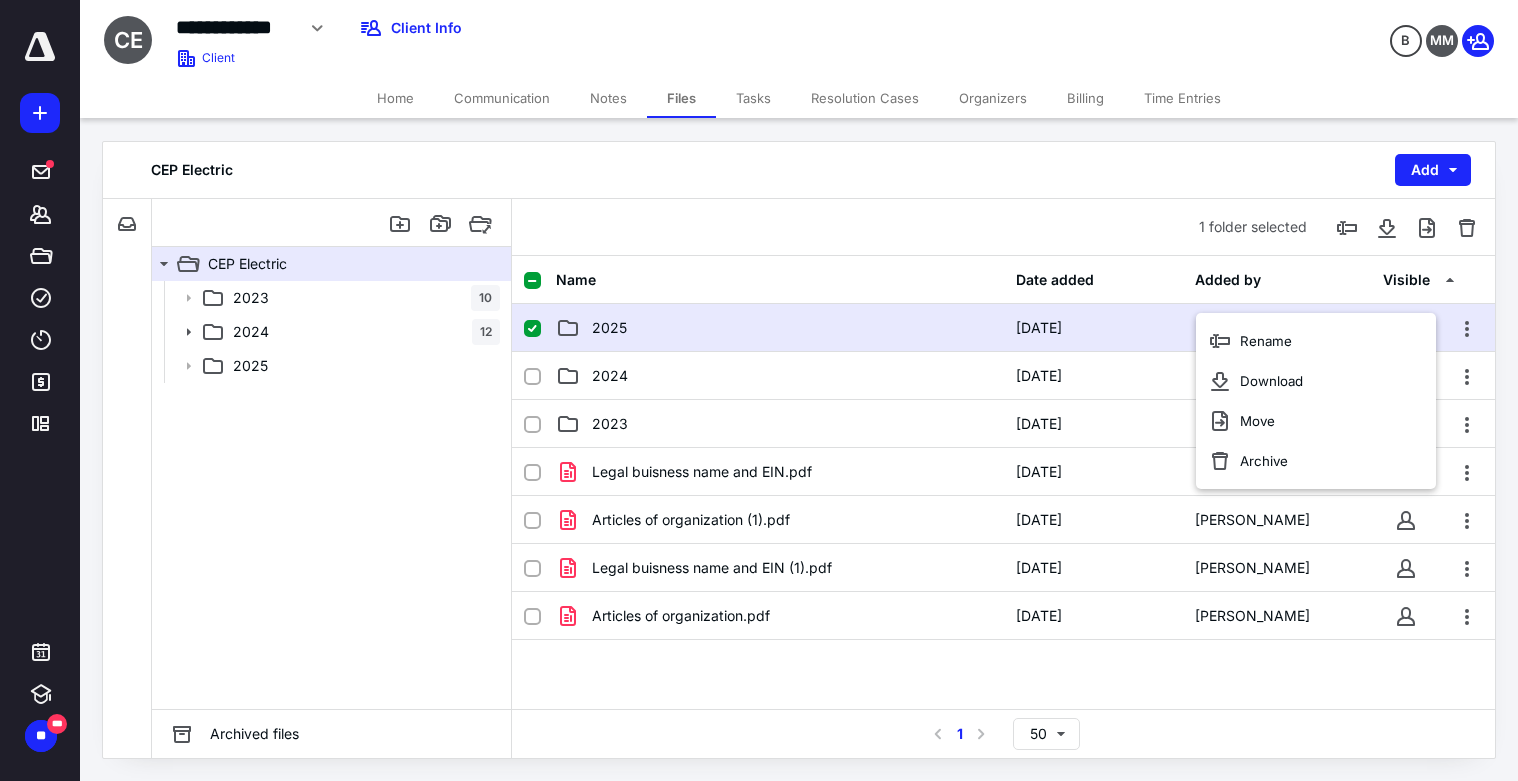 click on "1 folder selected" at bounding box center [1003, 227] 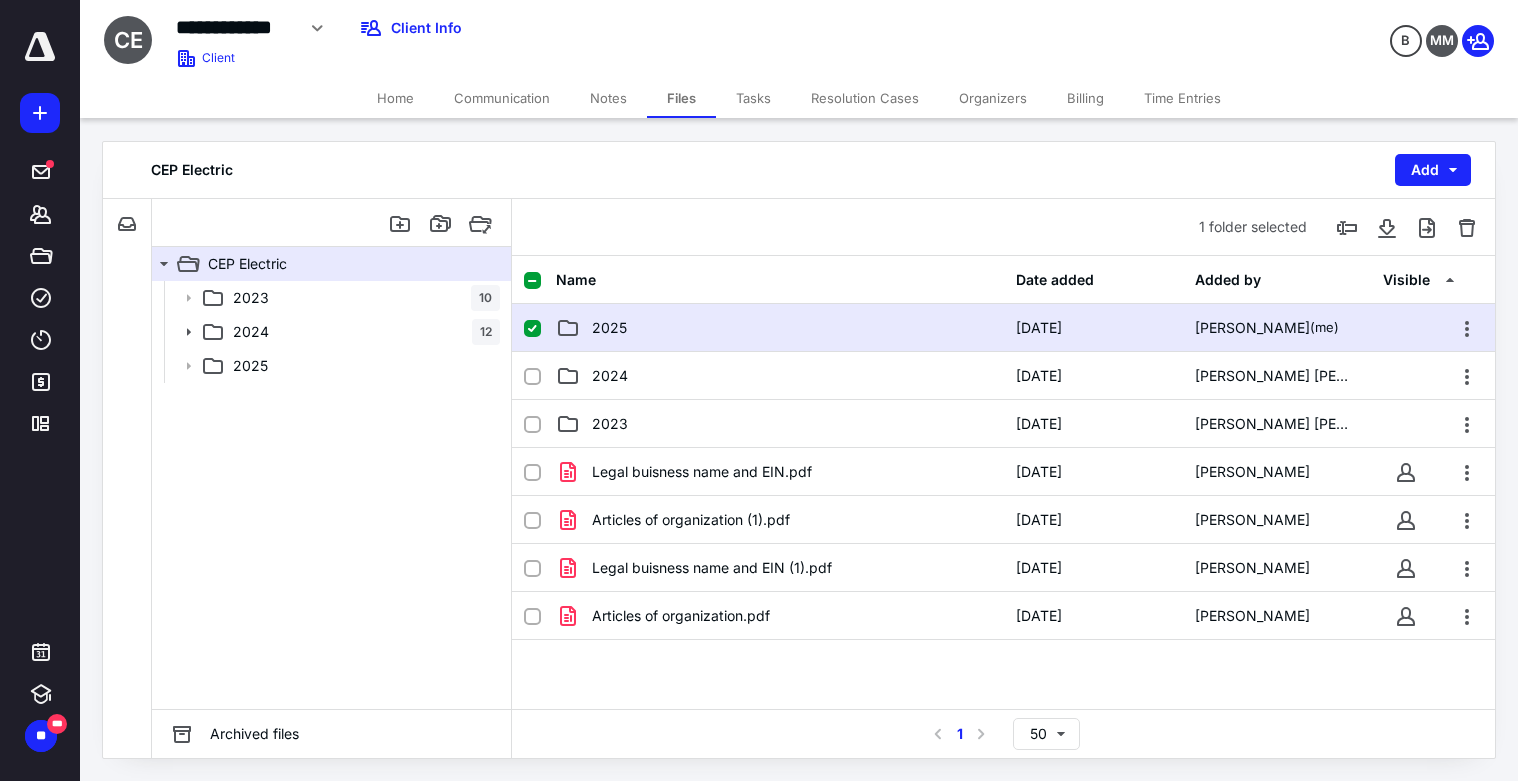 click on "2025 [DATE] [PERSON_NAME]  (me)" at bounding box center (1003, 328) 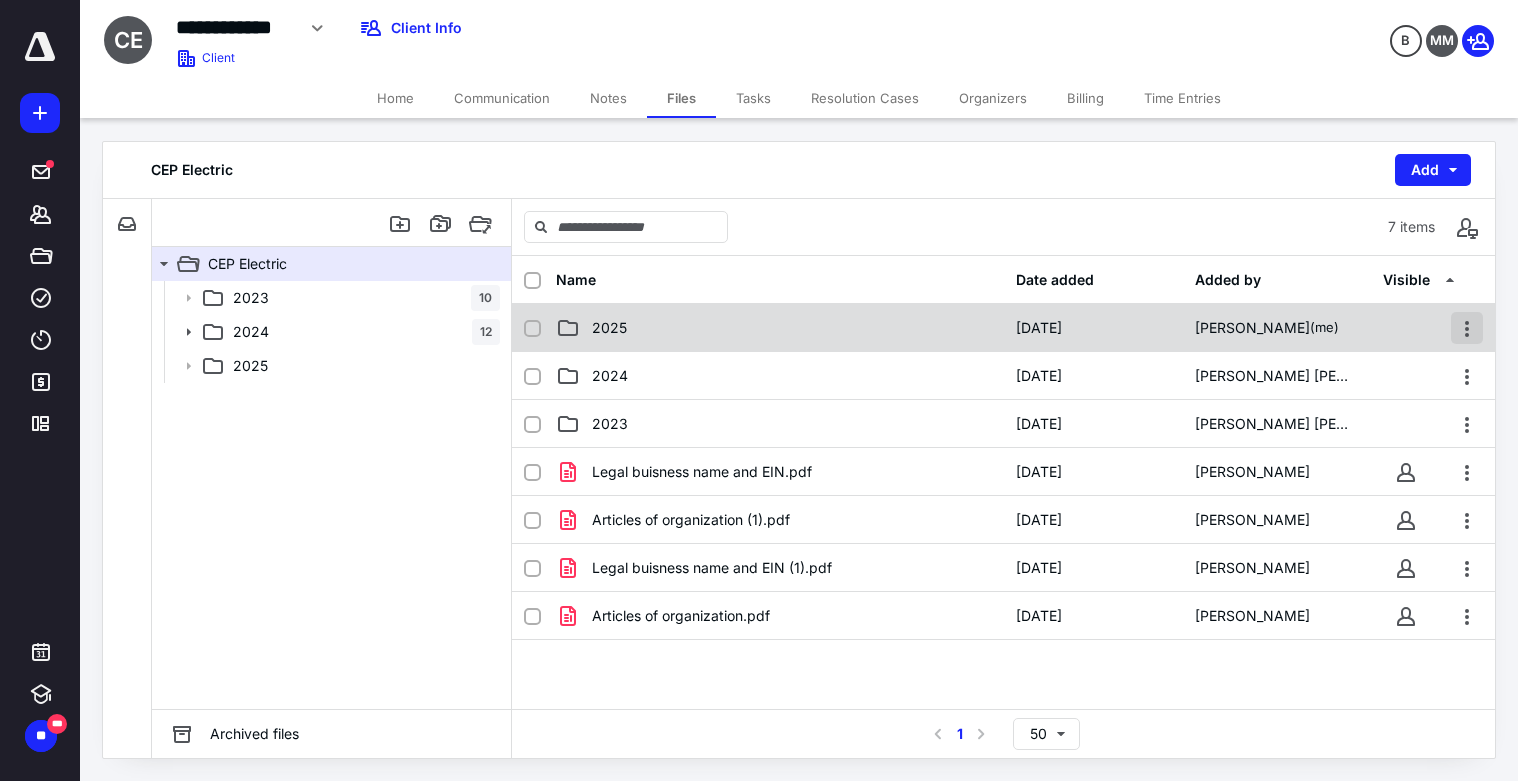 click at bounding box center (1467, 328) 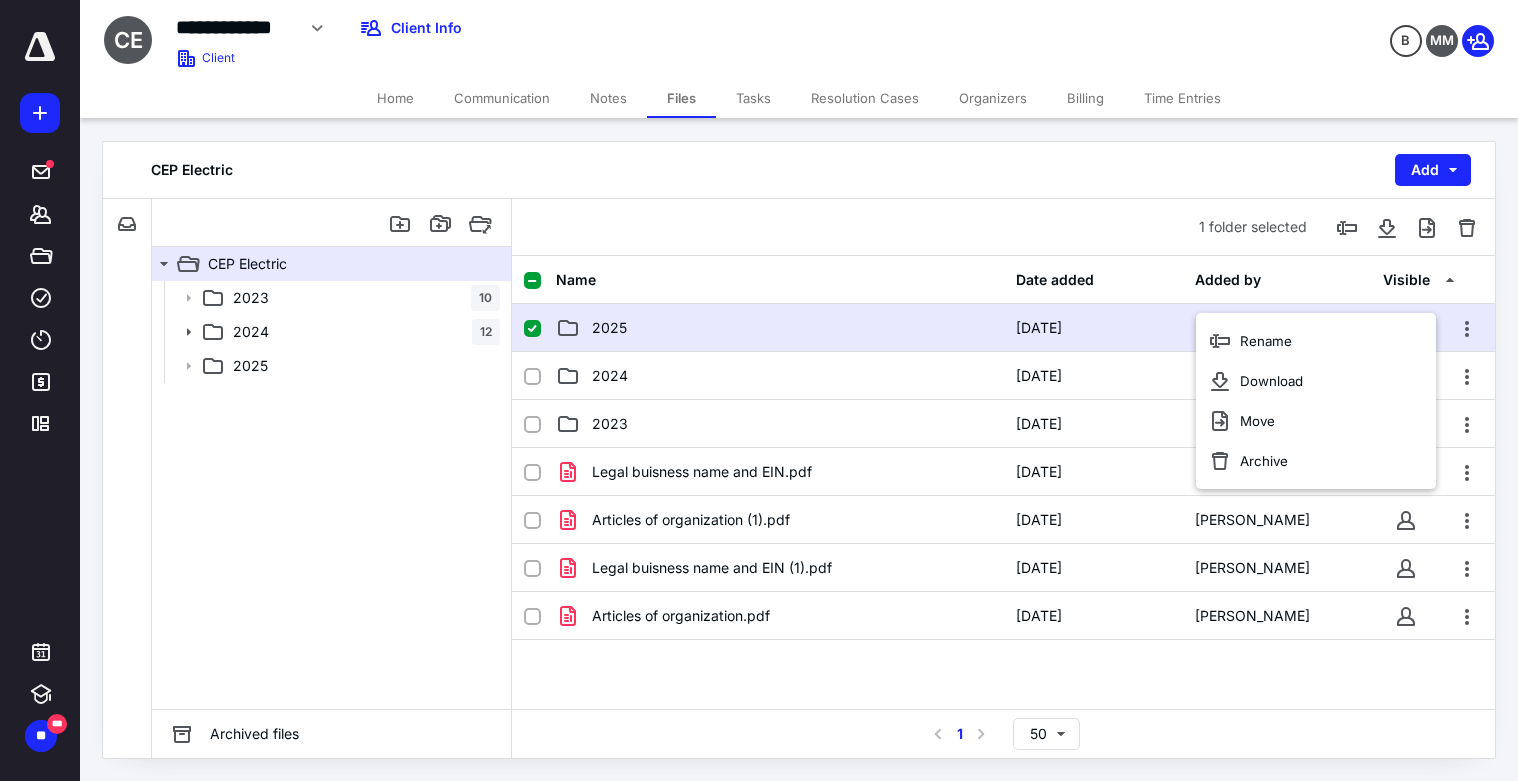 click on "CEP Electric   Add" at bounding box center [799, 170] 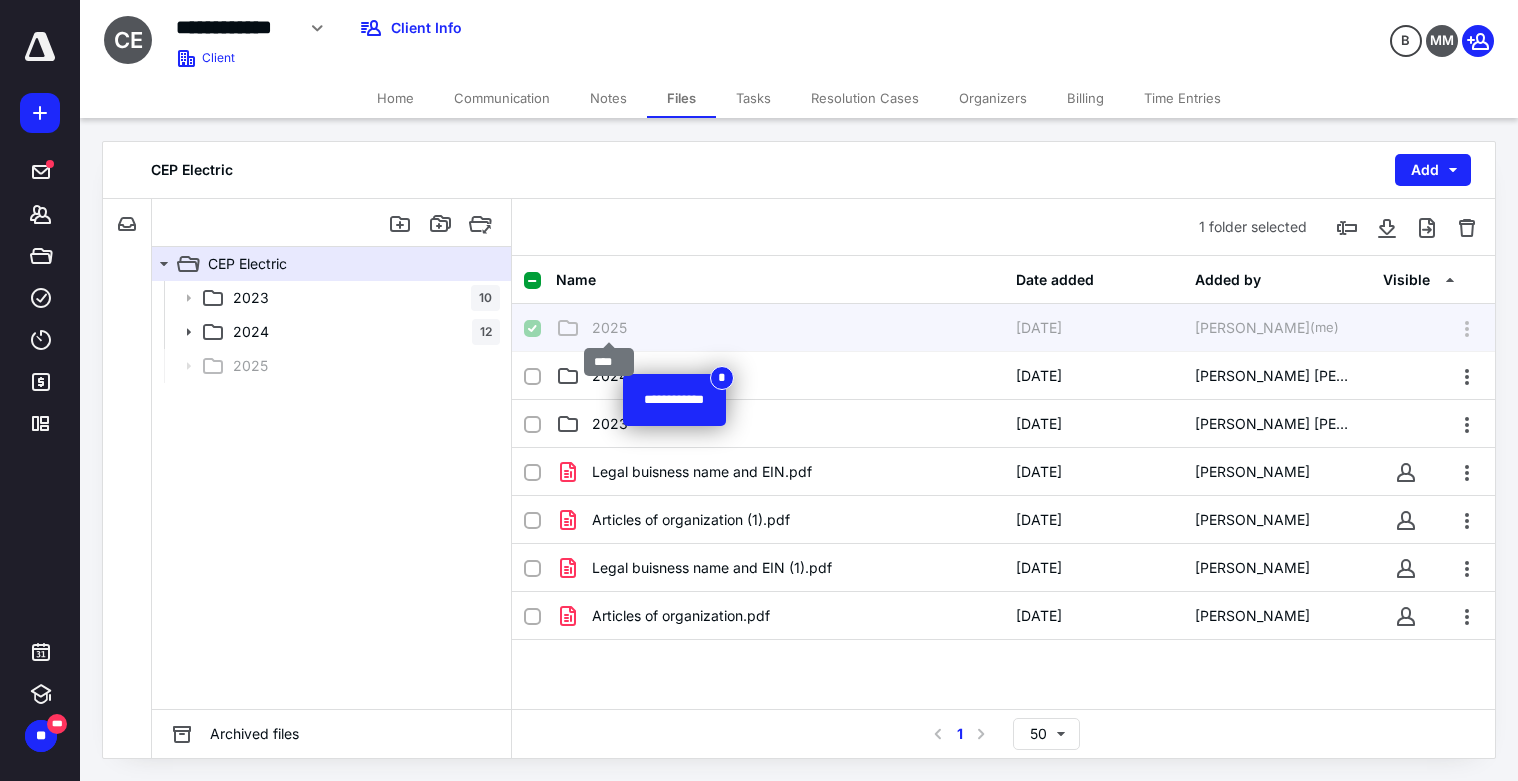 checkbox on "false" 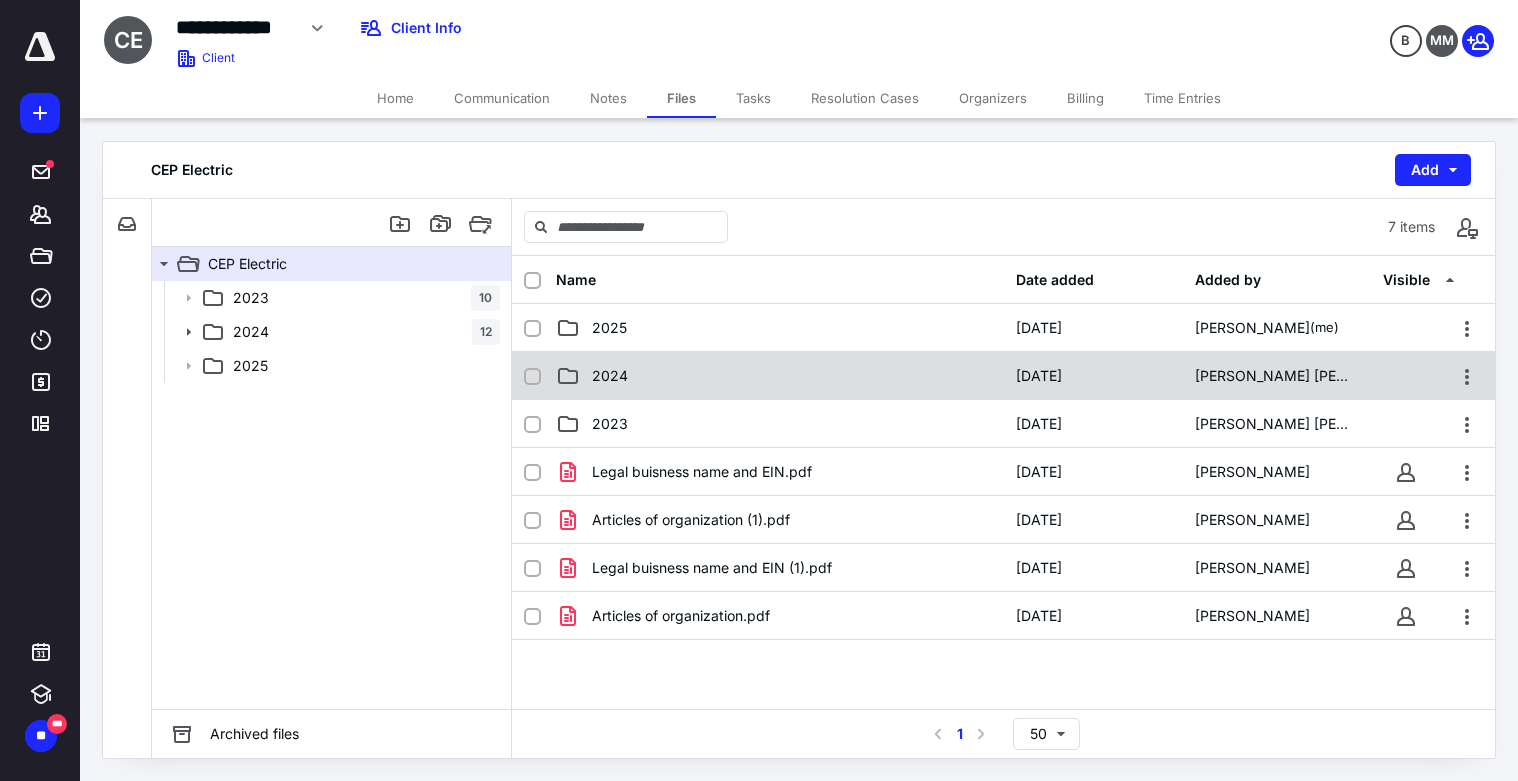 click on "2024" at bounding box center (780, 376) 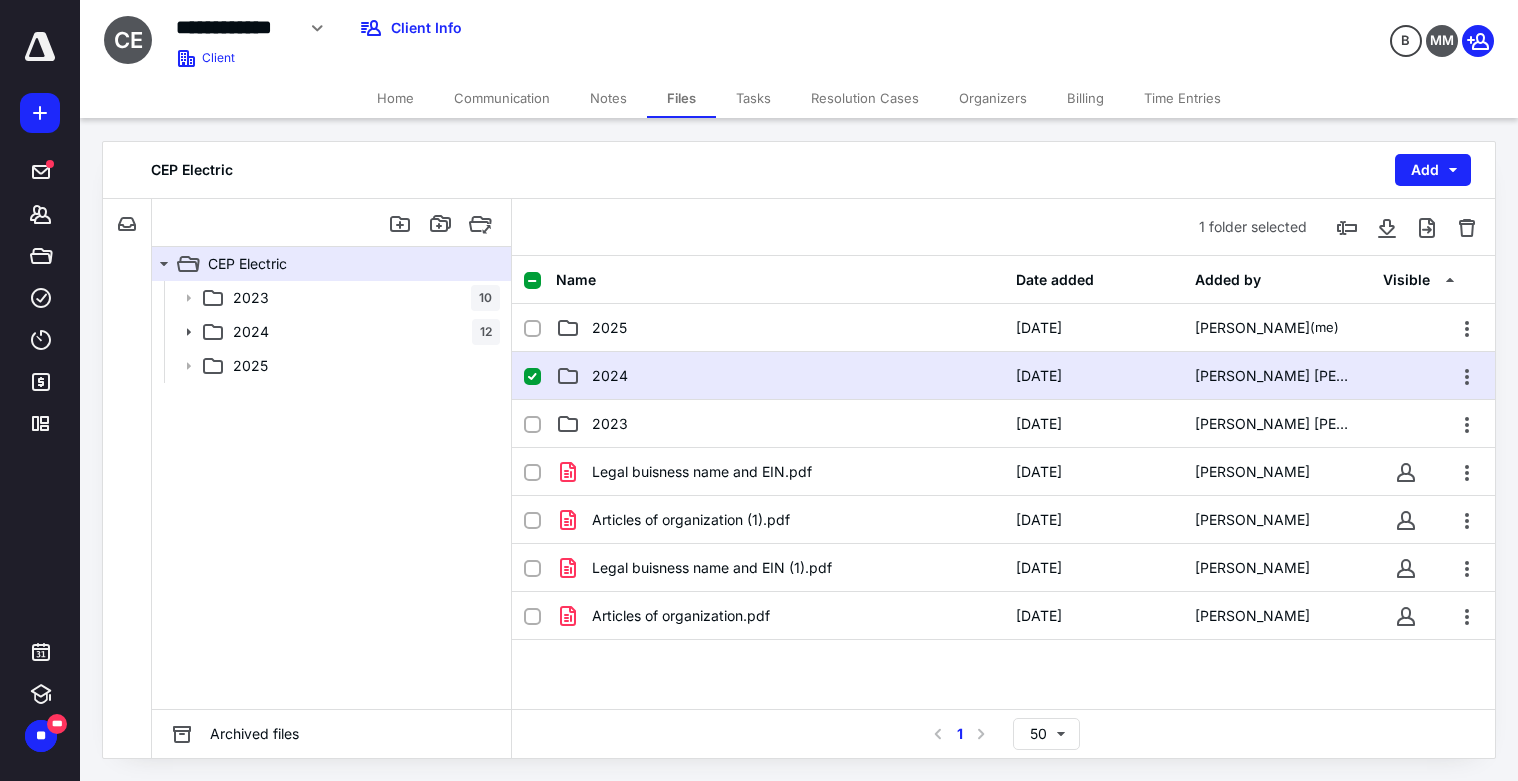 click on "2024" at bounding box center [610, 376] 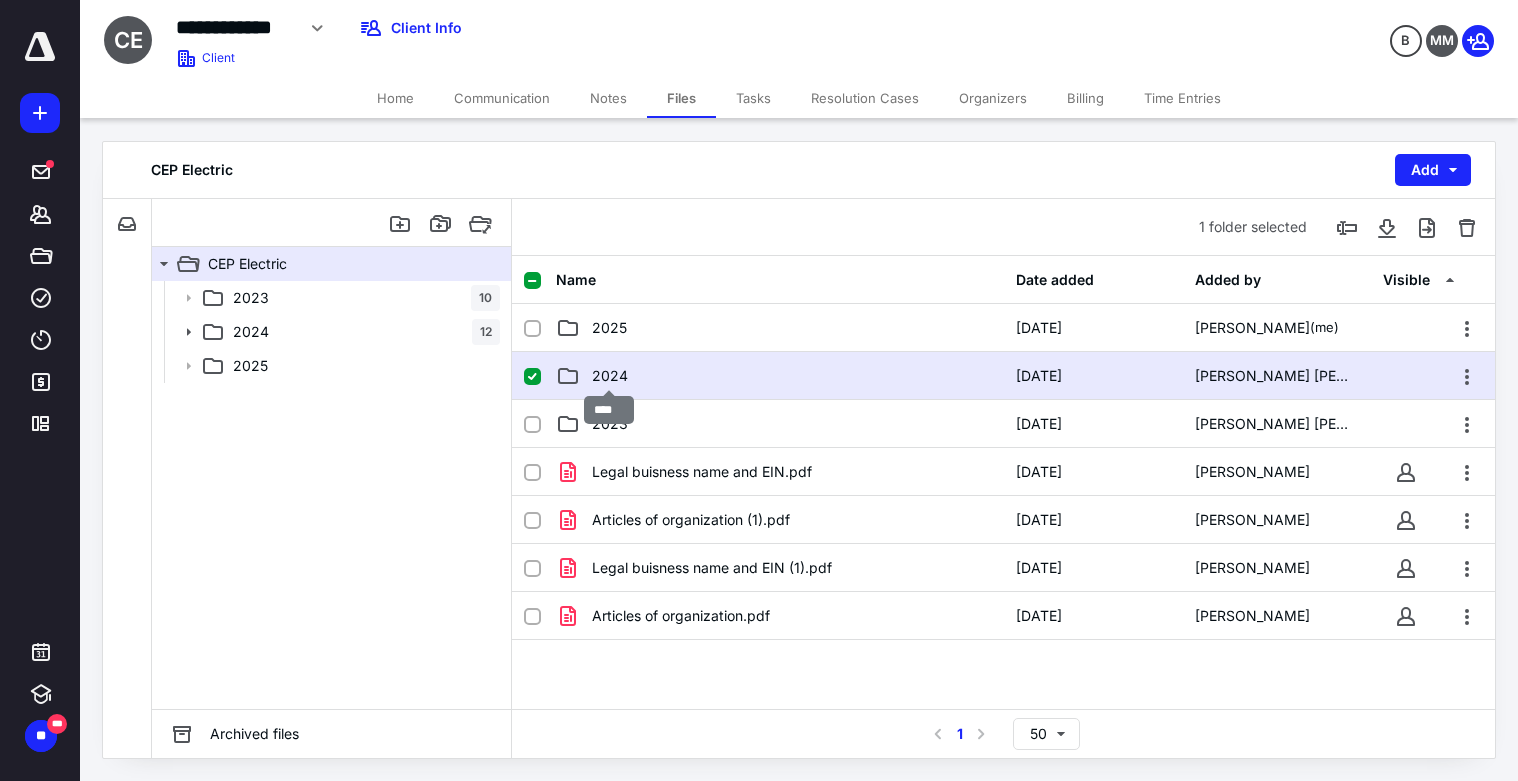 click on "2024" at bounding box center [610, 376] 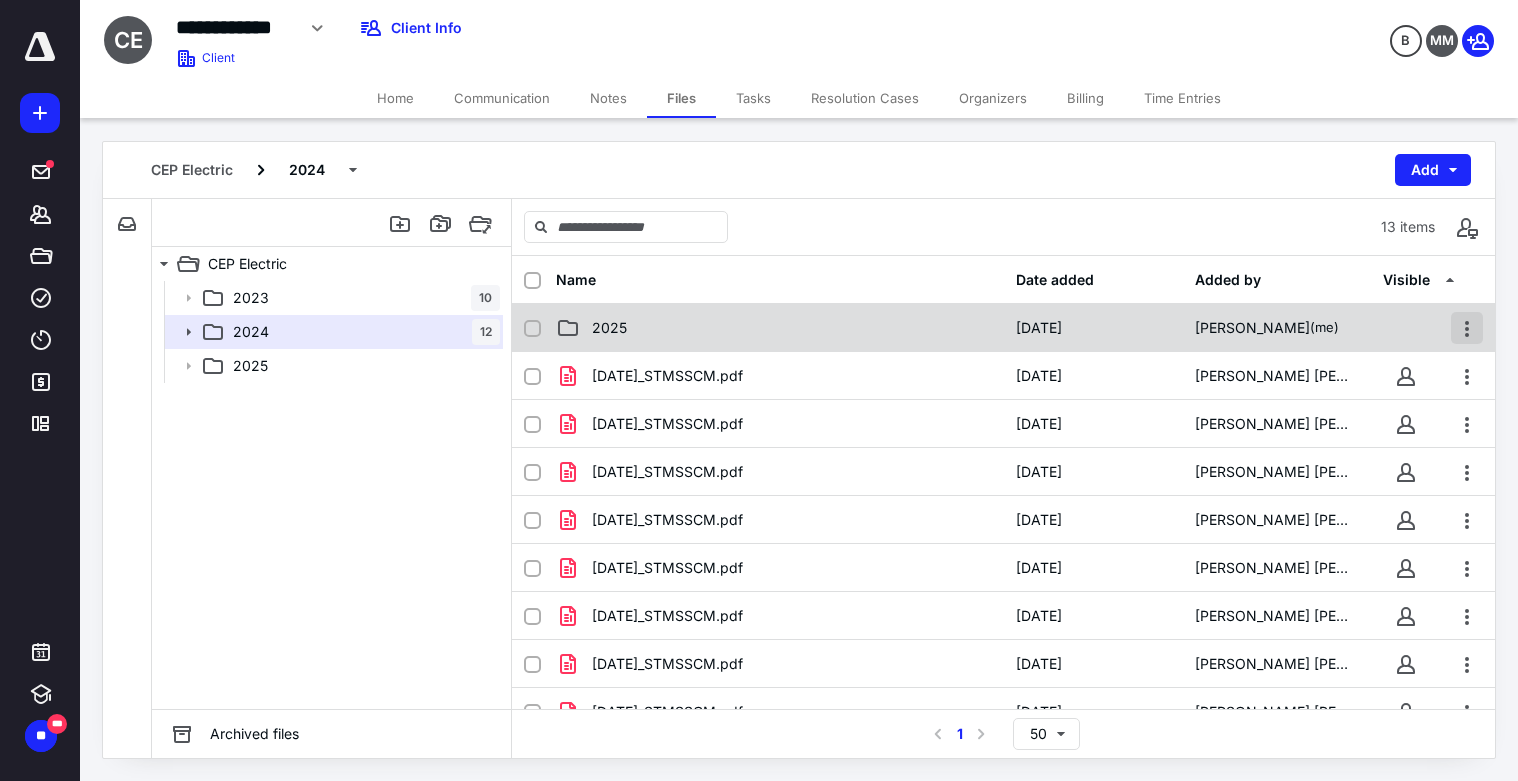 click at bounding box center [1467, 328] 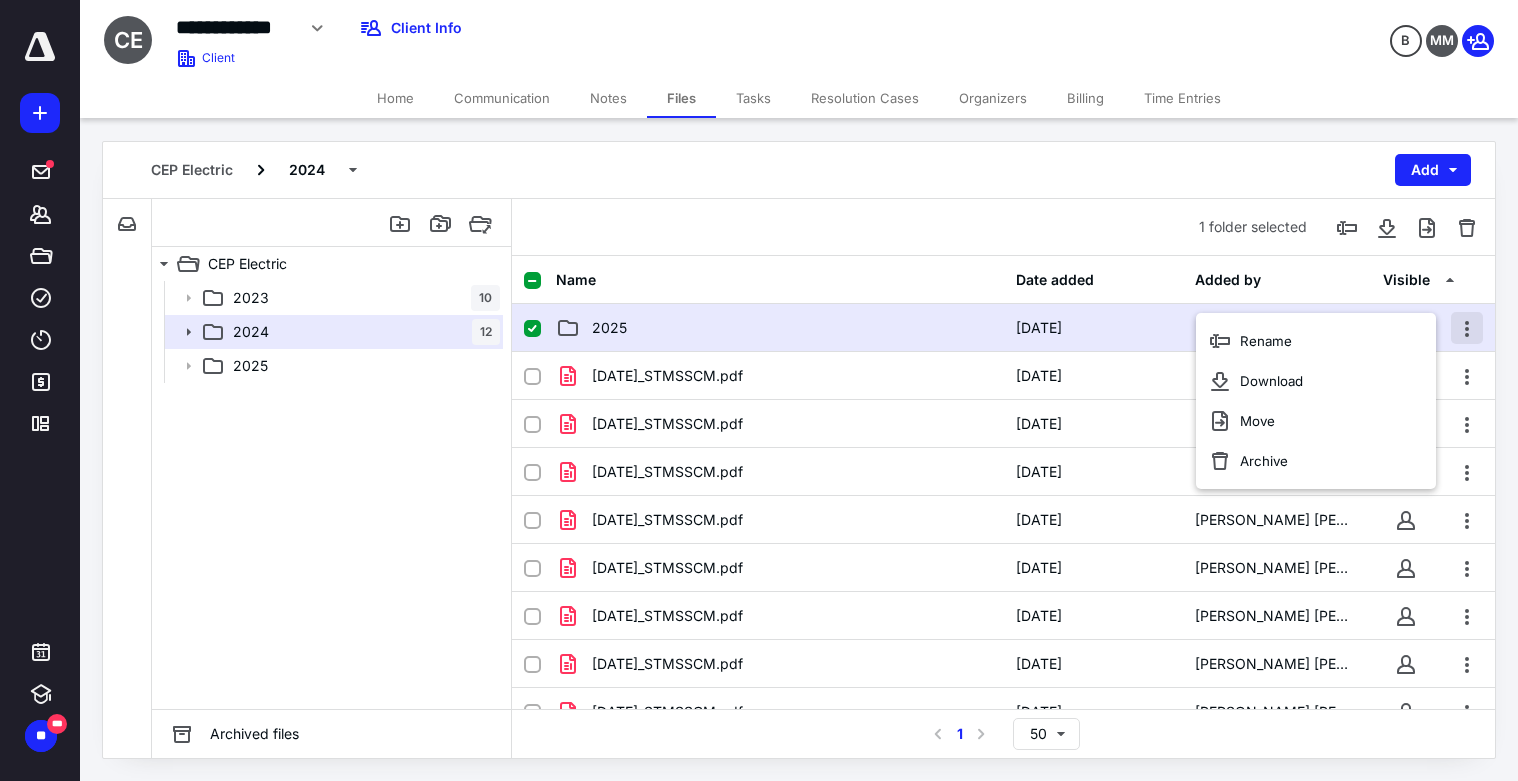 click at bounding box center [1467, 328] 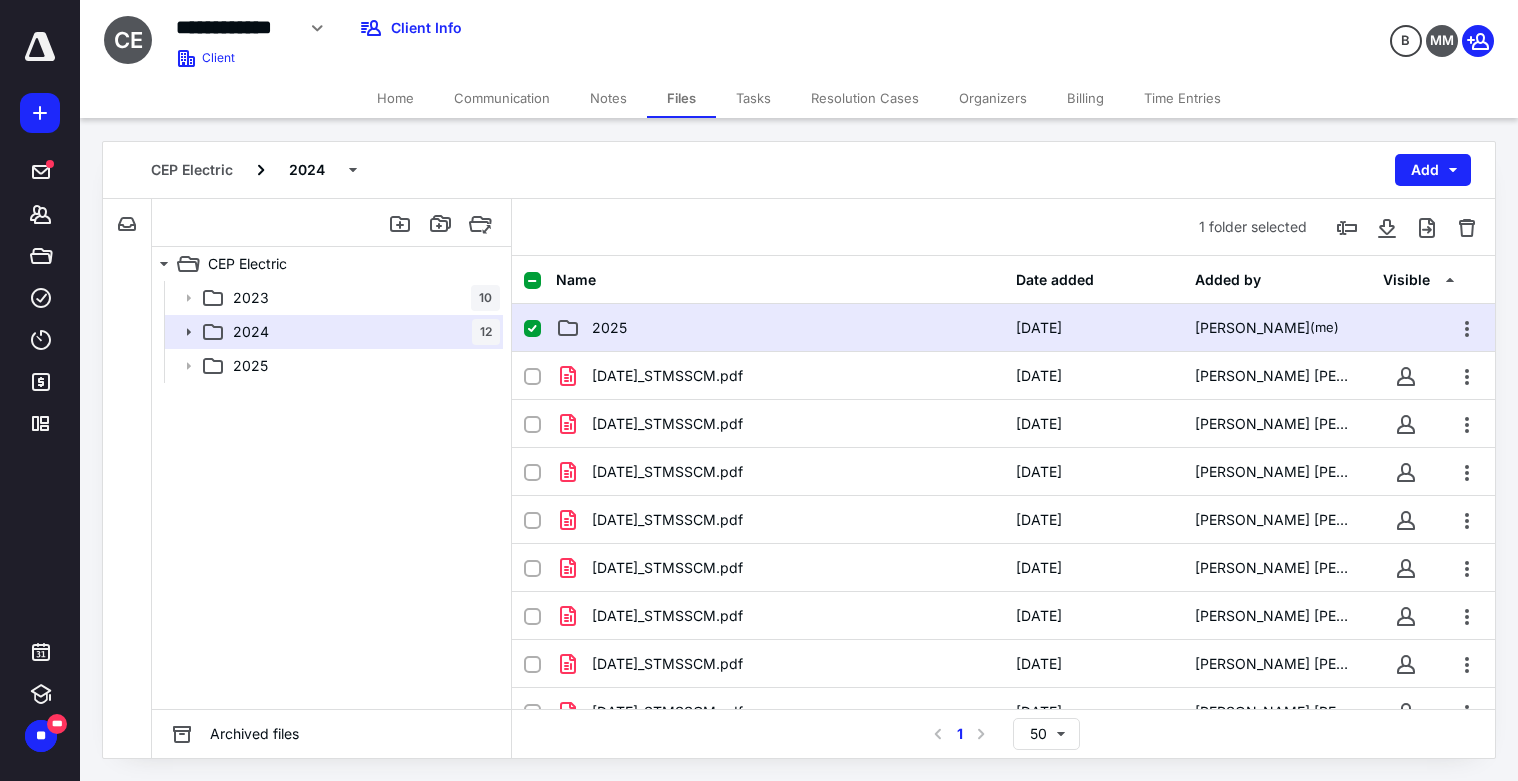 click on "2025" at bounding box center (780, 328) 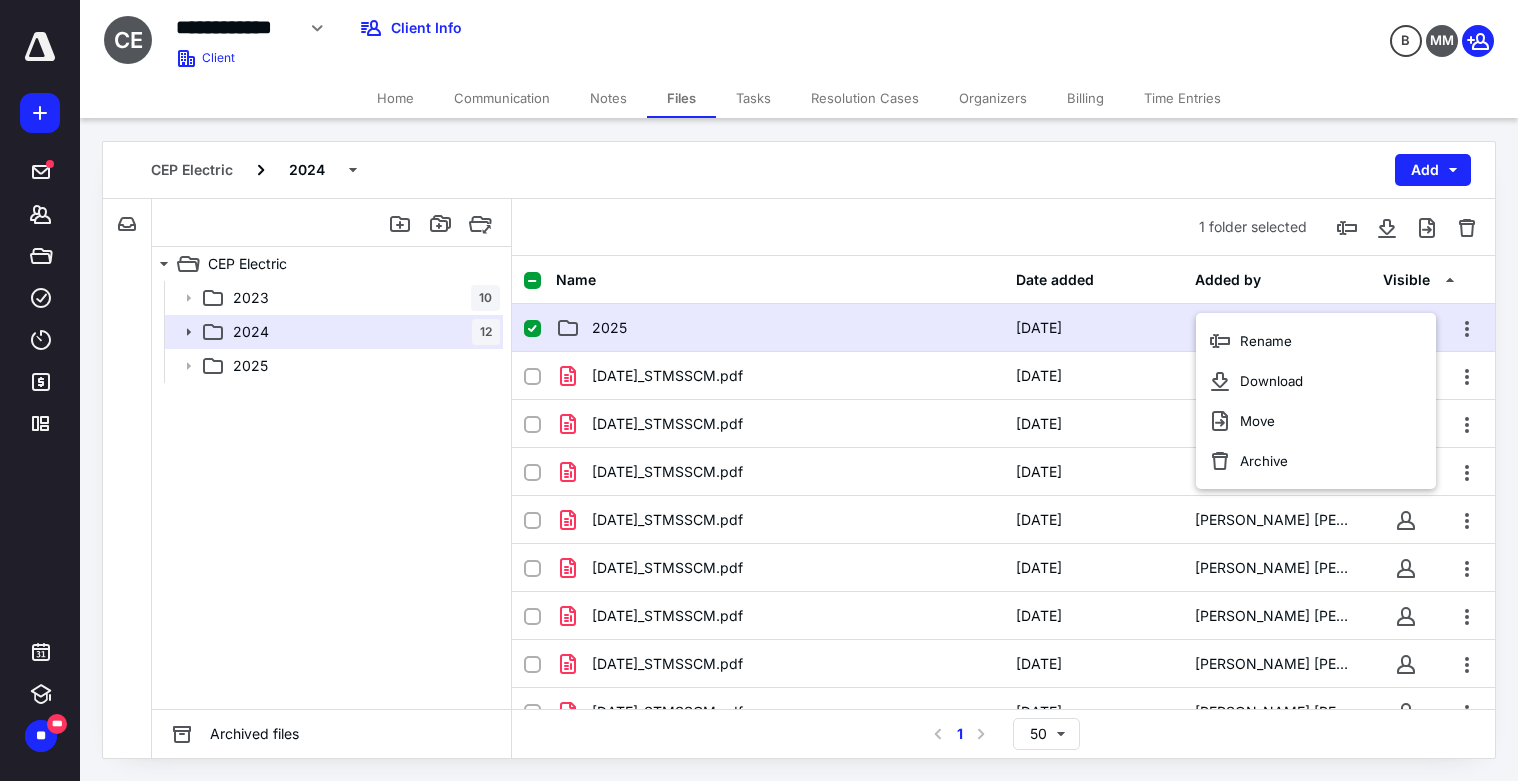 click on "2025" at bounding box center (609, 328) 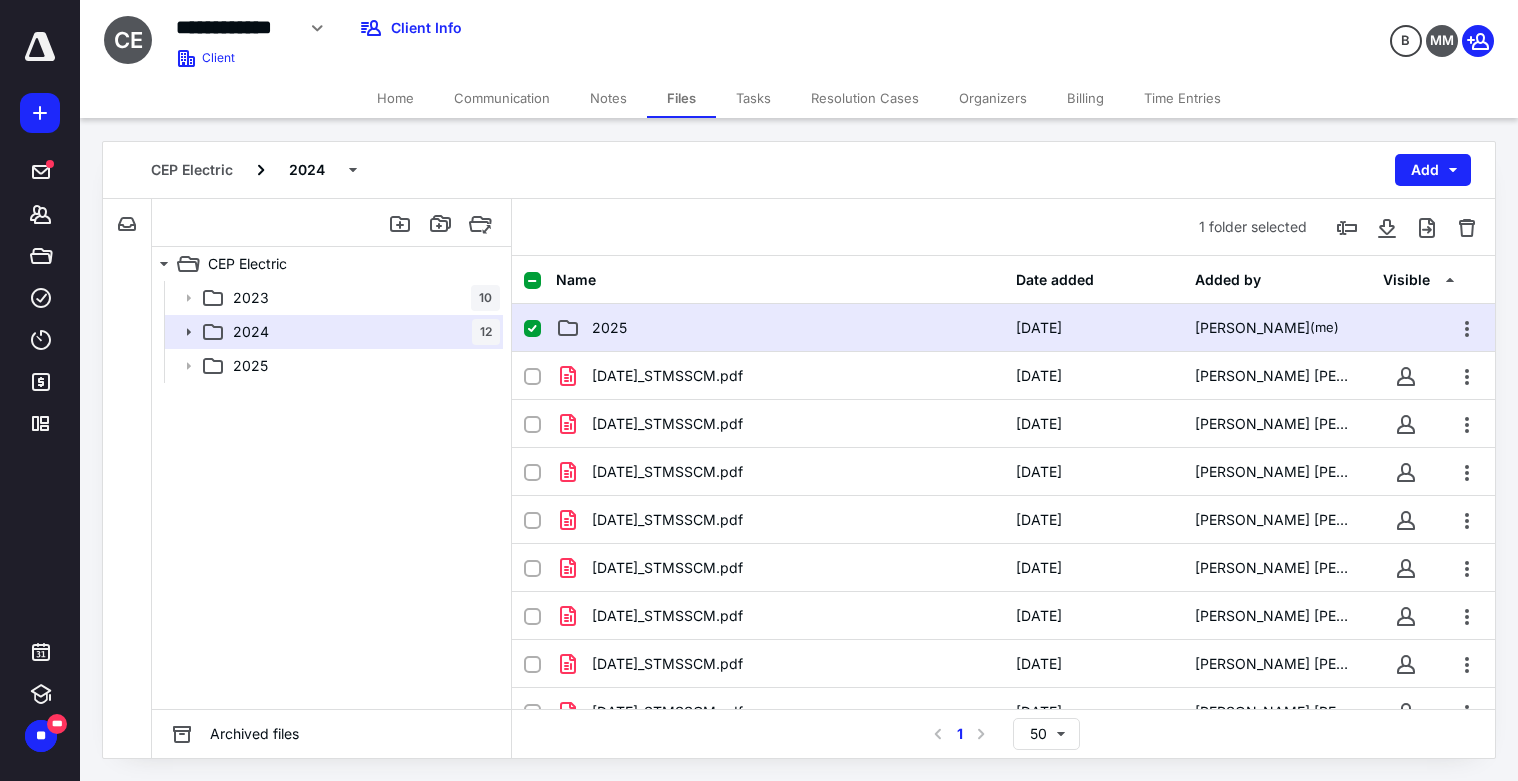 click at bounding box center (532, 329) 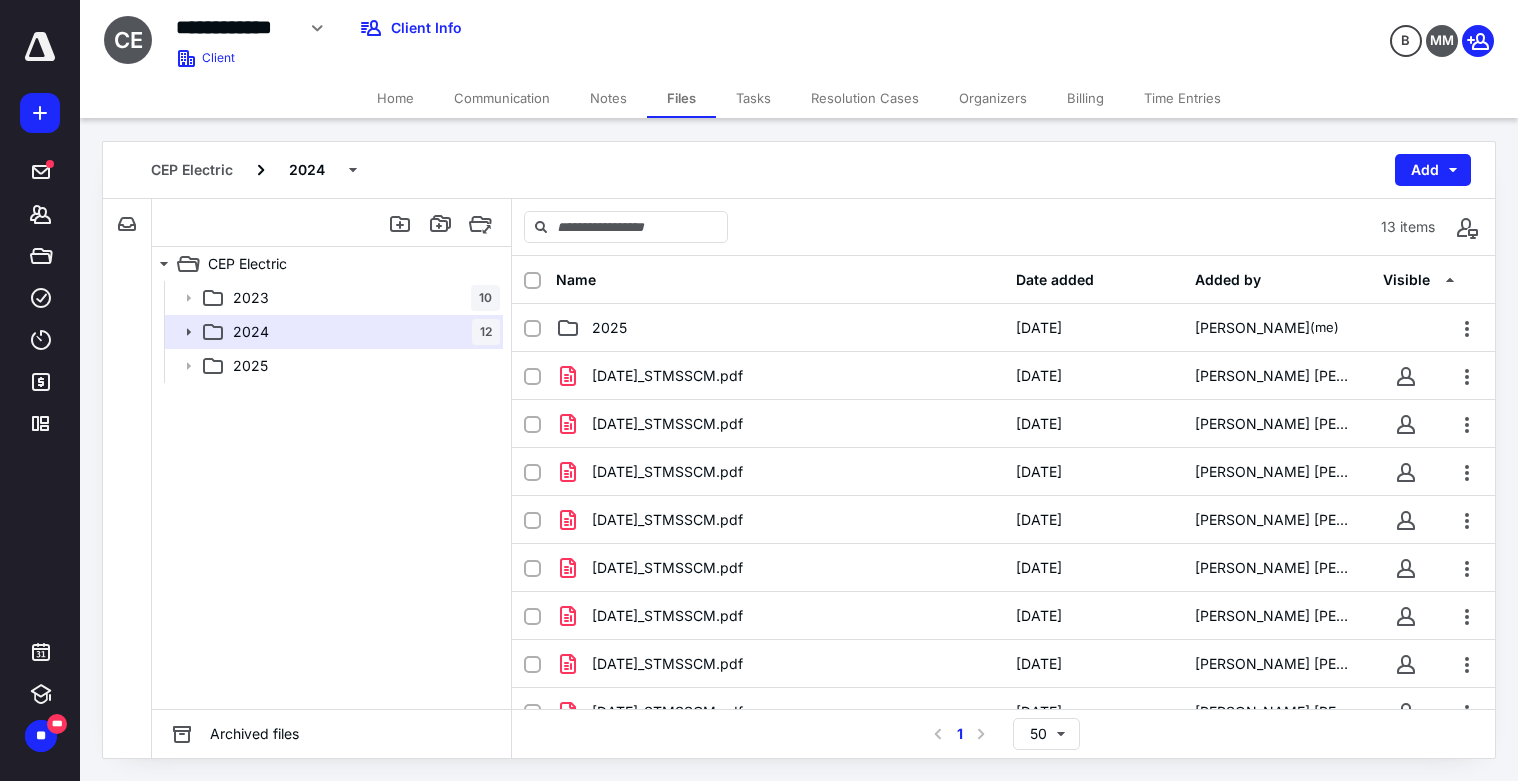 checkbox on "false" 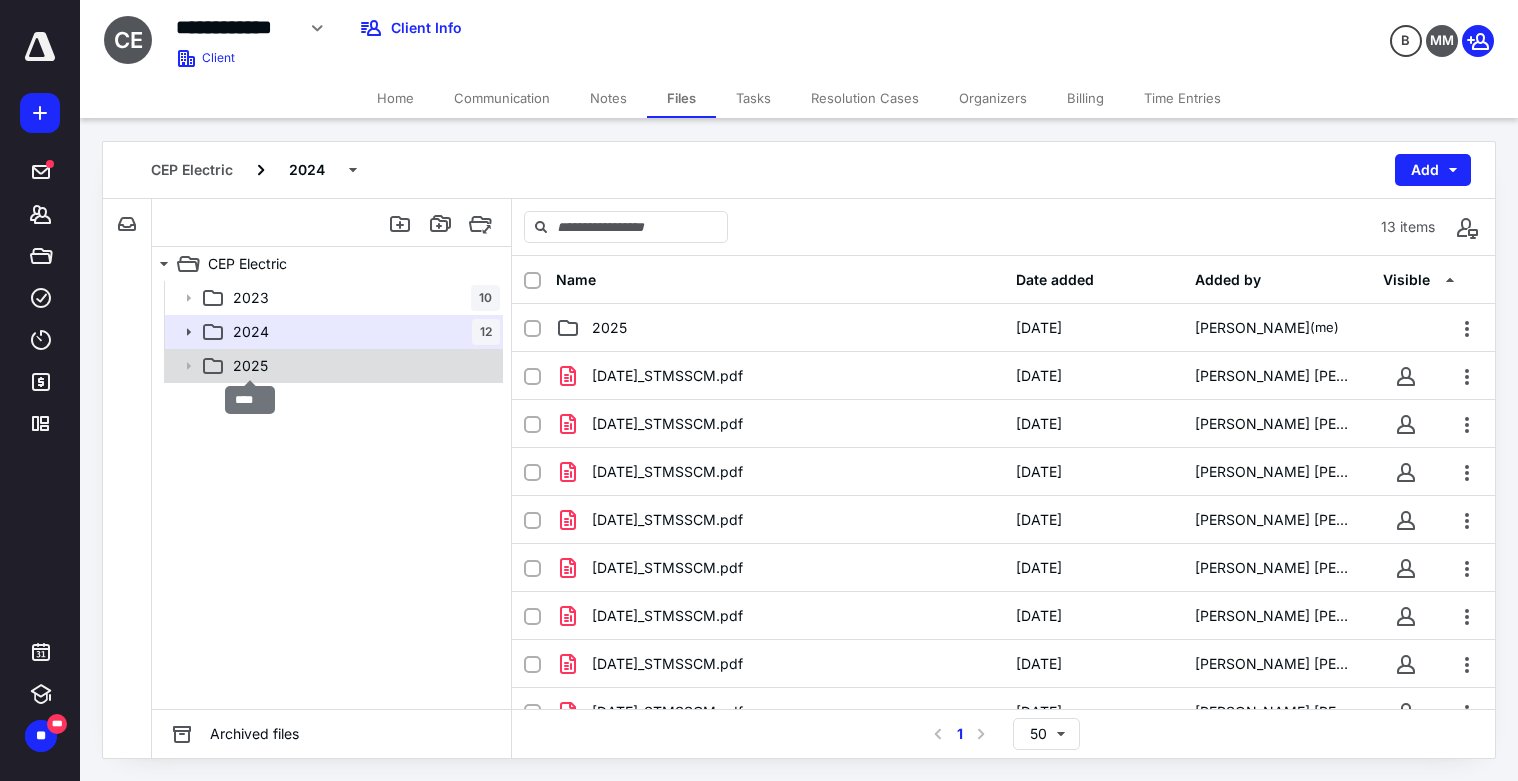 click on "2025" at bounding box center [250, 366] 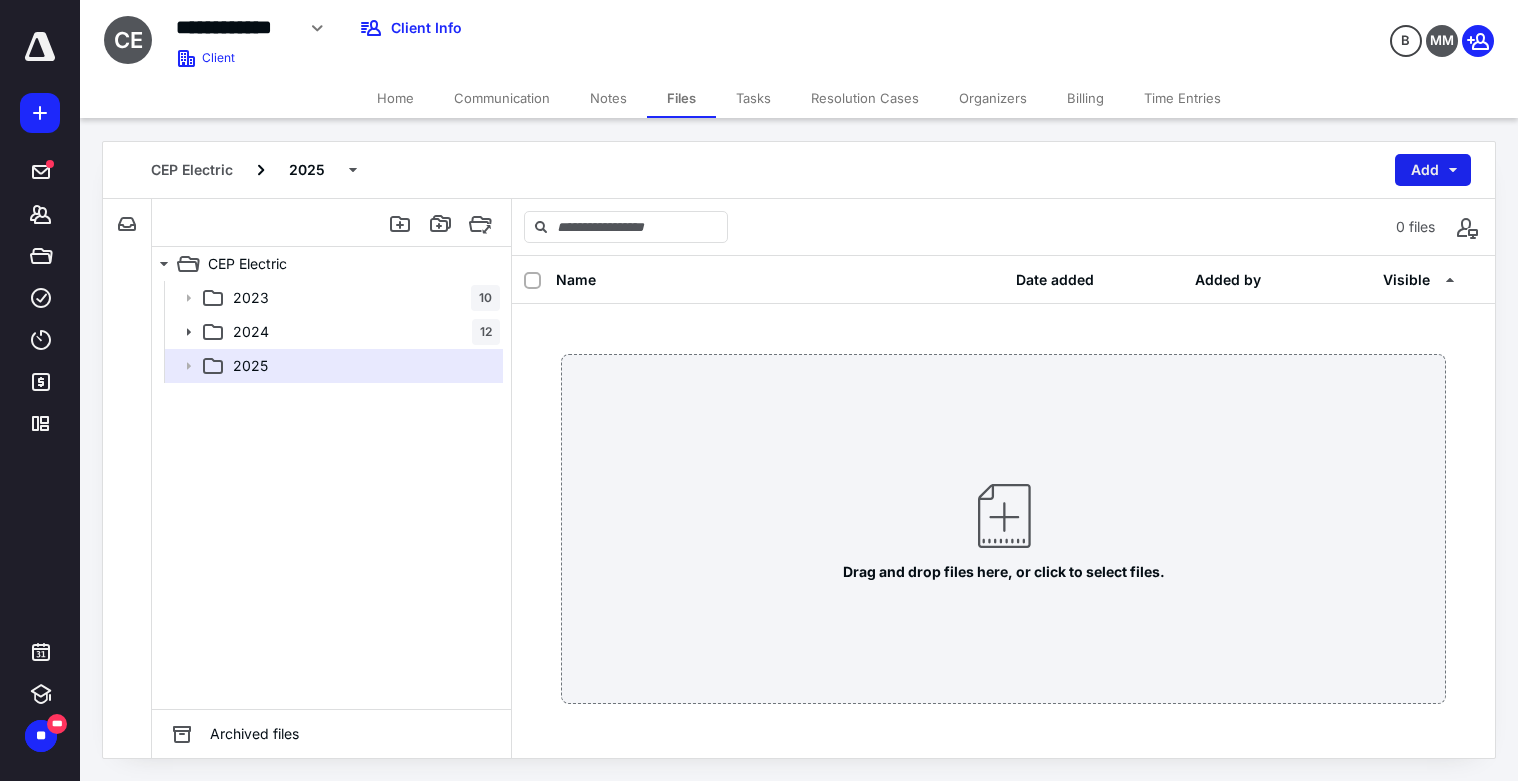 click on "Add" at bounding box center [1433, 170] 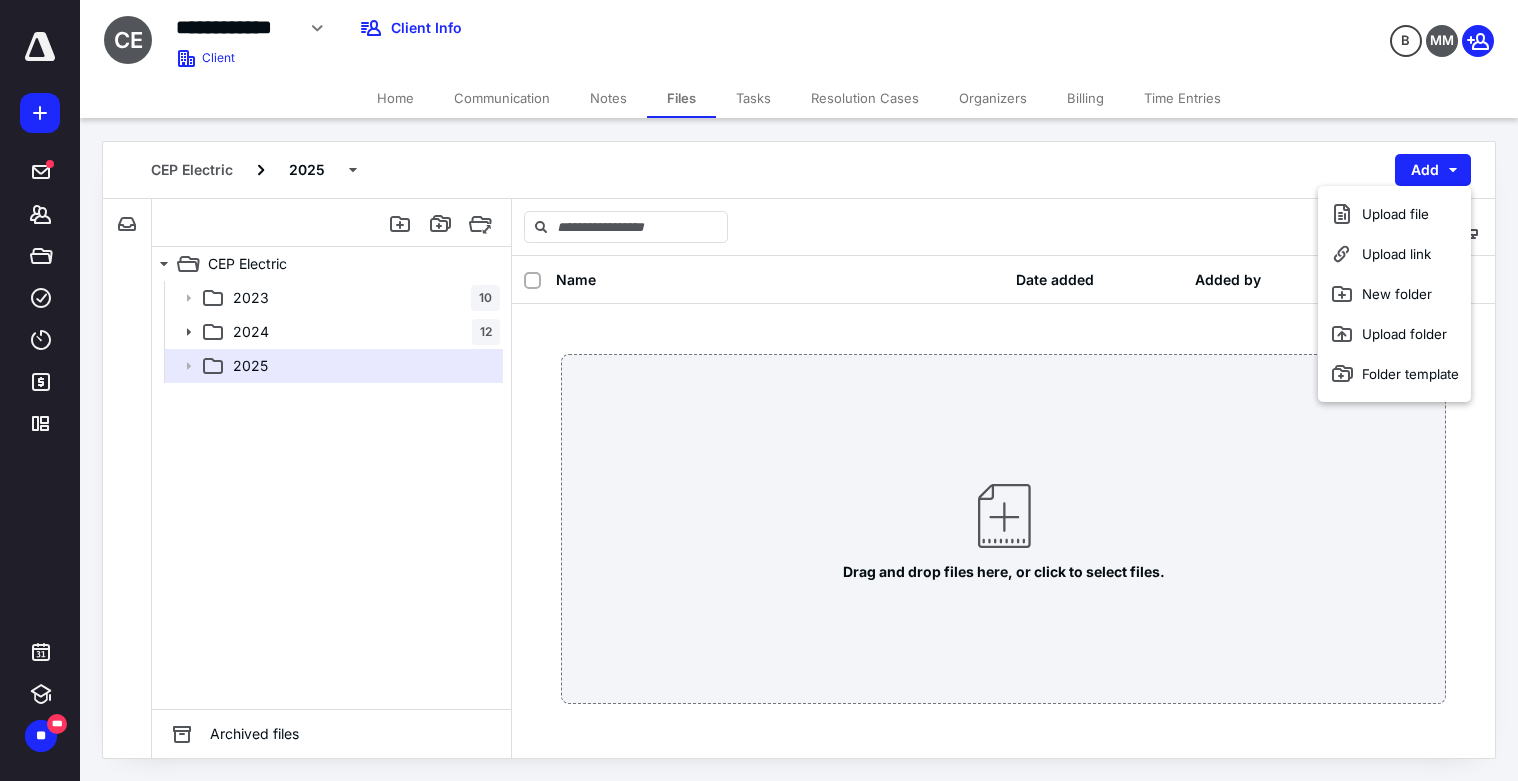 click on "CEP Electric 2025   Add" at bounding box center (799, 170) 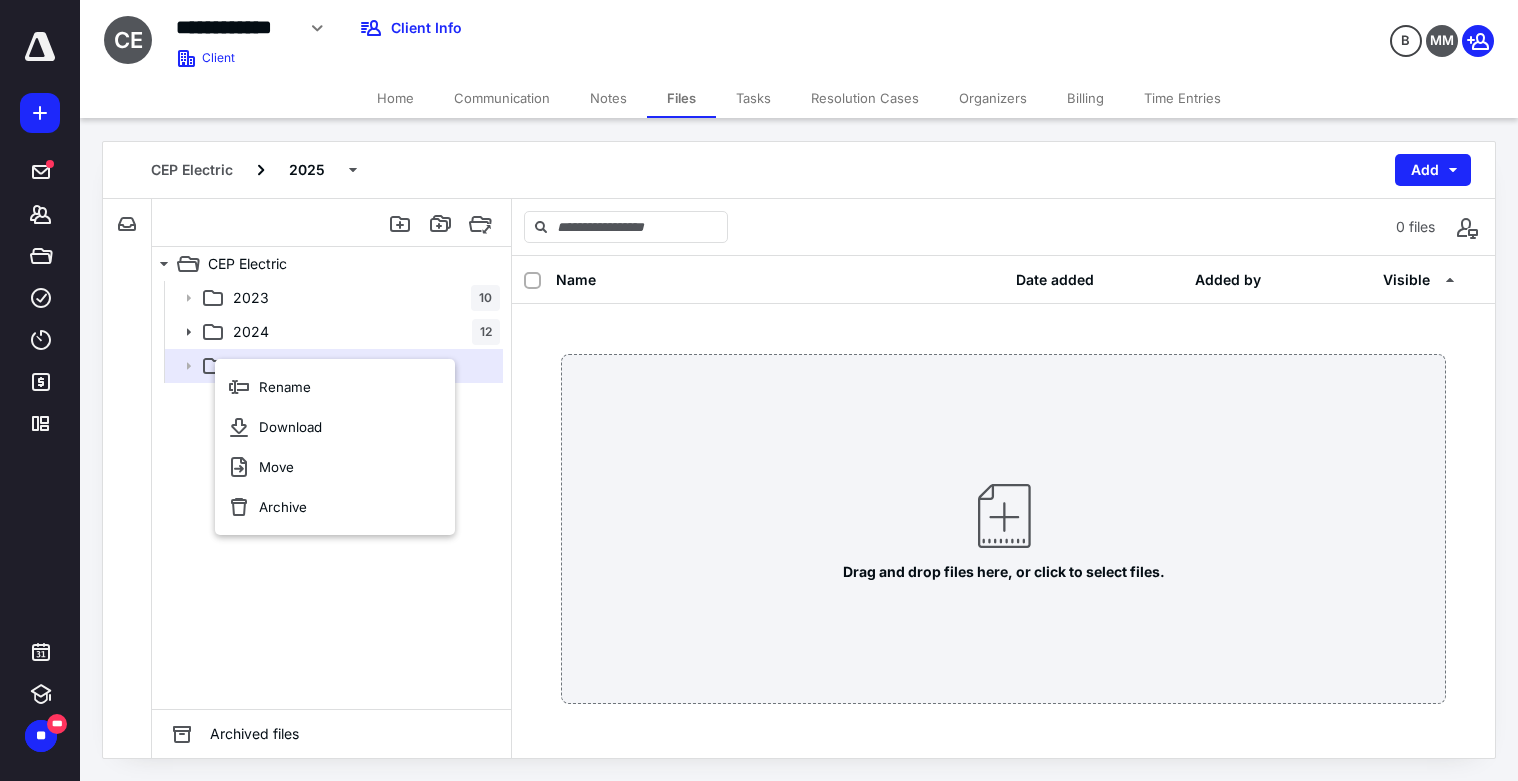 click on "Rename Download Move Archive" at bounding box center [335, 447] 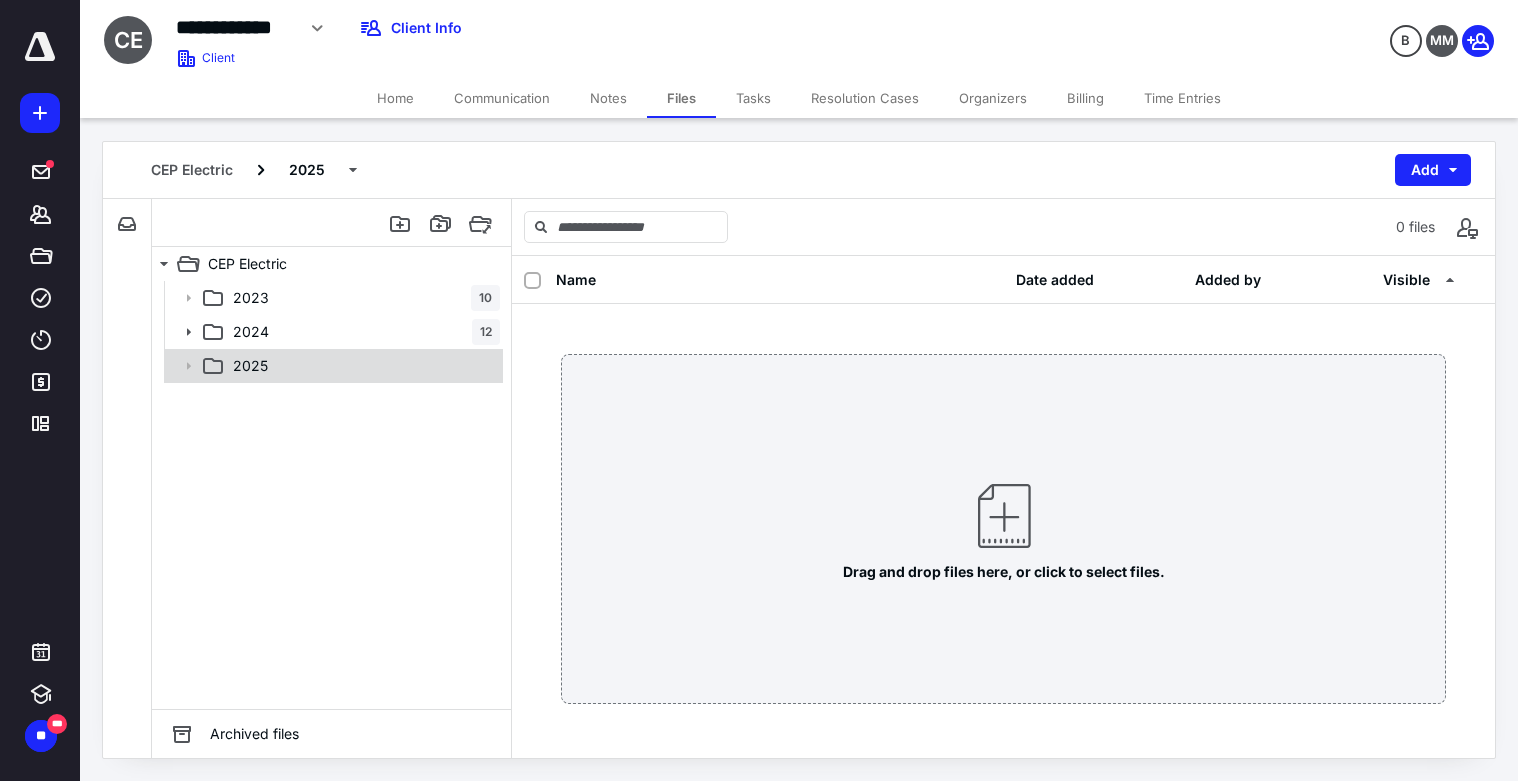 click 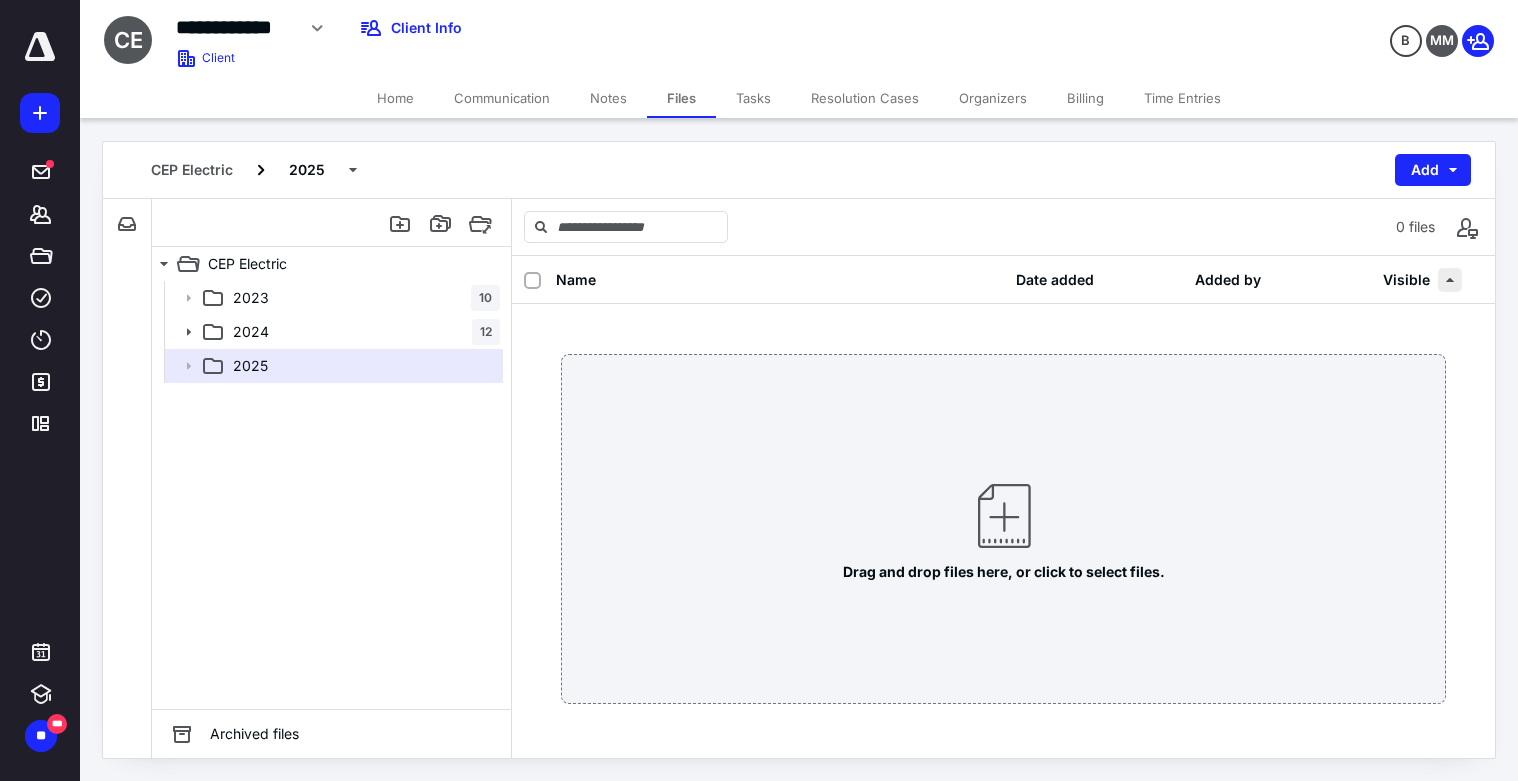 click at bounding box center (1450, 280) 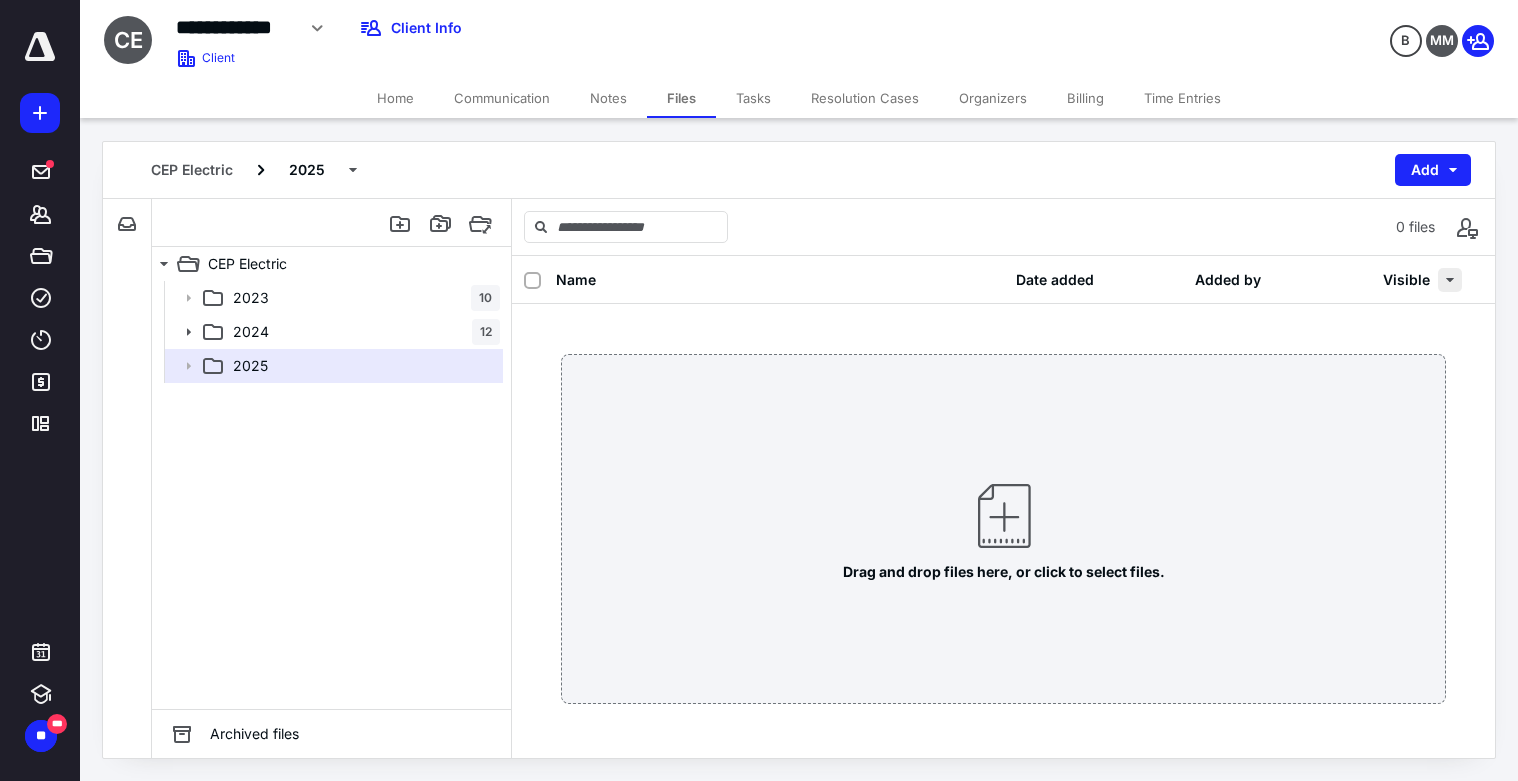 click at bounding box center (1450, 280) 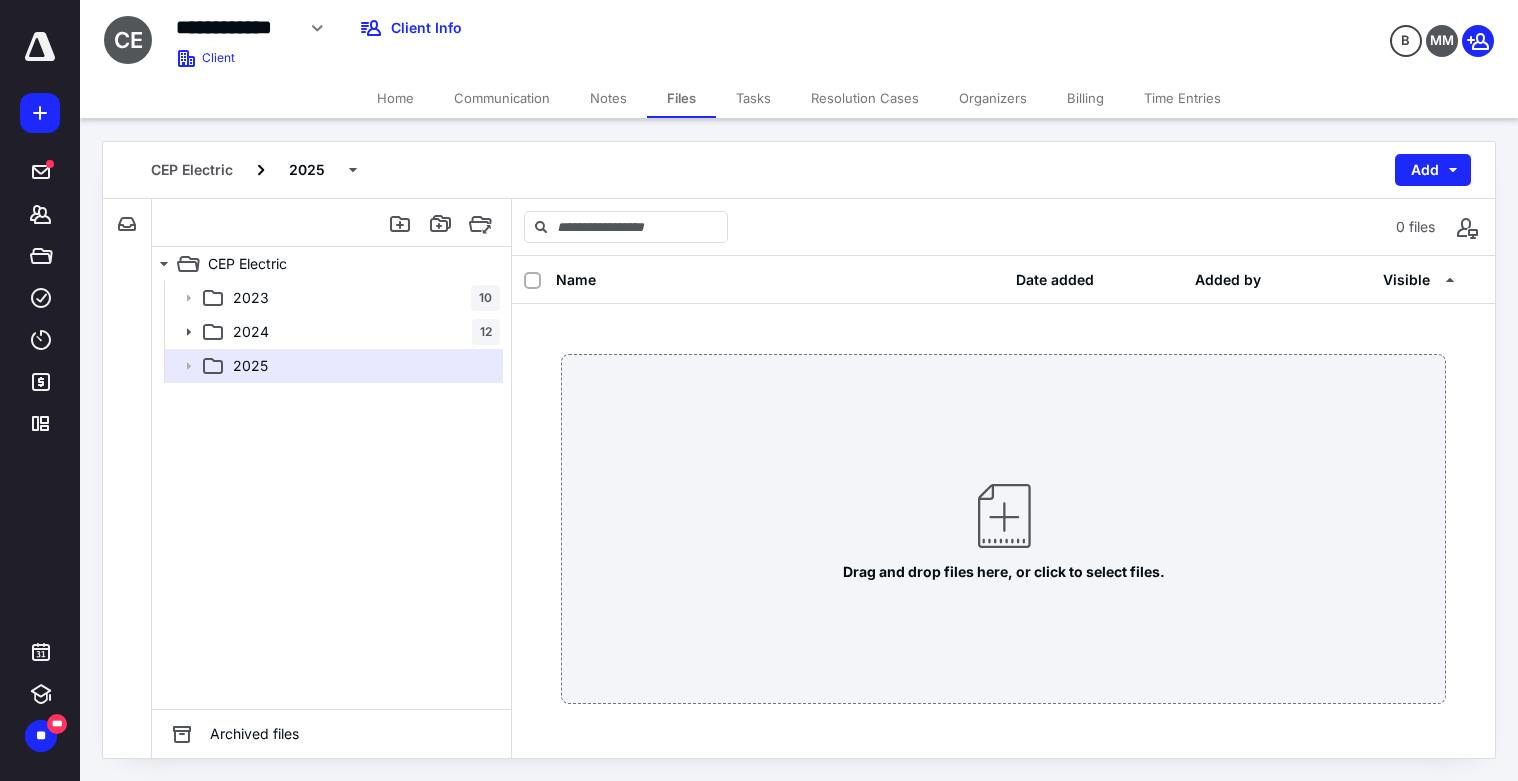 click on "Files" at bounding box center (681, 98) 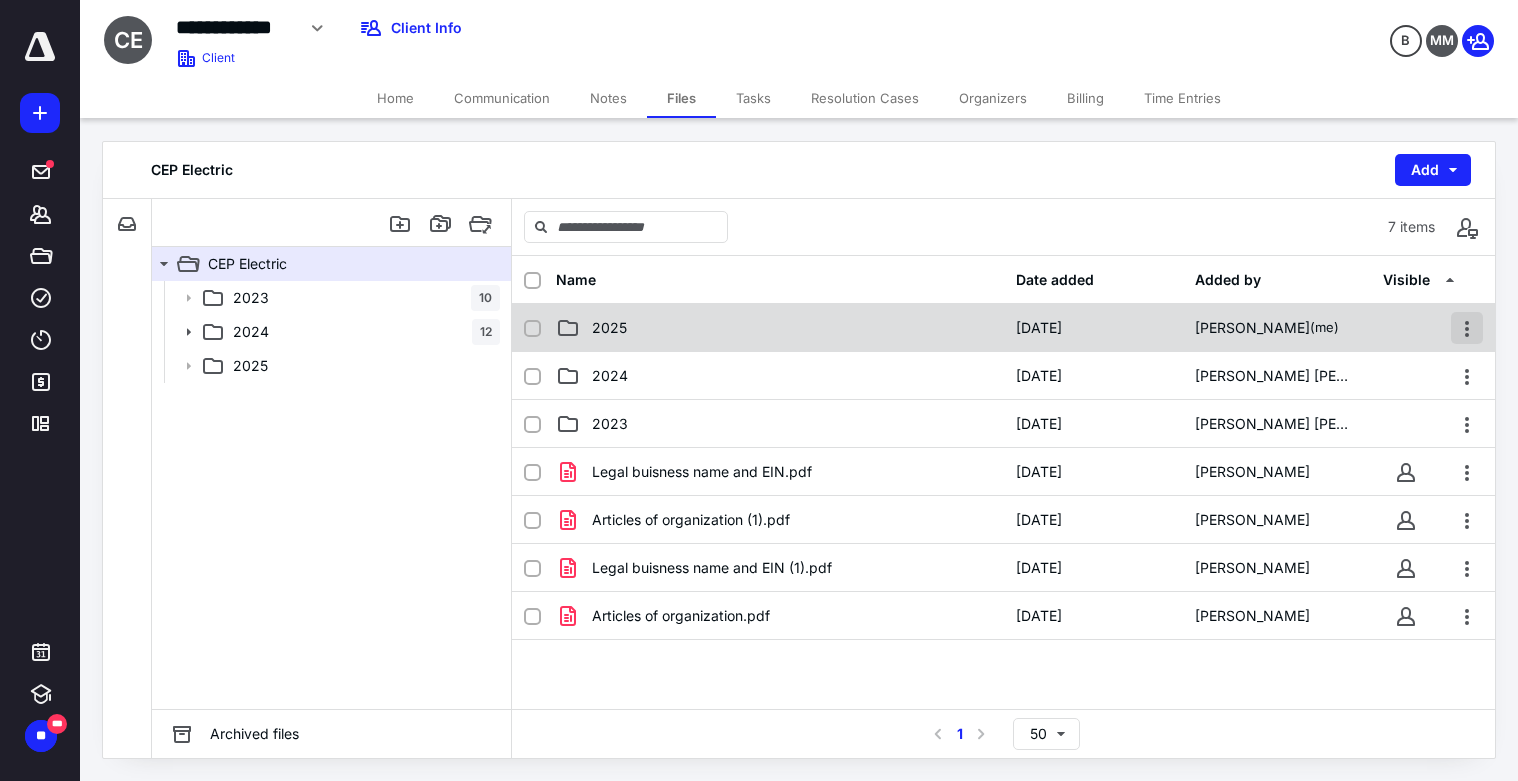 click at bounding box center (1467, 328) 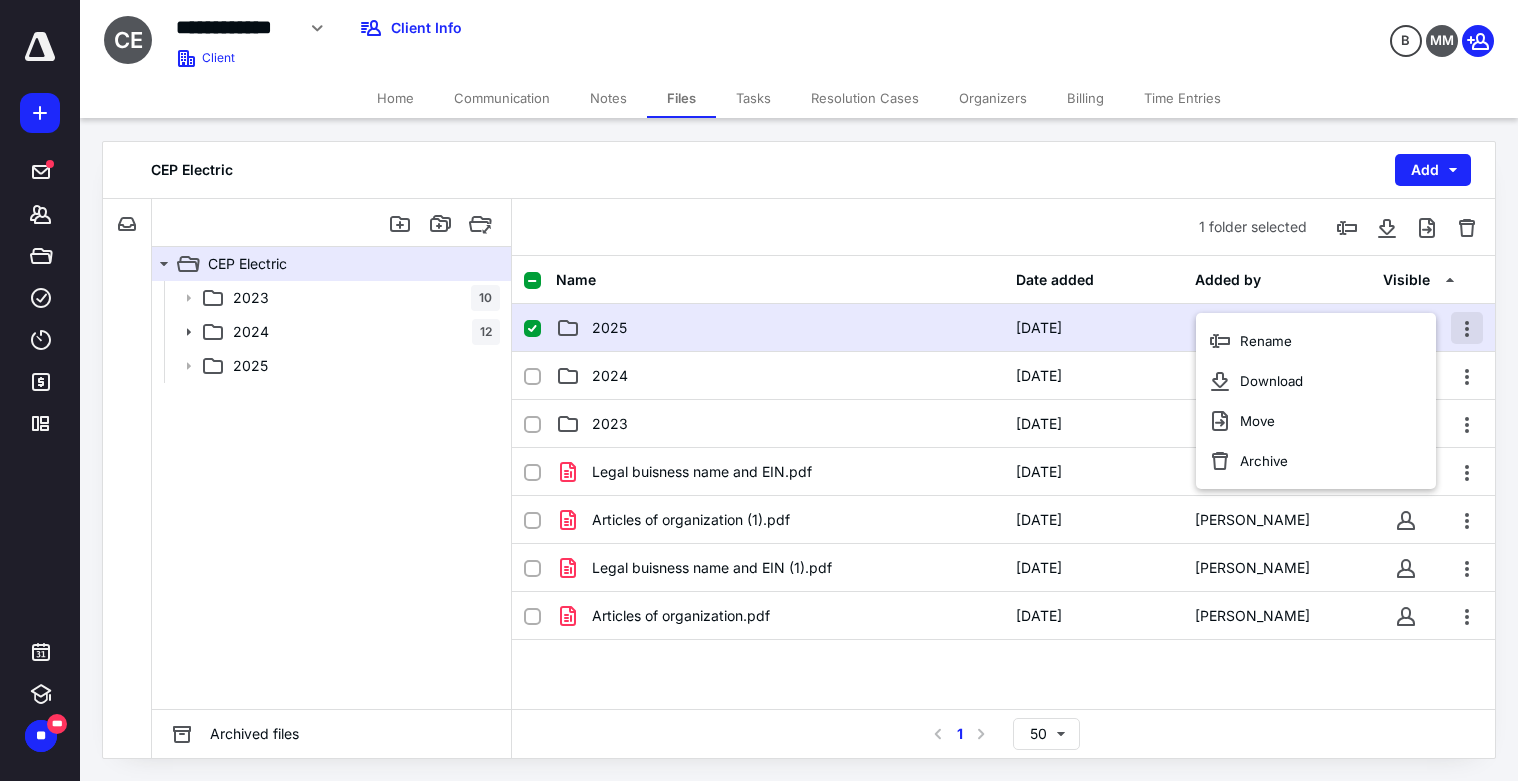 click at bounding box center (1467, 328) 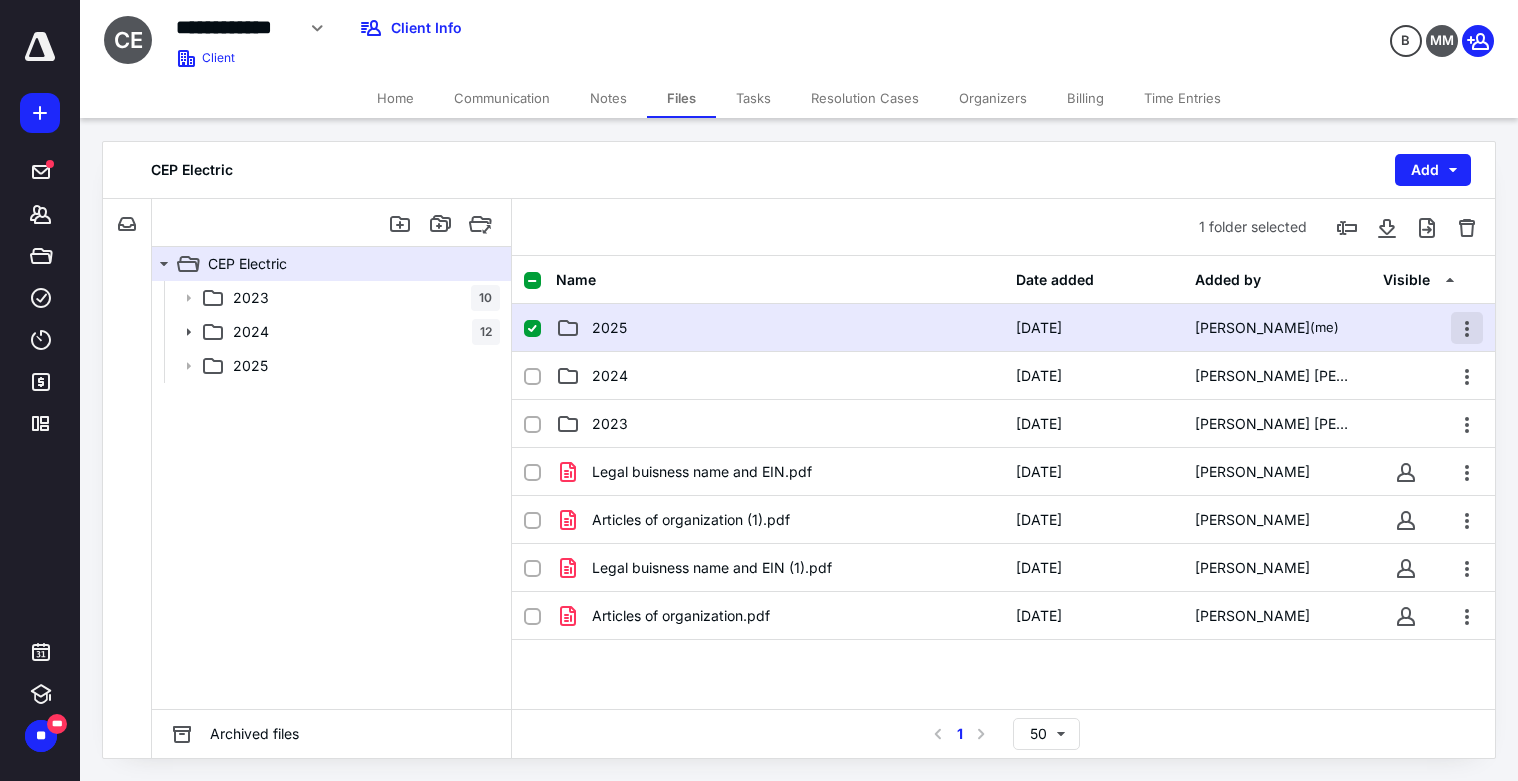 click at bounding box center [1467, 328] 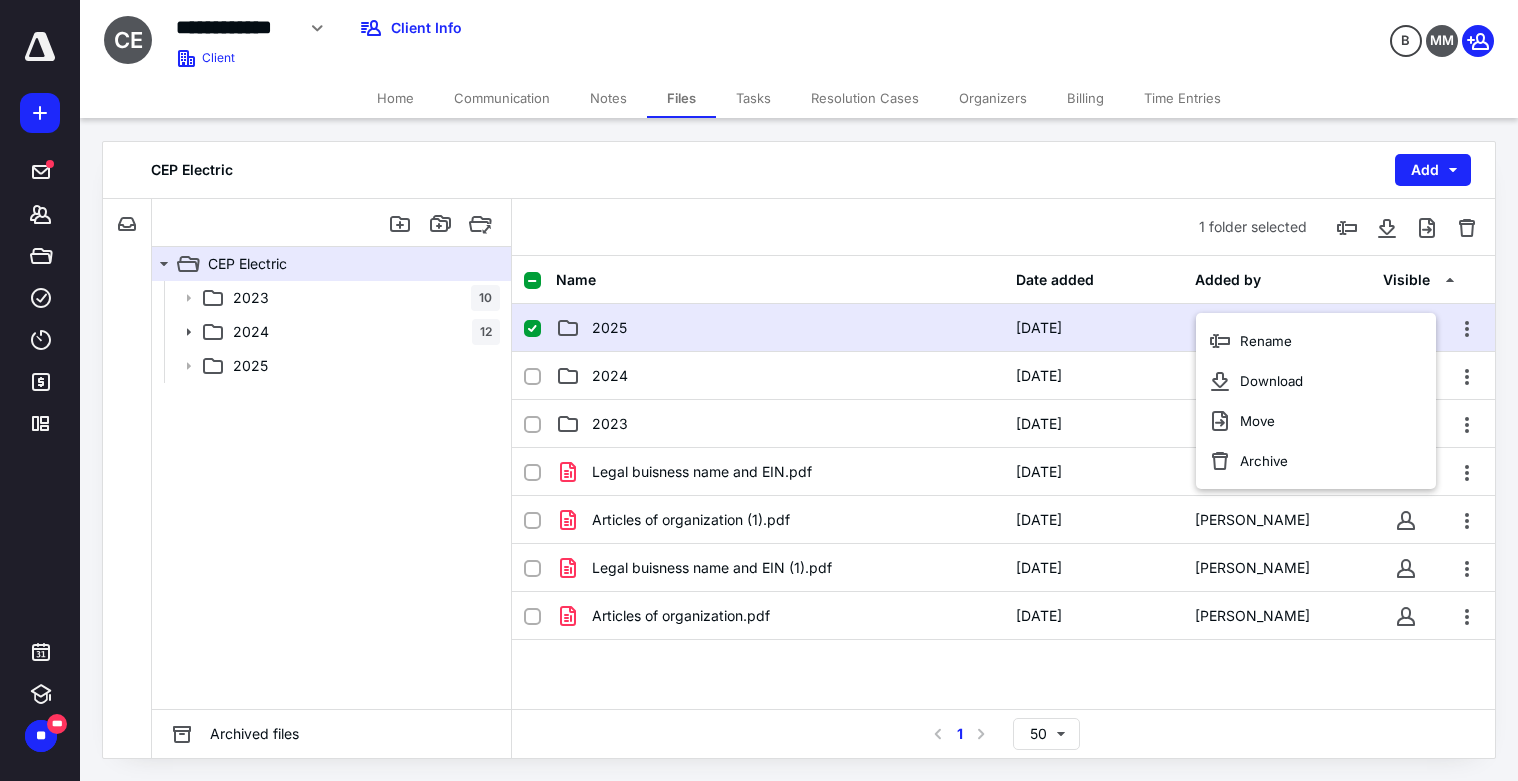 click on "Tasks" at bounding box center [753, 98] 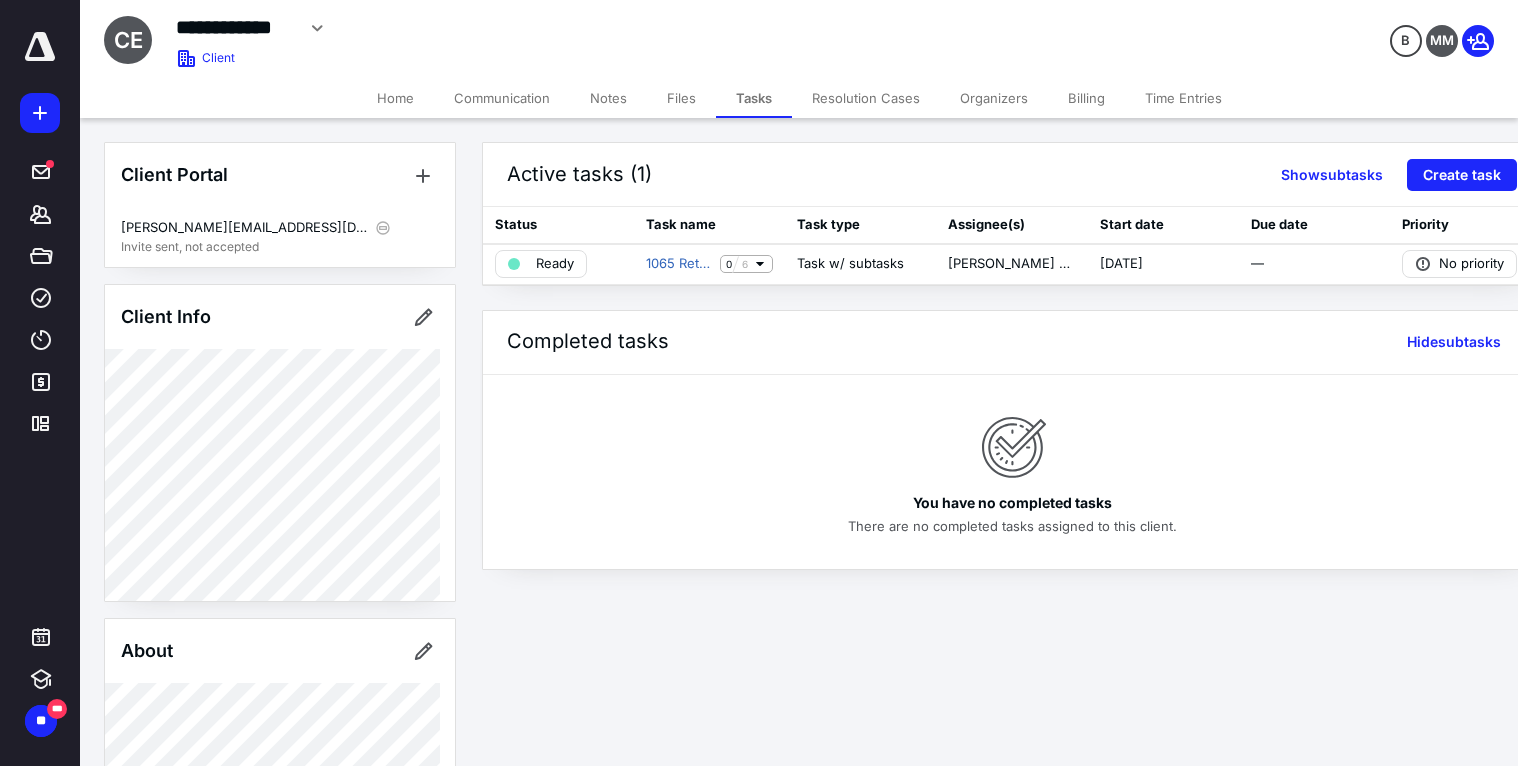 click on "Billing" at bounding box center (1086, 98) 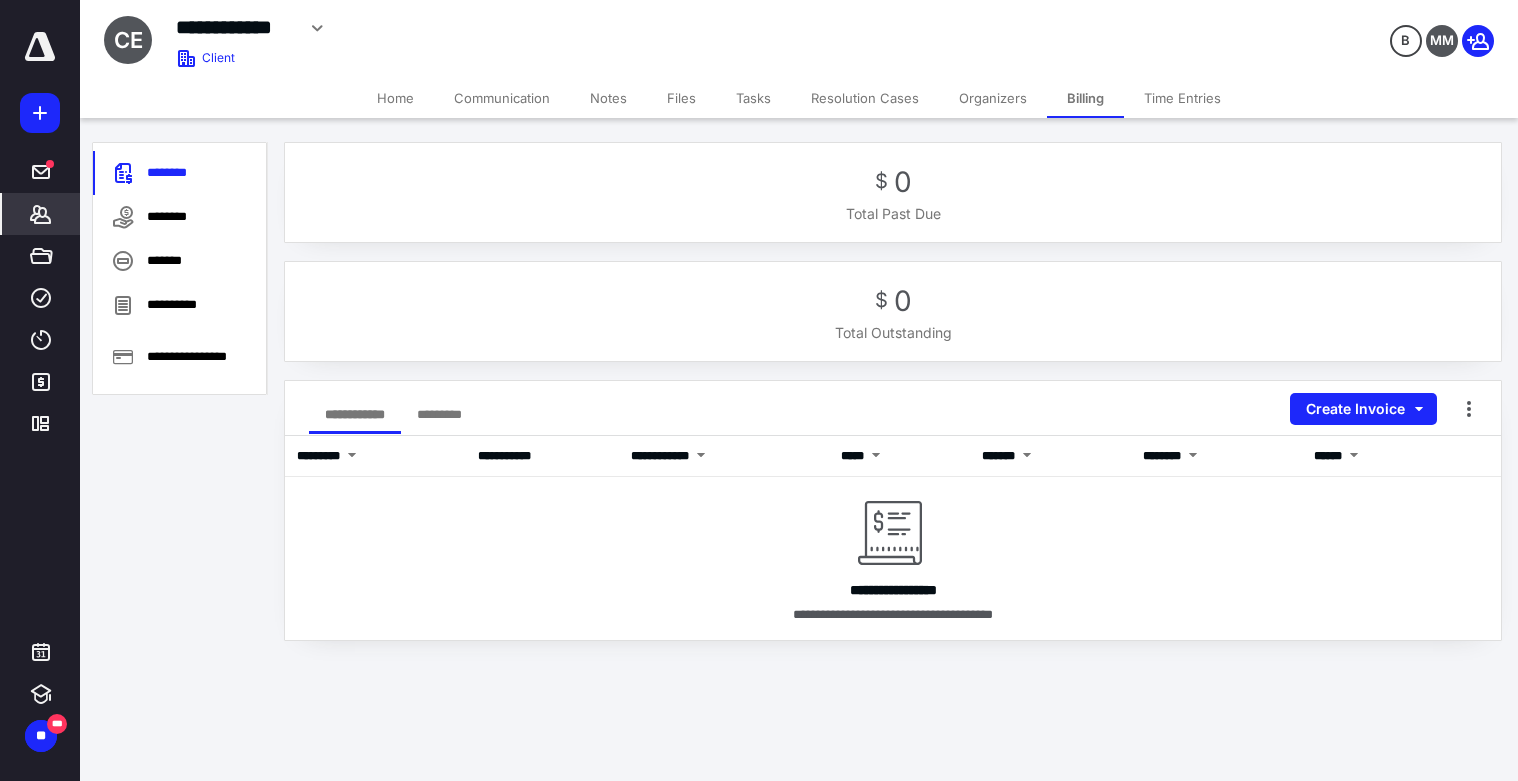 click on "Organizers" at bounding box center (993, 98) 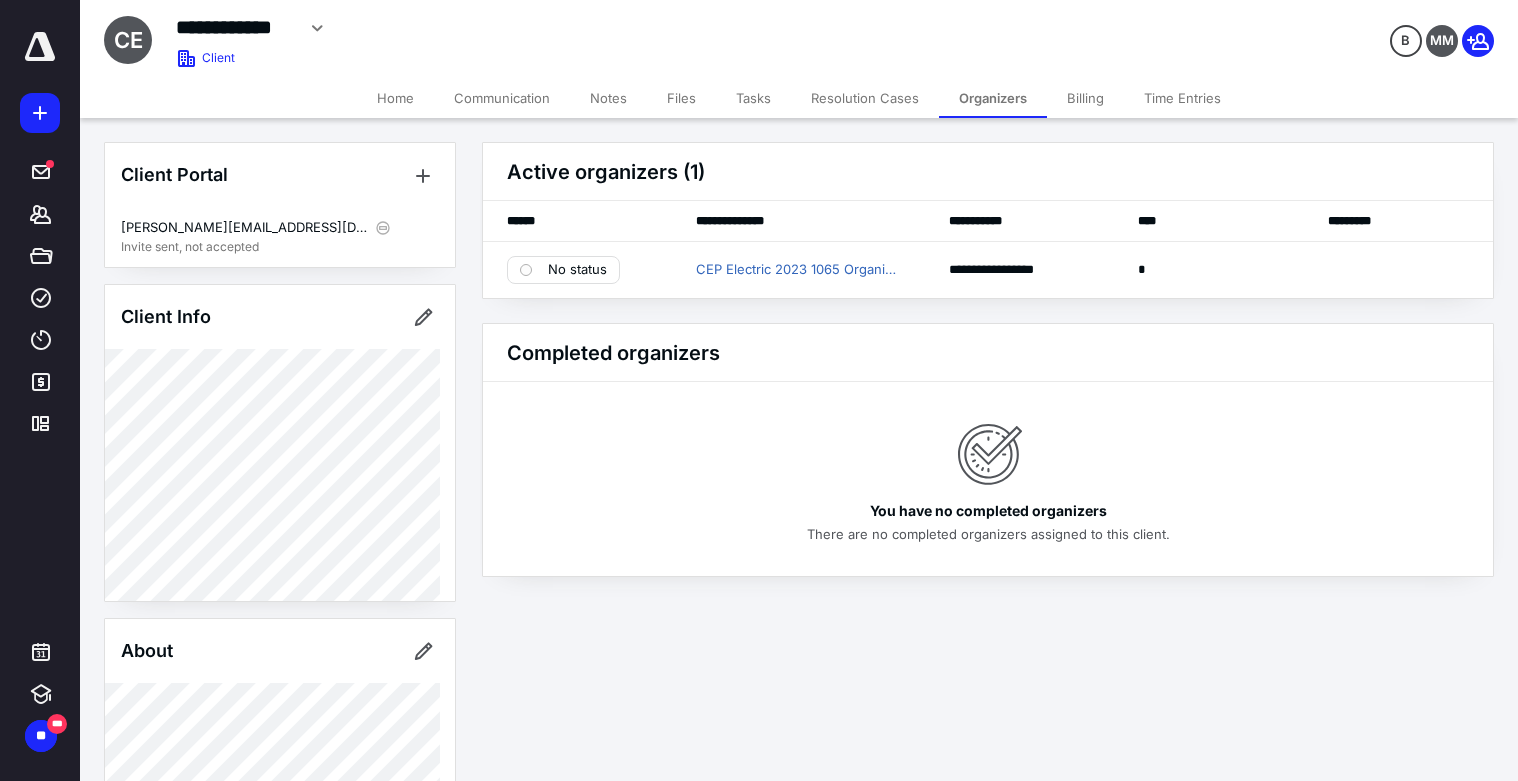 click on "Files" at bounding box center (681, 98) 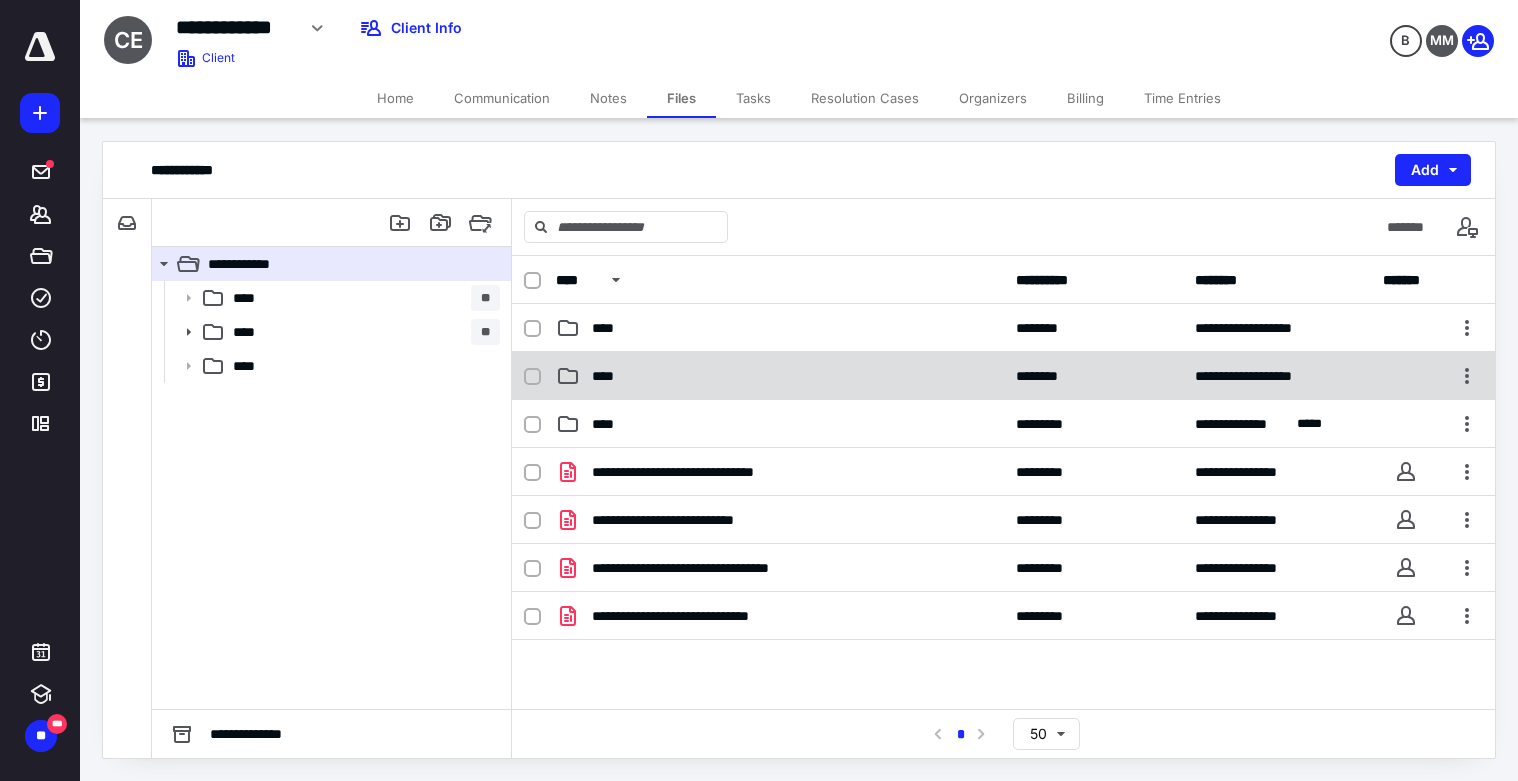 click on "**********" at bounding box center (1003, 376) 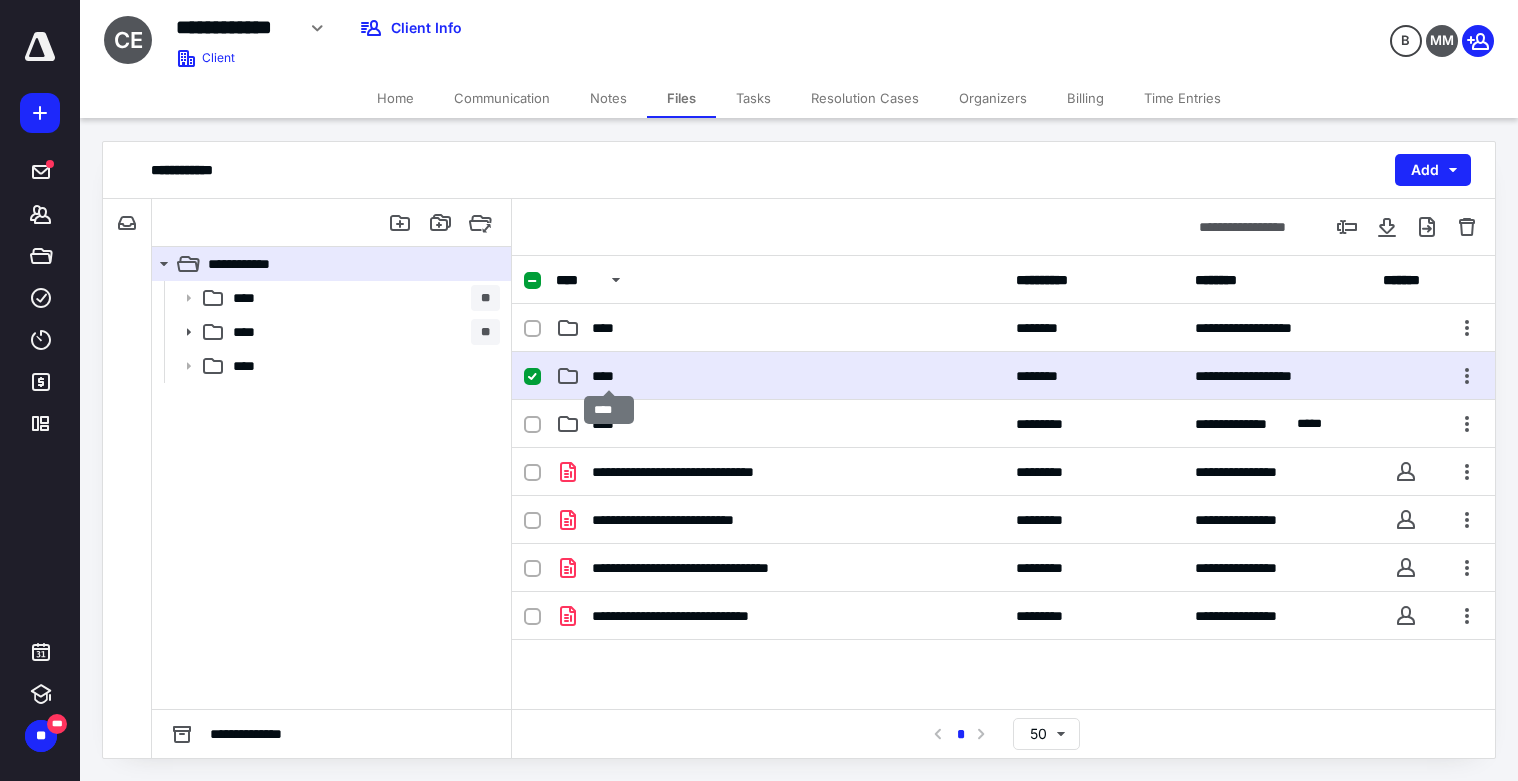 click on "****" at bounding box center [609, 376] 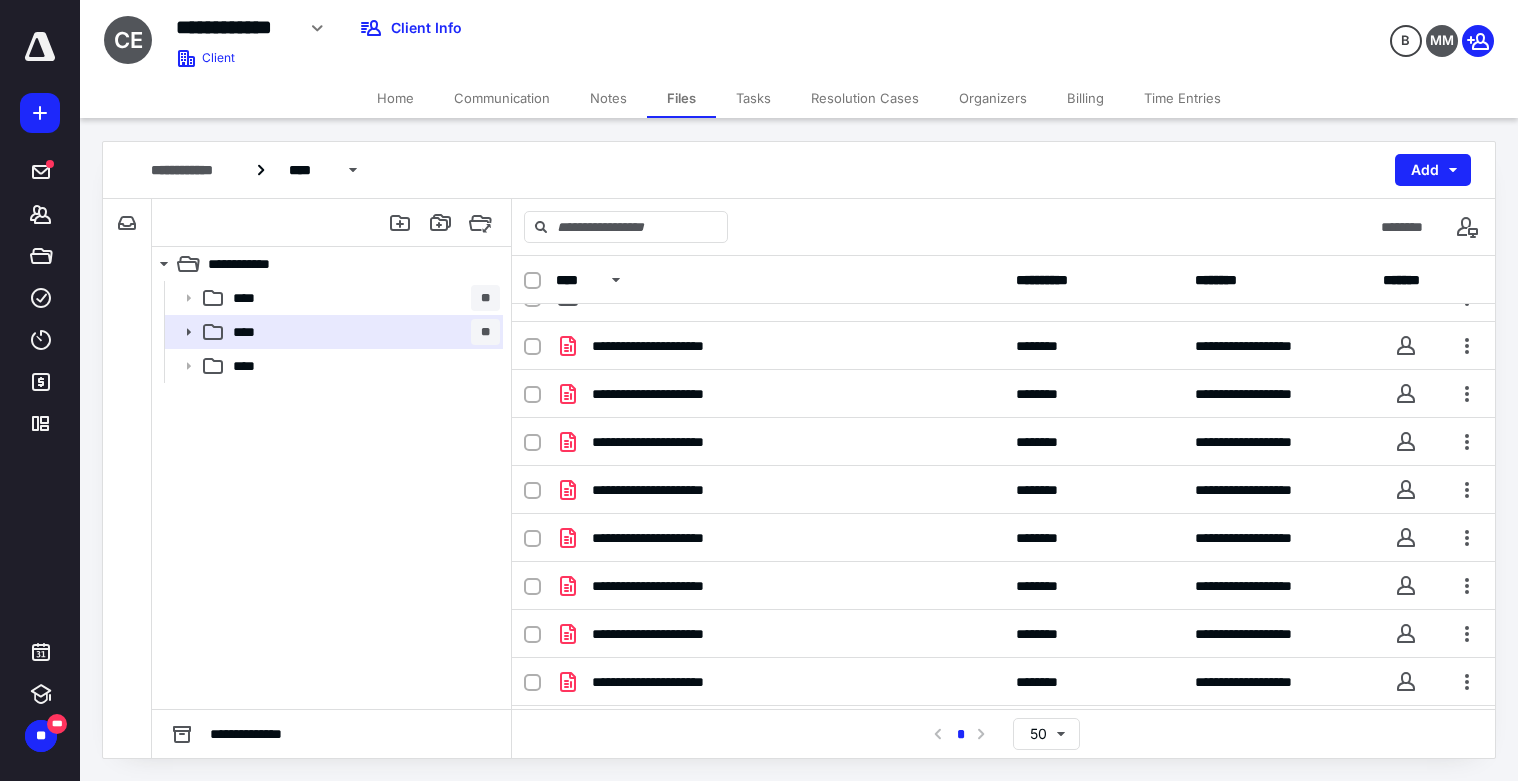 scroll, scrollTop: 0, scrollLeft: 0, axis: both 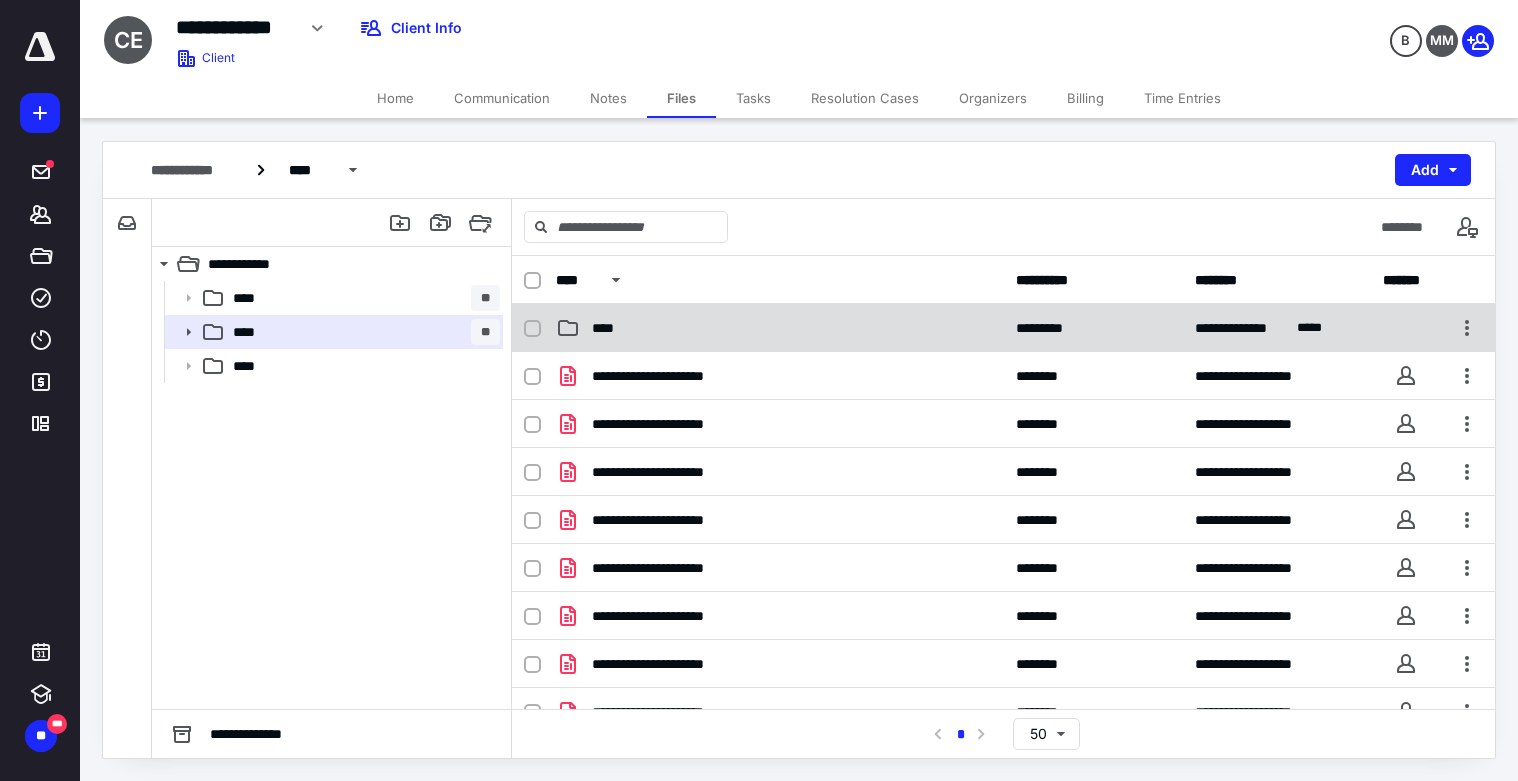 click on "****" at bounding box center (780, 328) 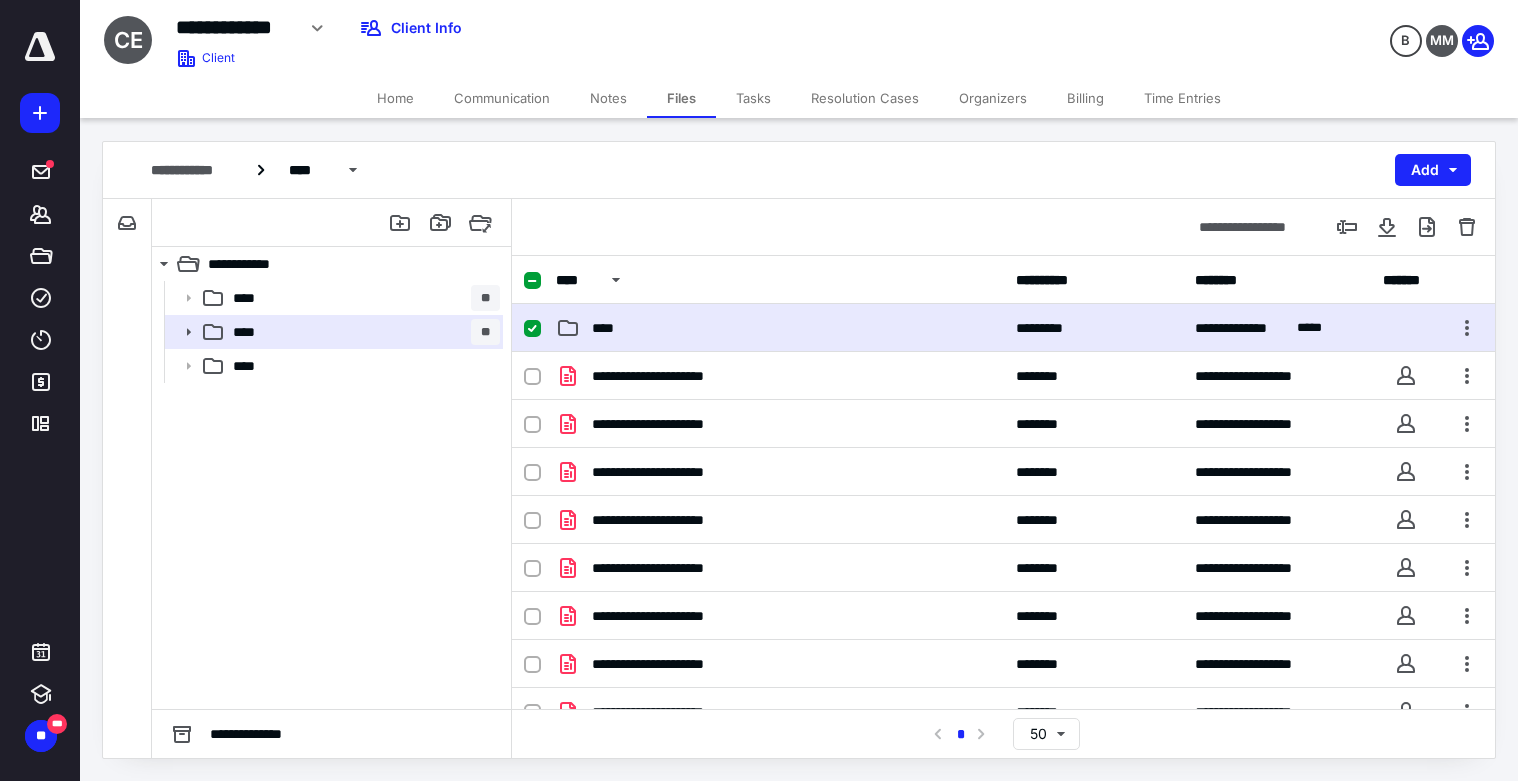click on "****" at bounding box center (609, 328) 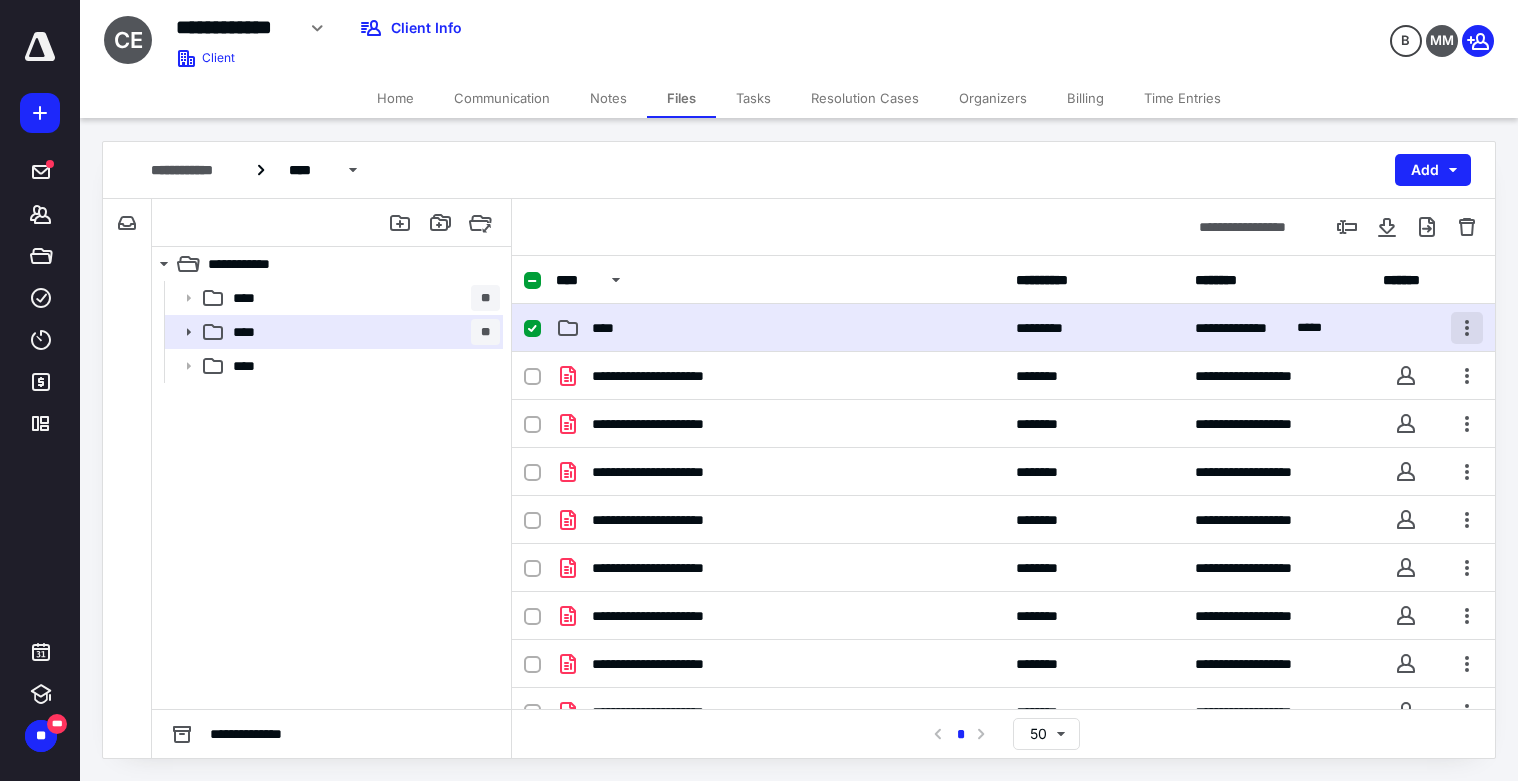 click at bounding box center (1467, 328) 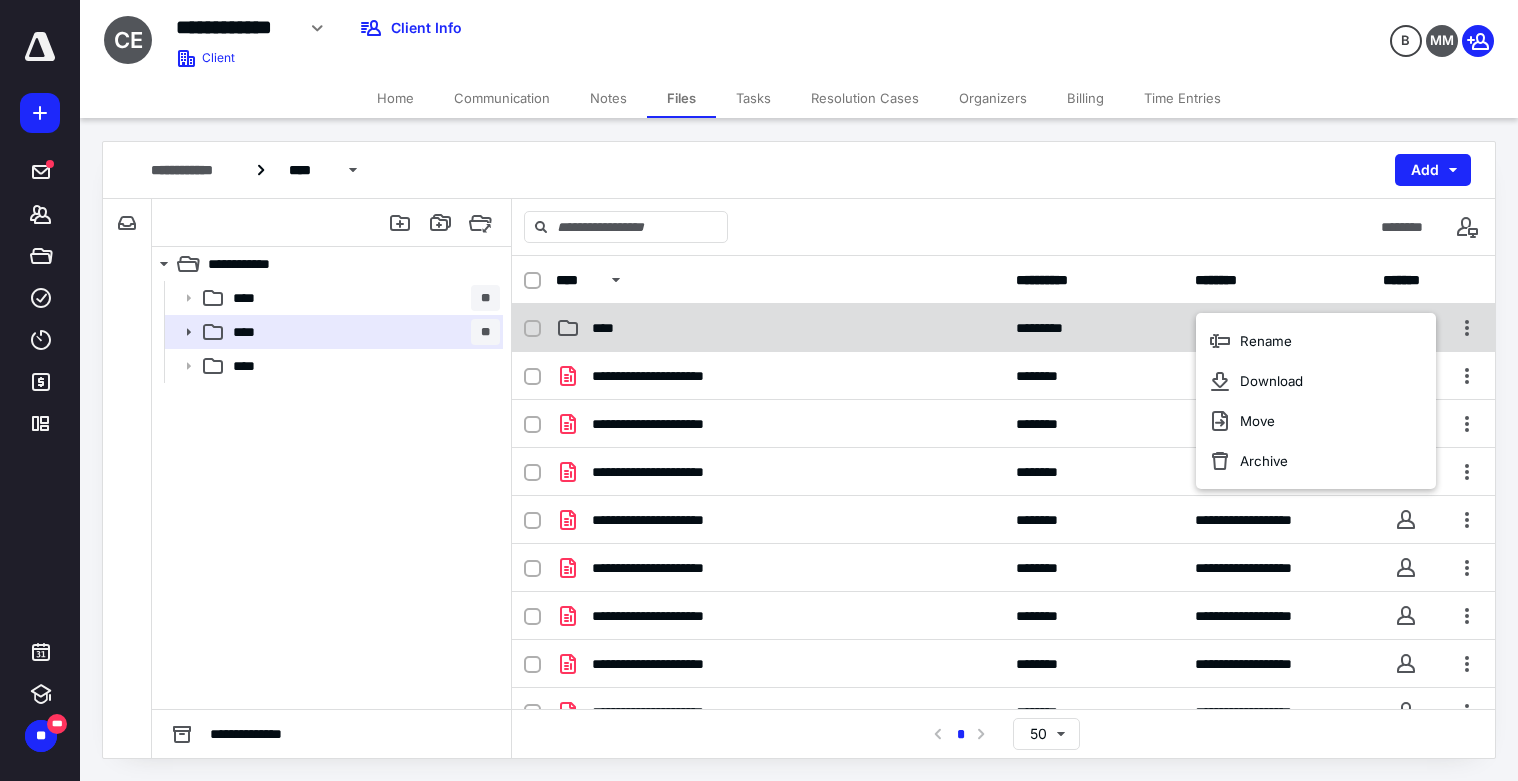 checkbox on "true" 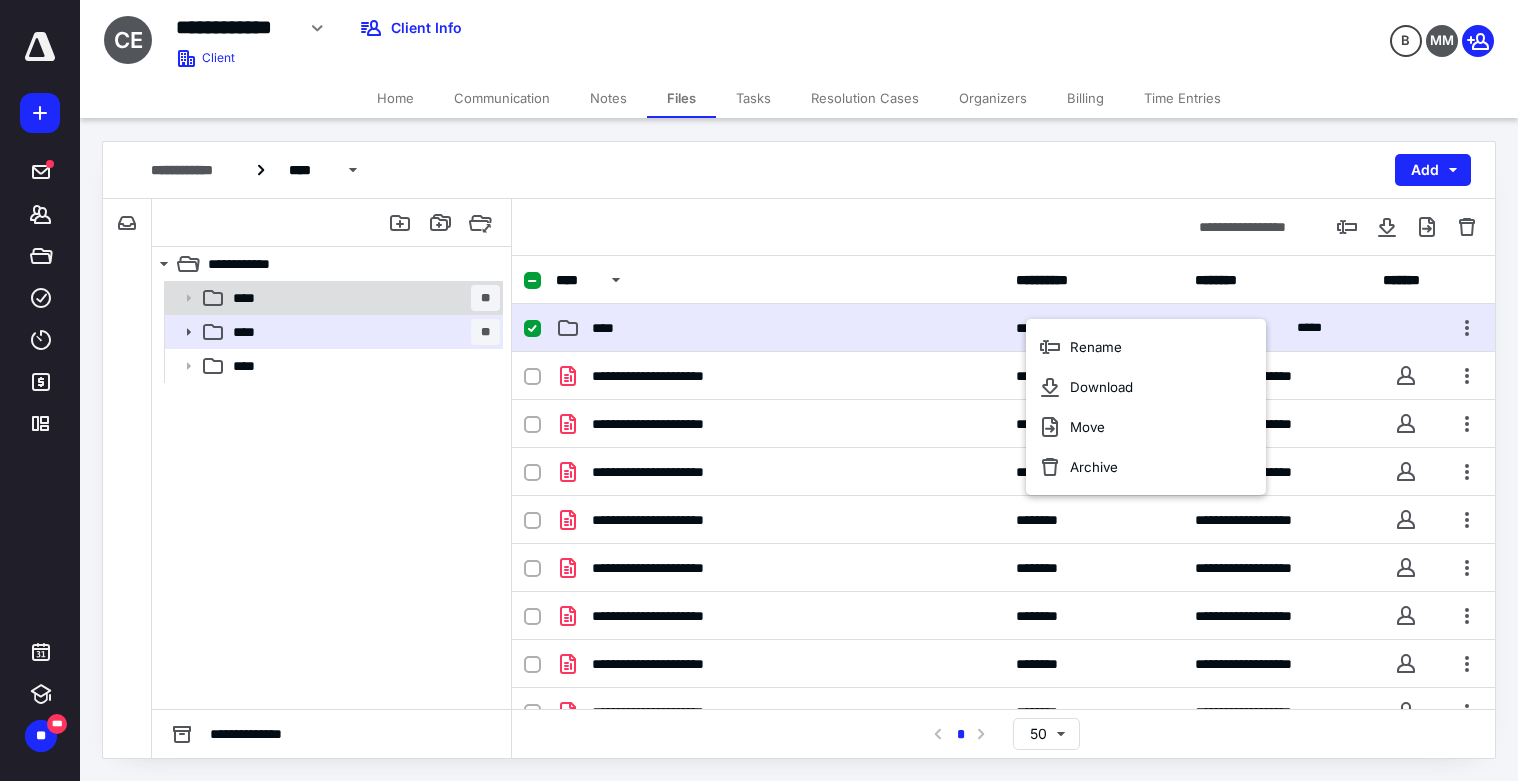 click on "**** **" at bounding box center (362, 298) 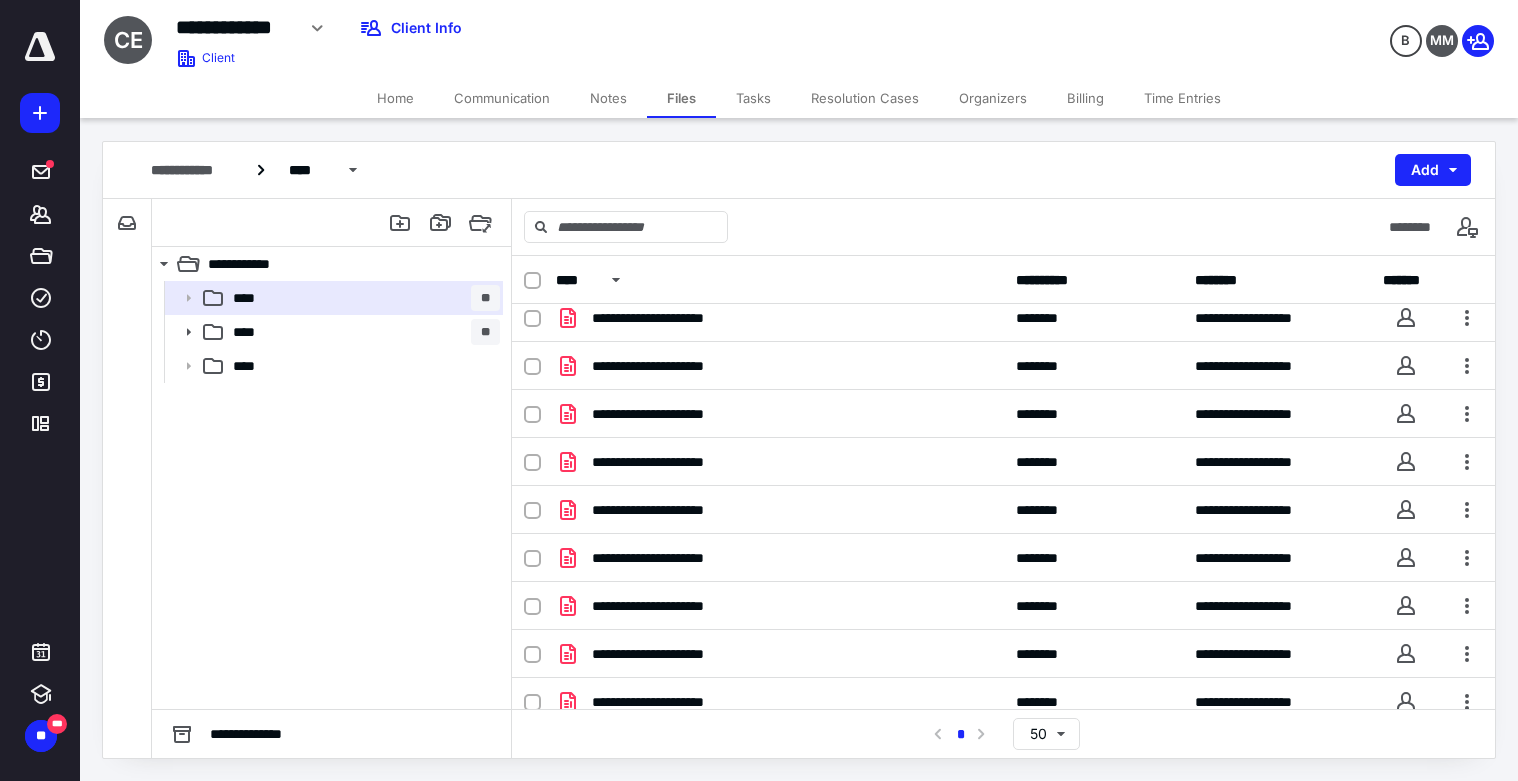 scroll, scrollTop: 75, scrollLeft: 0, axis: vertical 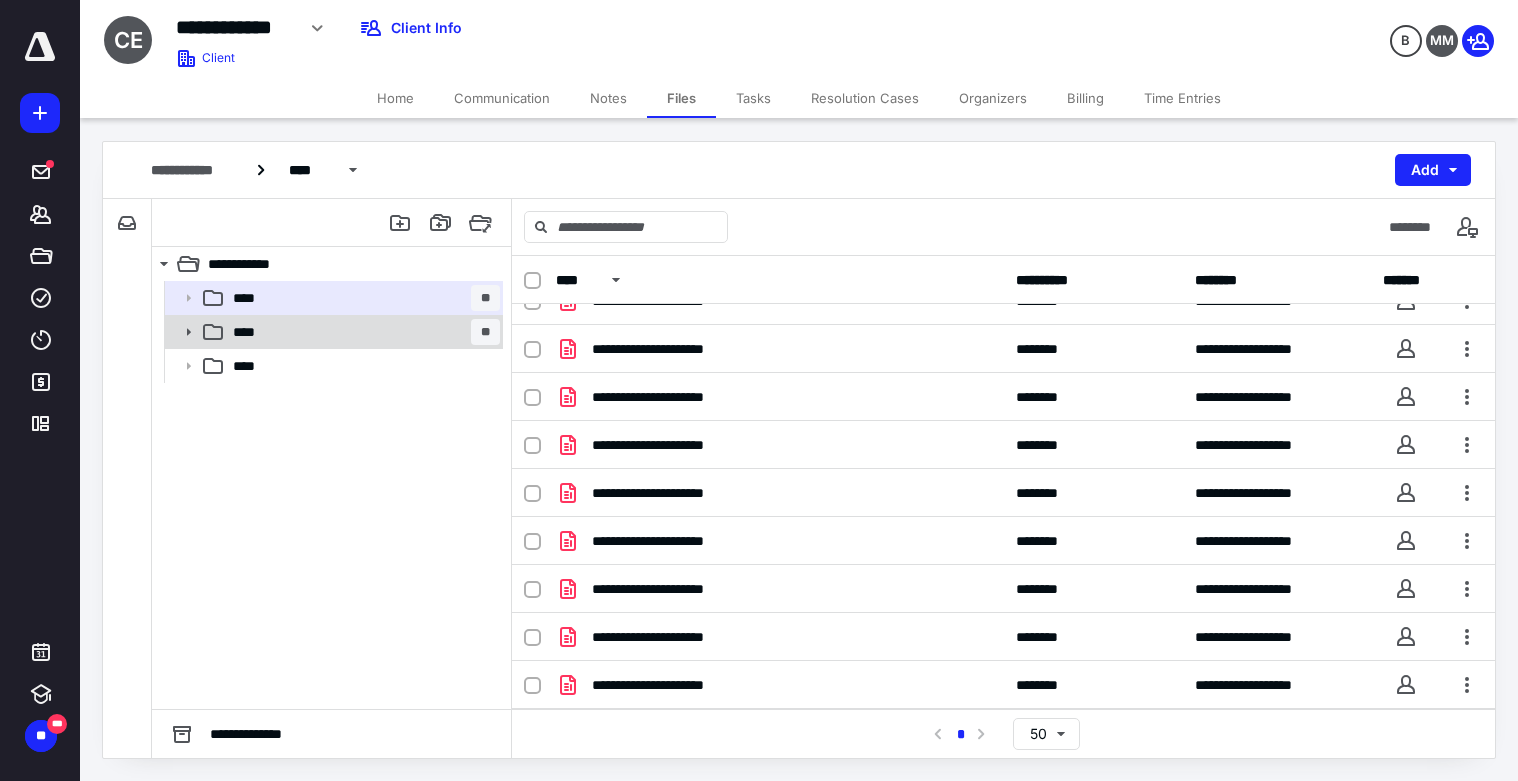 click on "**** **" at bounding box center (362, 332) 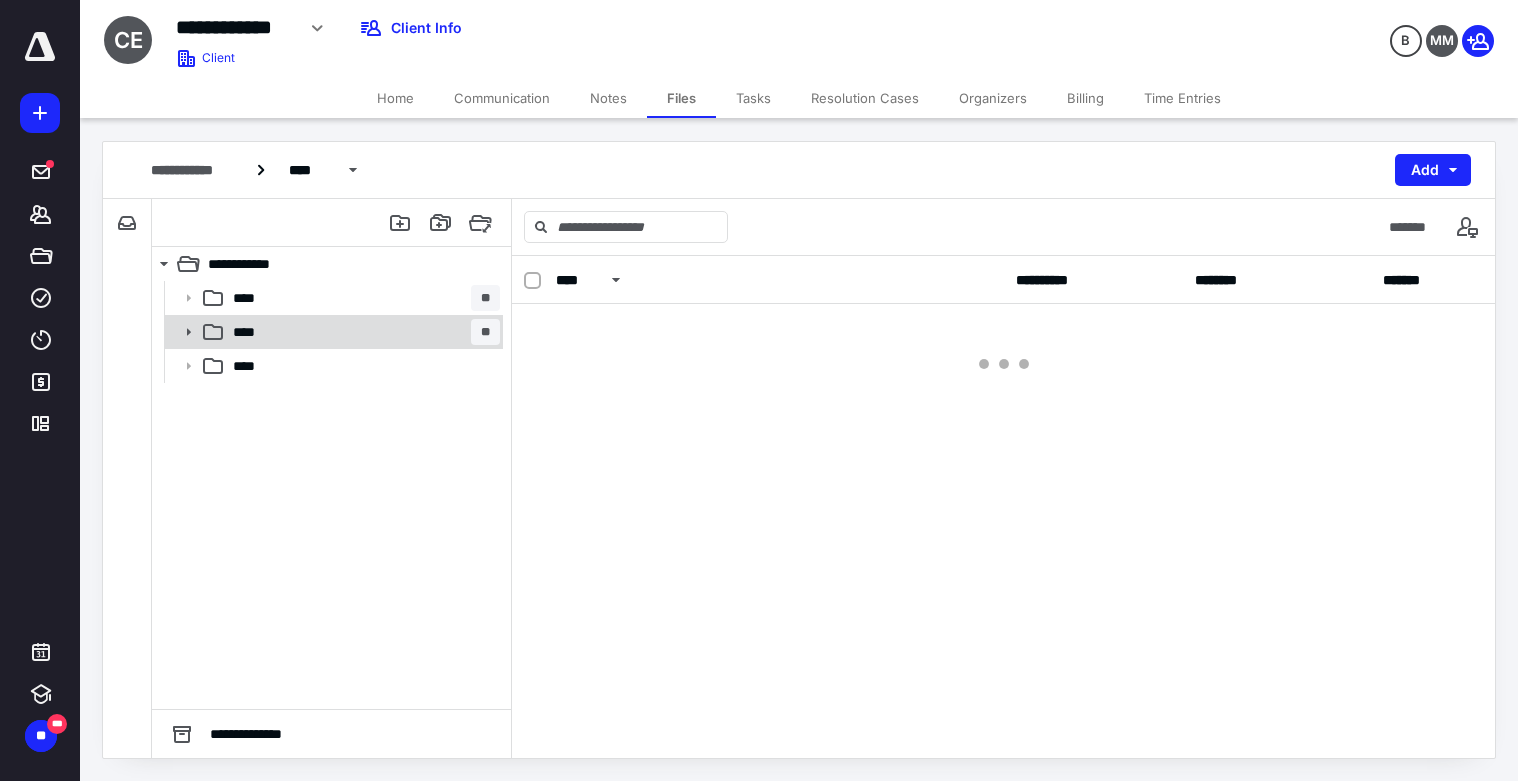 scroll, scrollTop: 0, scrollLeft: 0, axis: both 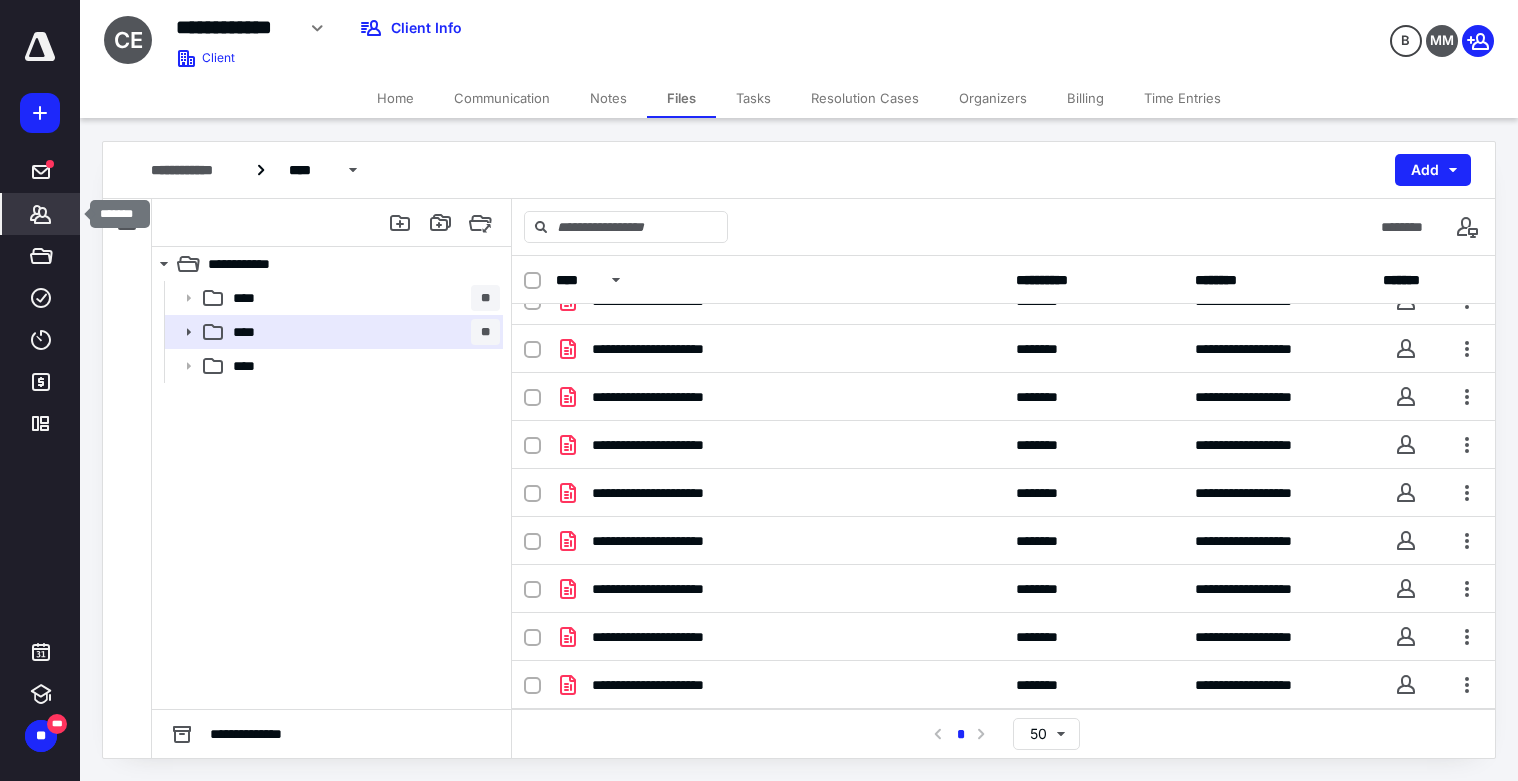 click 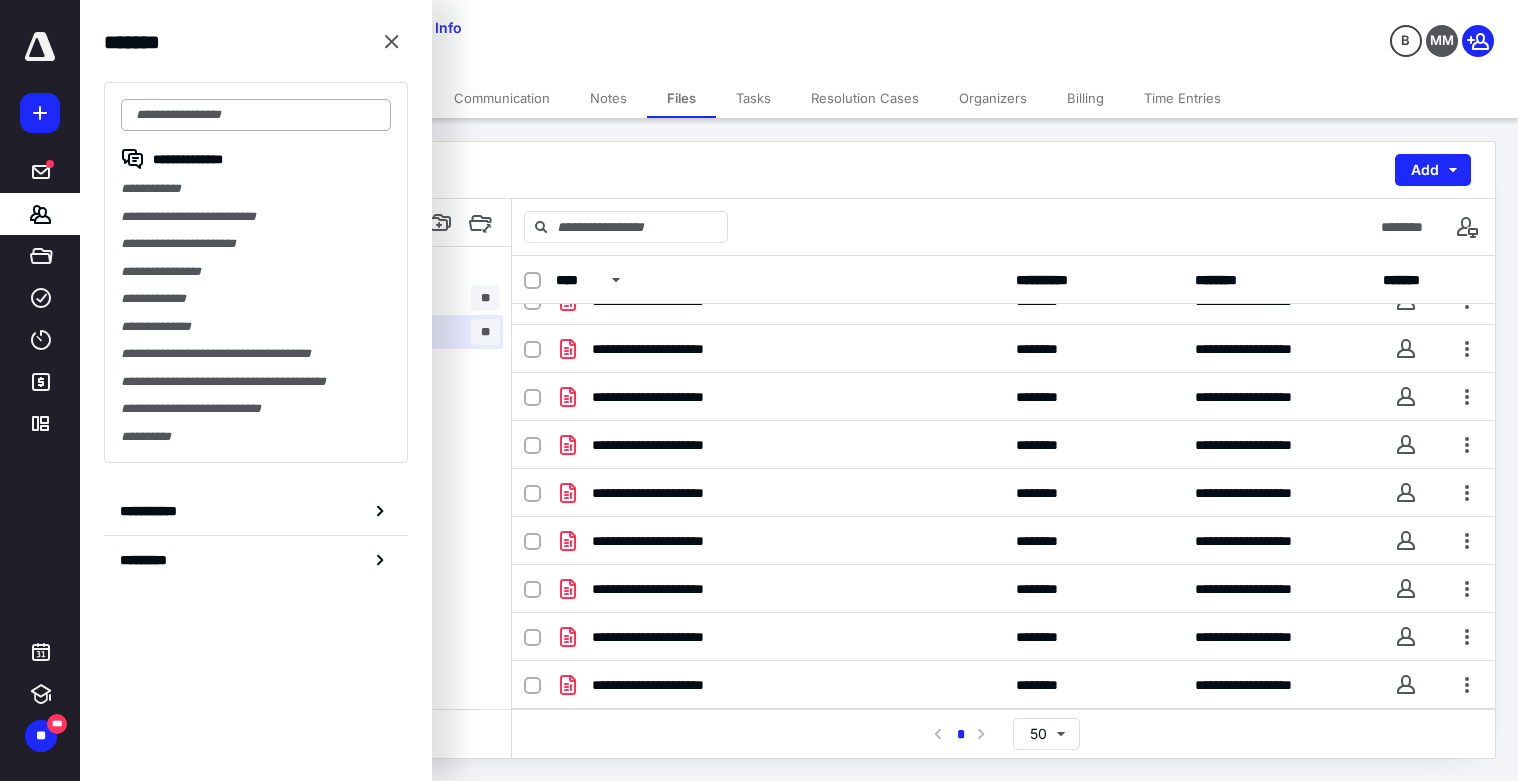 click at bounding box center [256, 115] 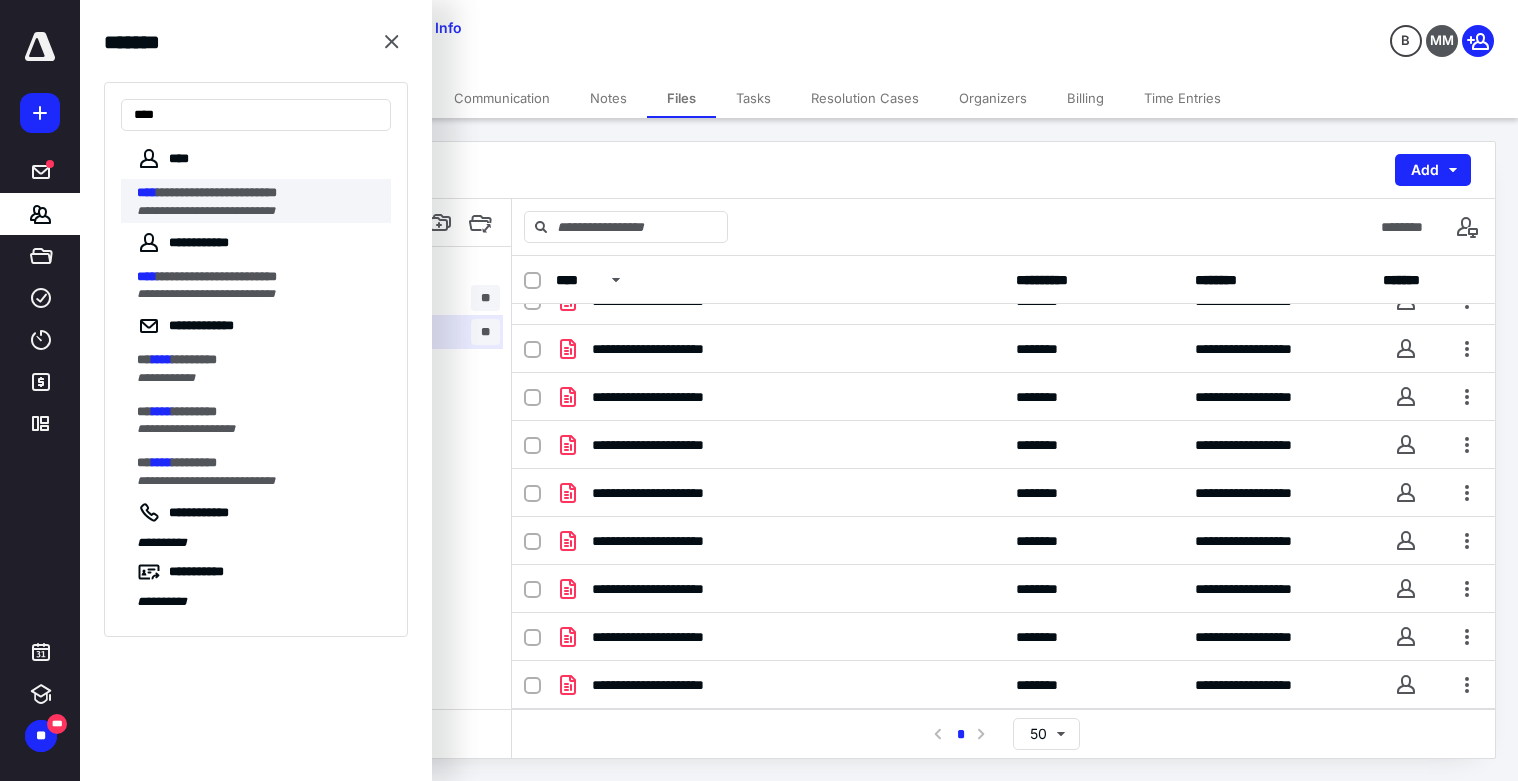 type on "****" 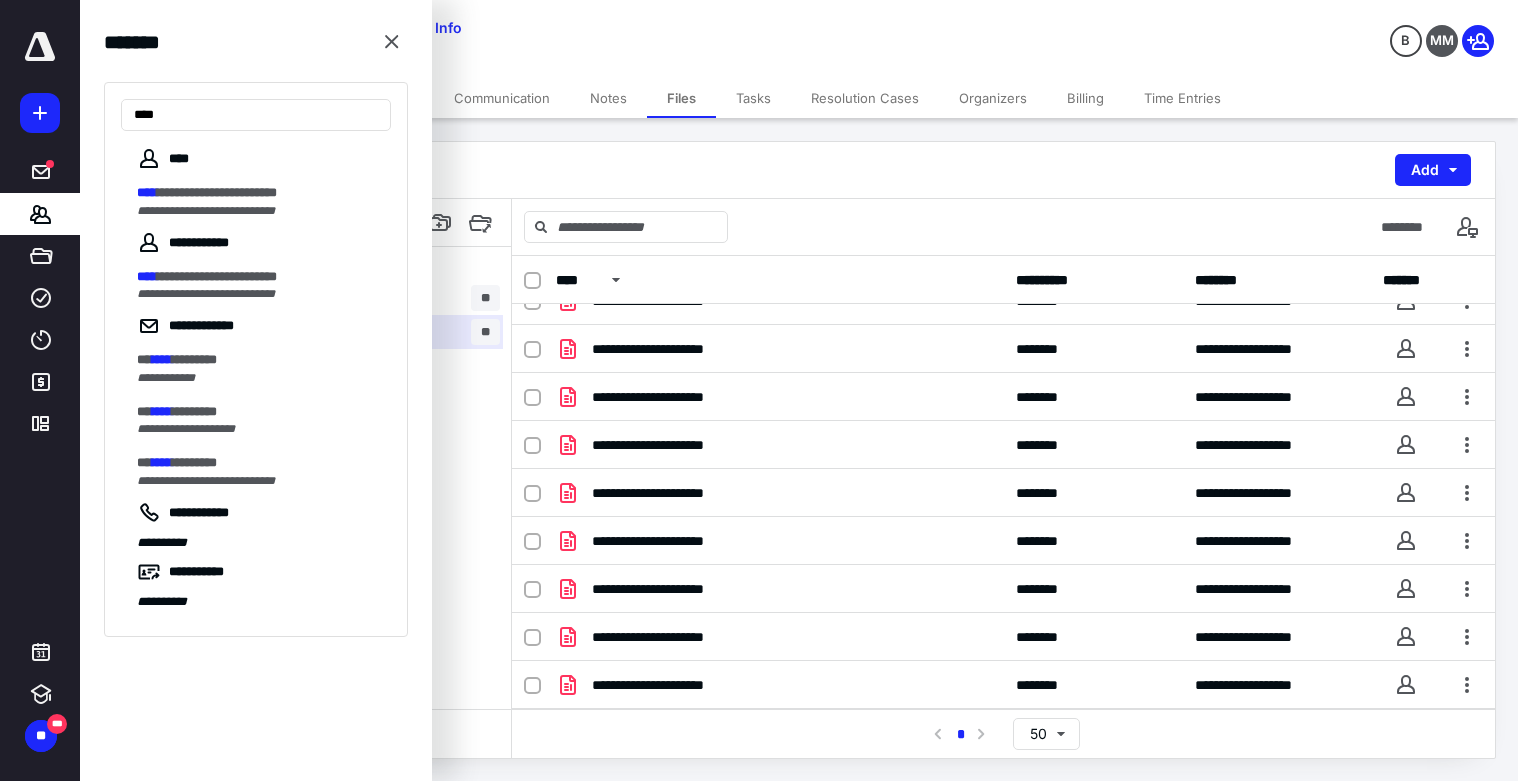 click on "**********" at bounding box center [217, 192] 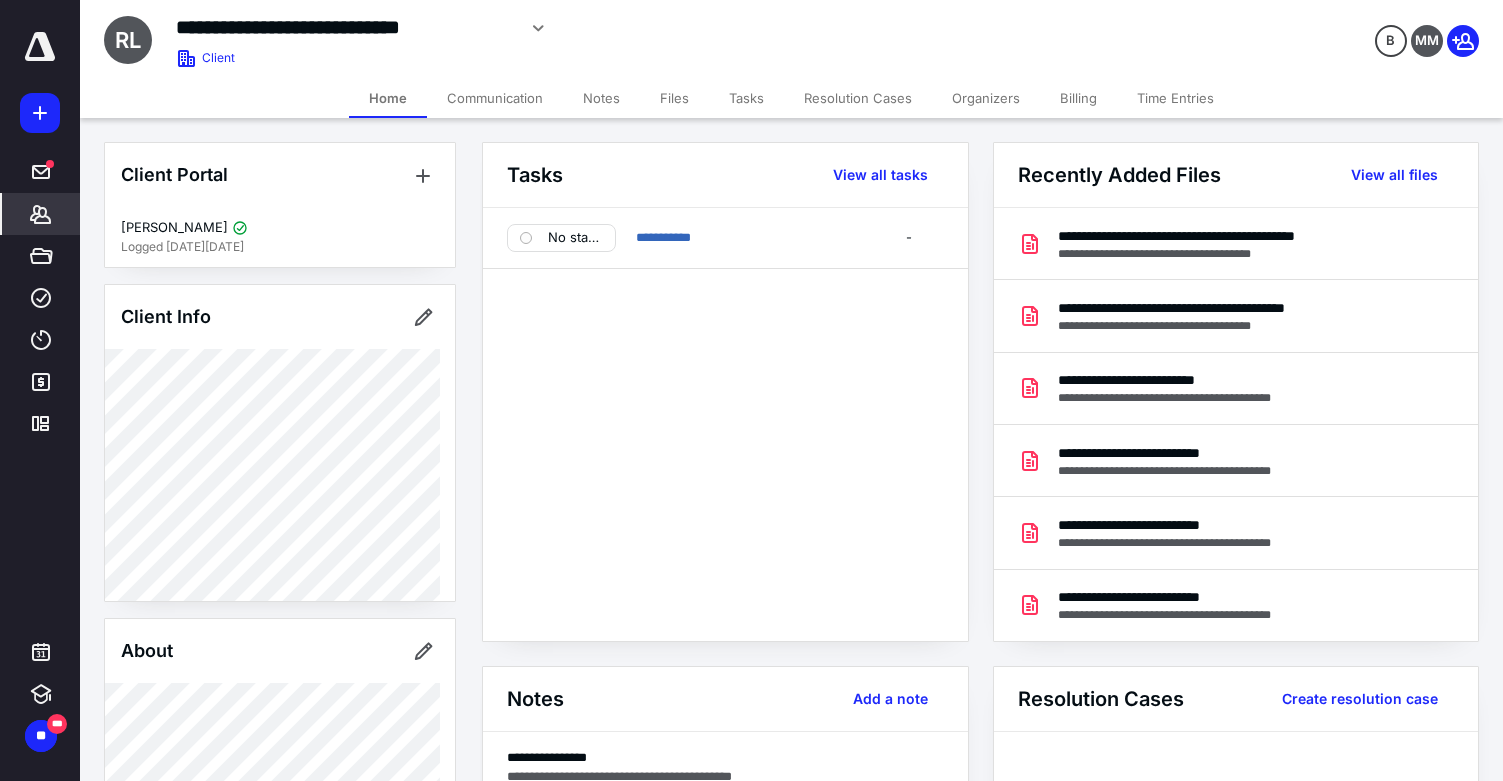 click on "Files" at bounding box center (674, 98) 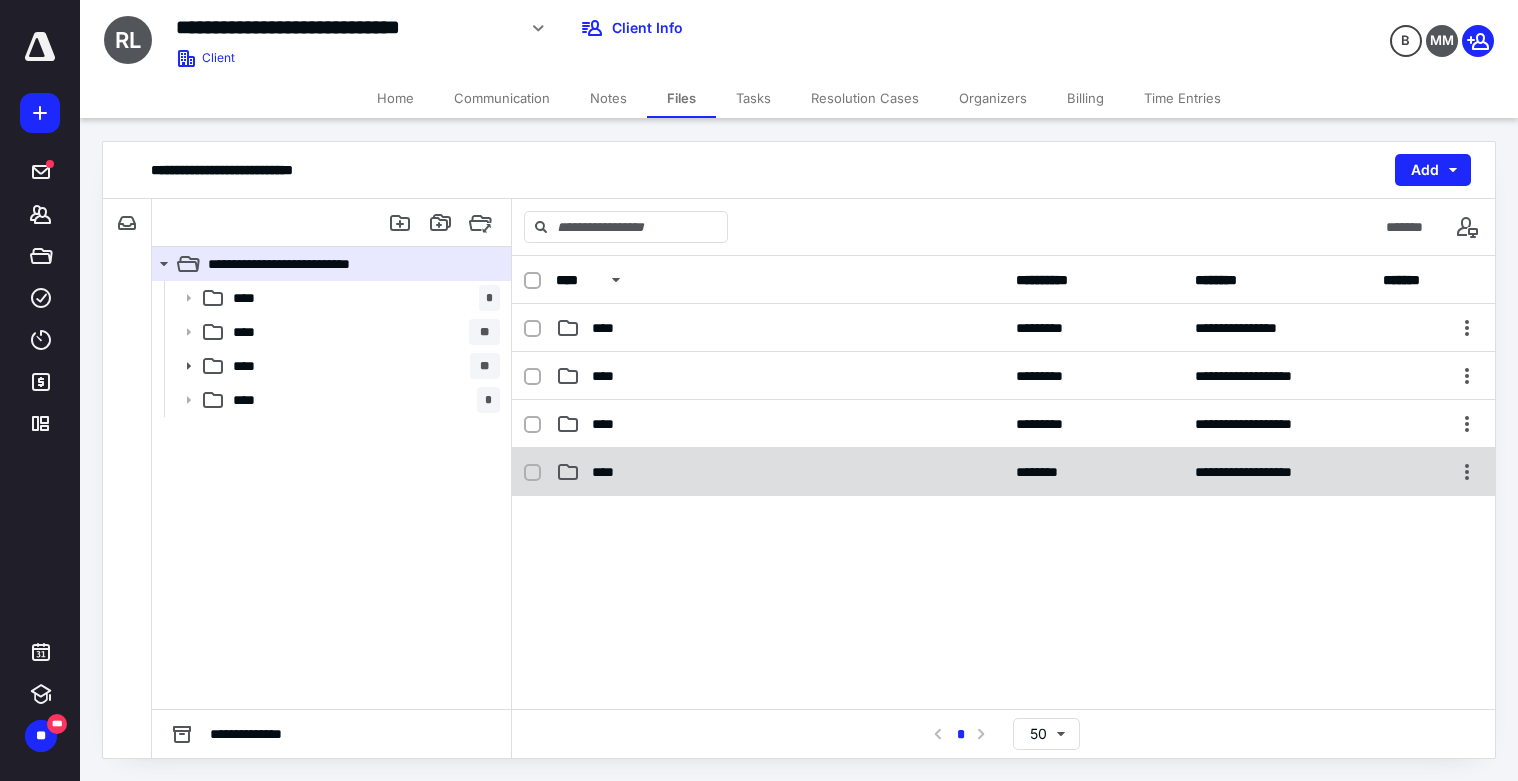 click on "****" at bounding box center (780, 472) 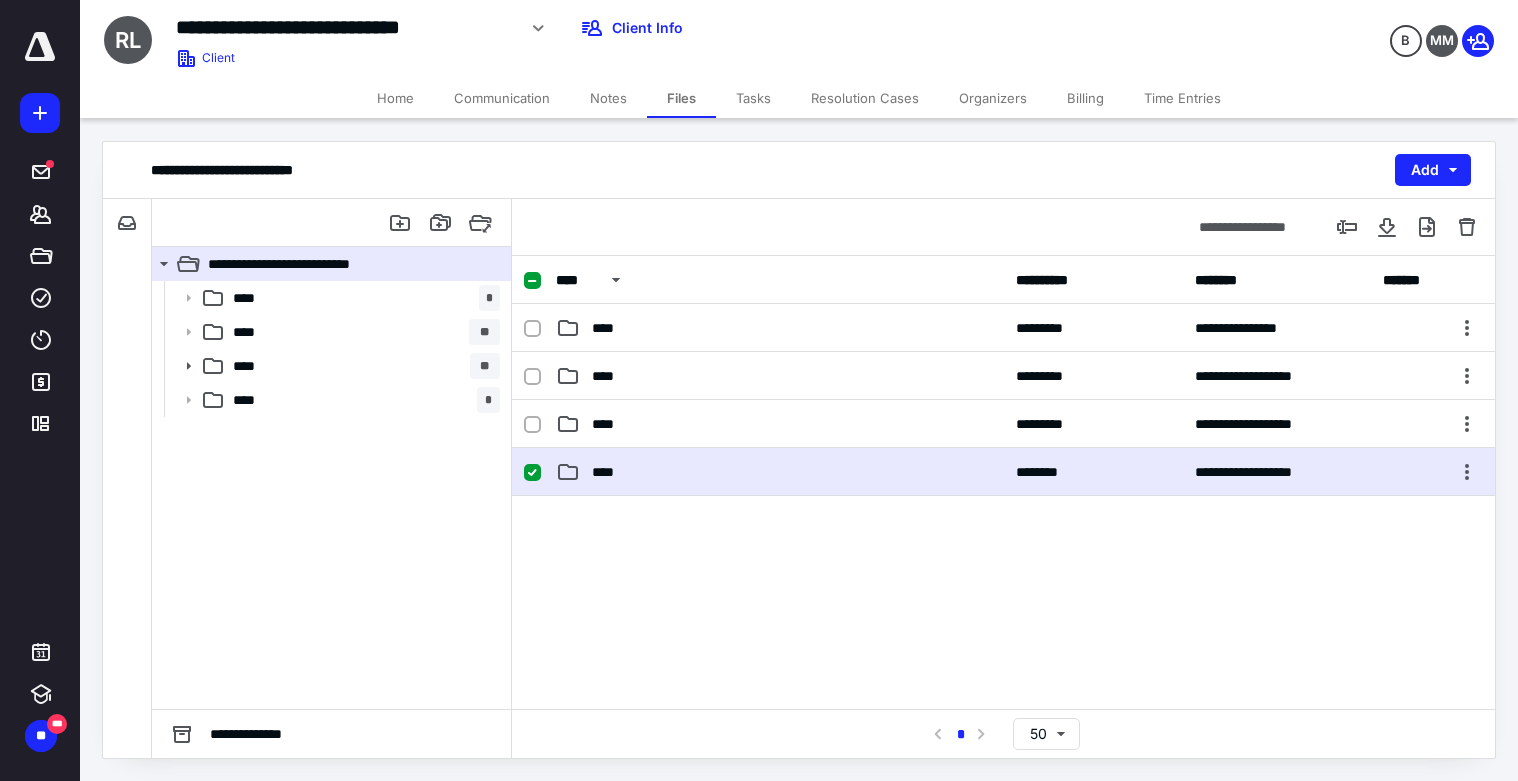 click on "****" at bounding box center (780, 472) 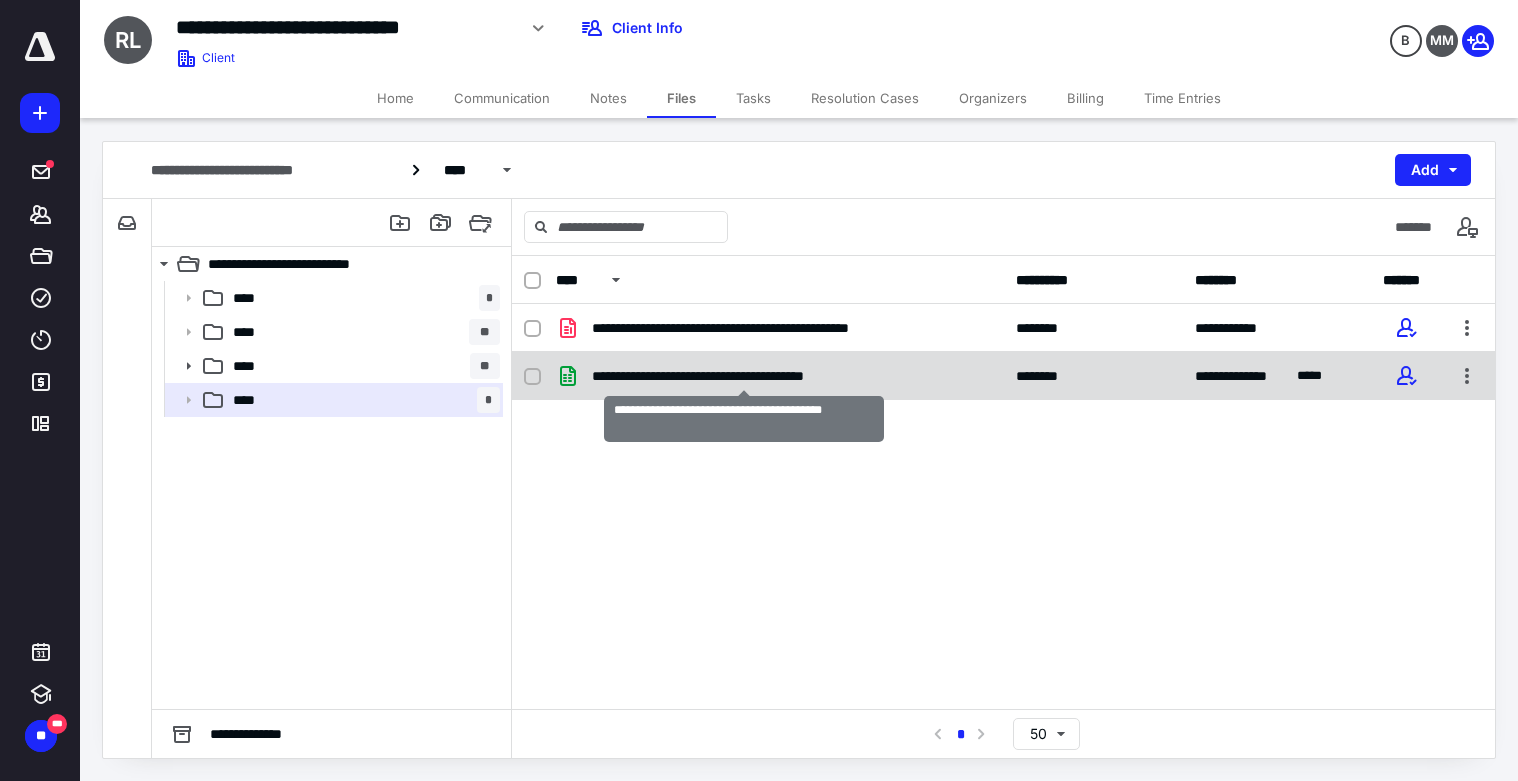 click on "**********" at bounding box center [744, 376] 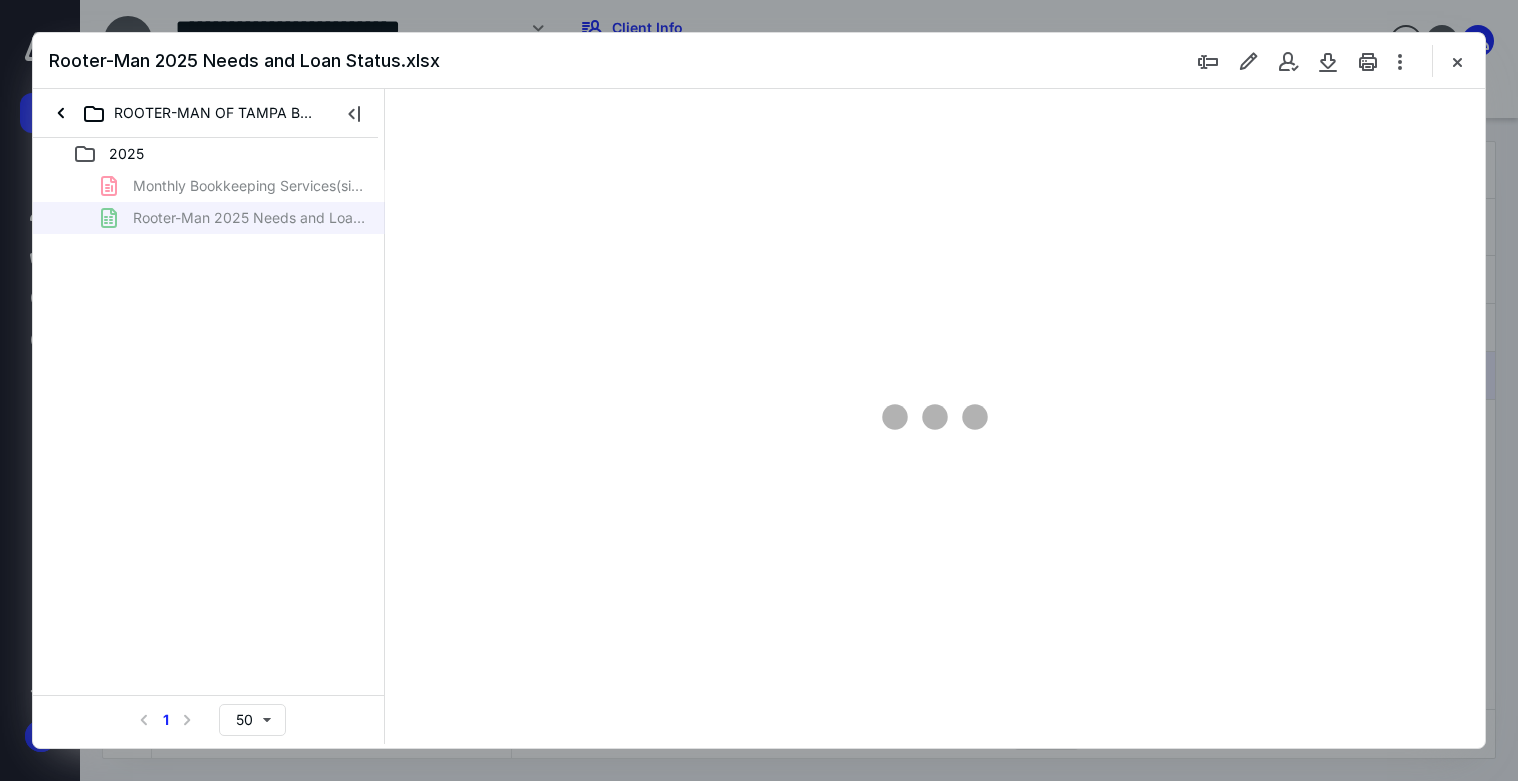 scroll, scrollTop: 0, scrollLeft: 0, axis: both 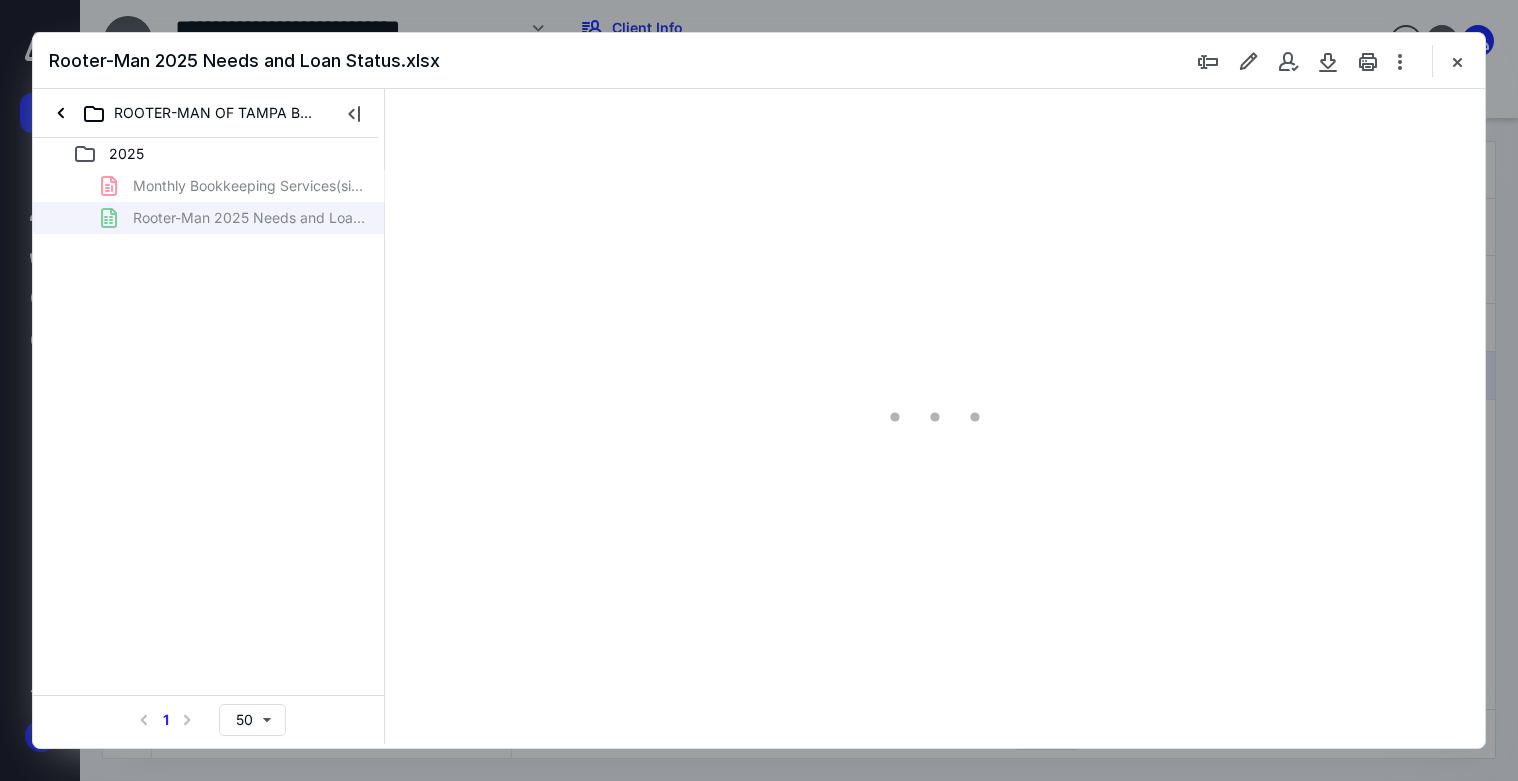 type on "101" 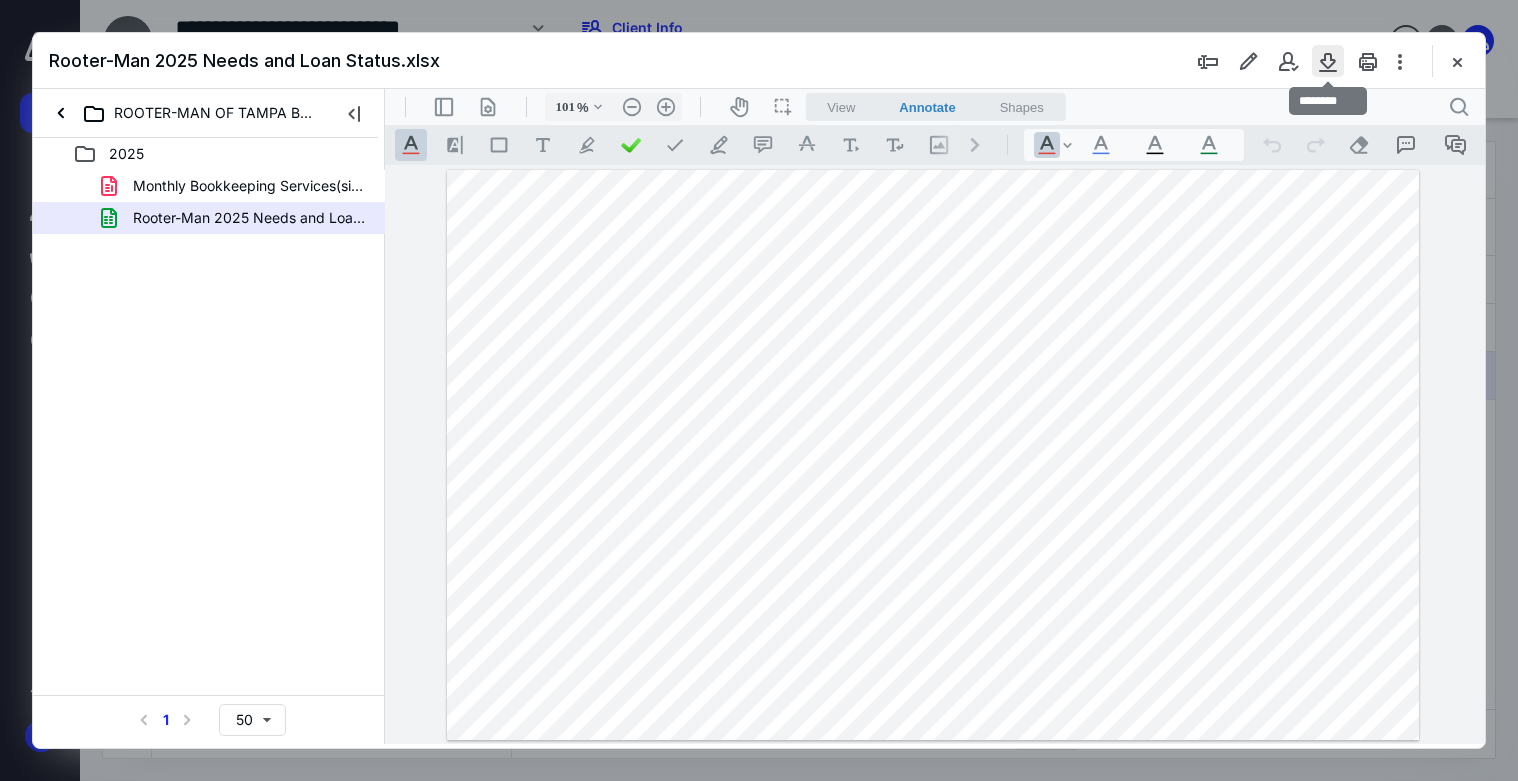 click at bounding box center (1328, 61) 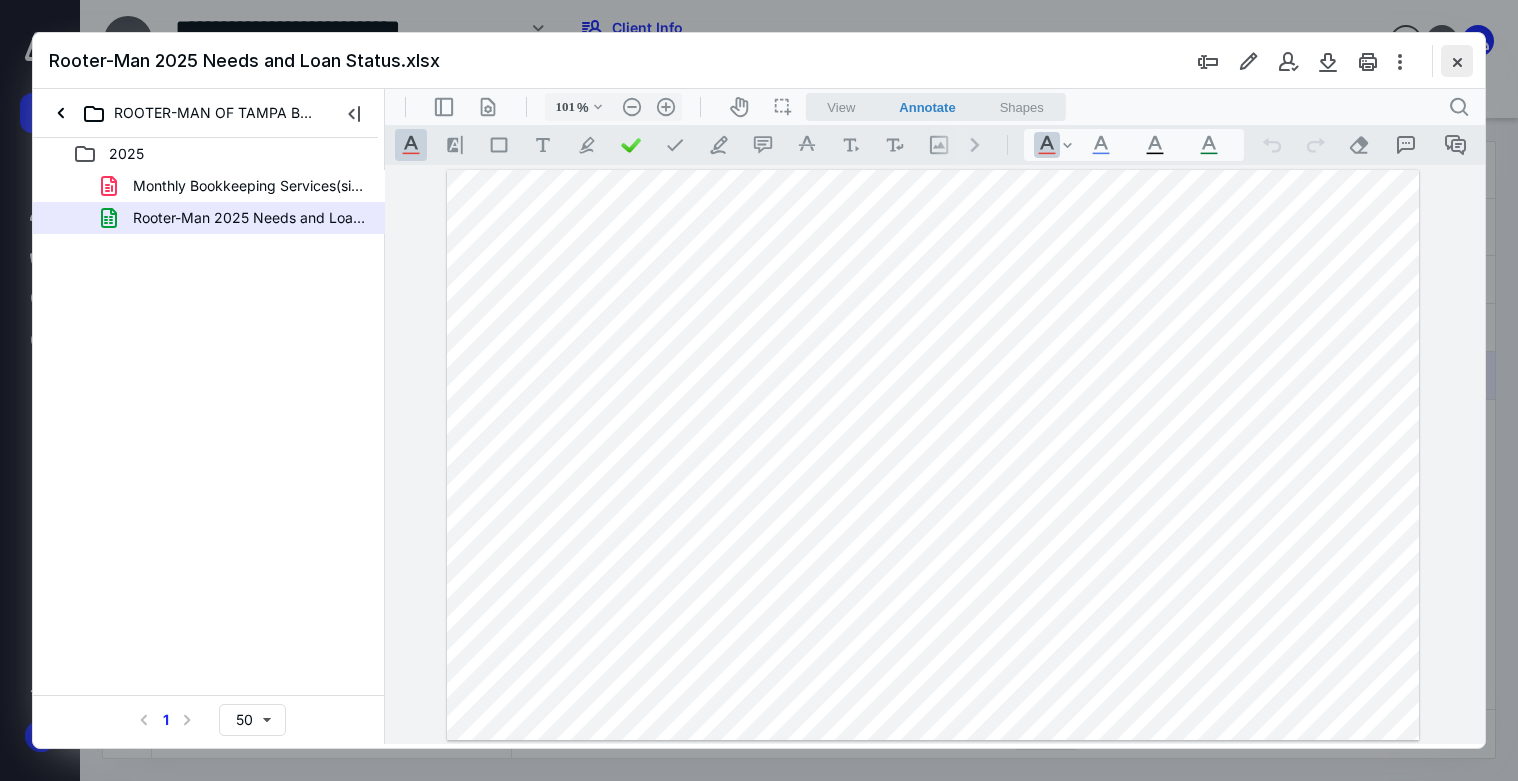 click at bounding box center (1457, 61) 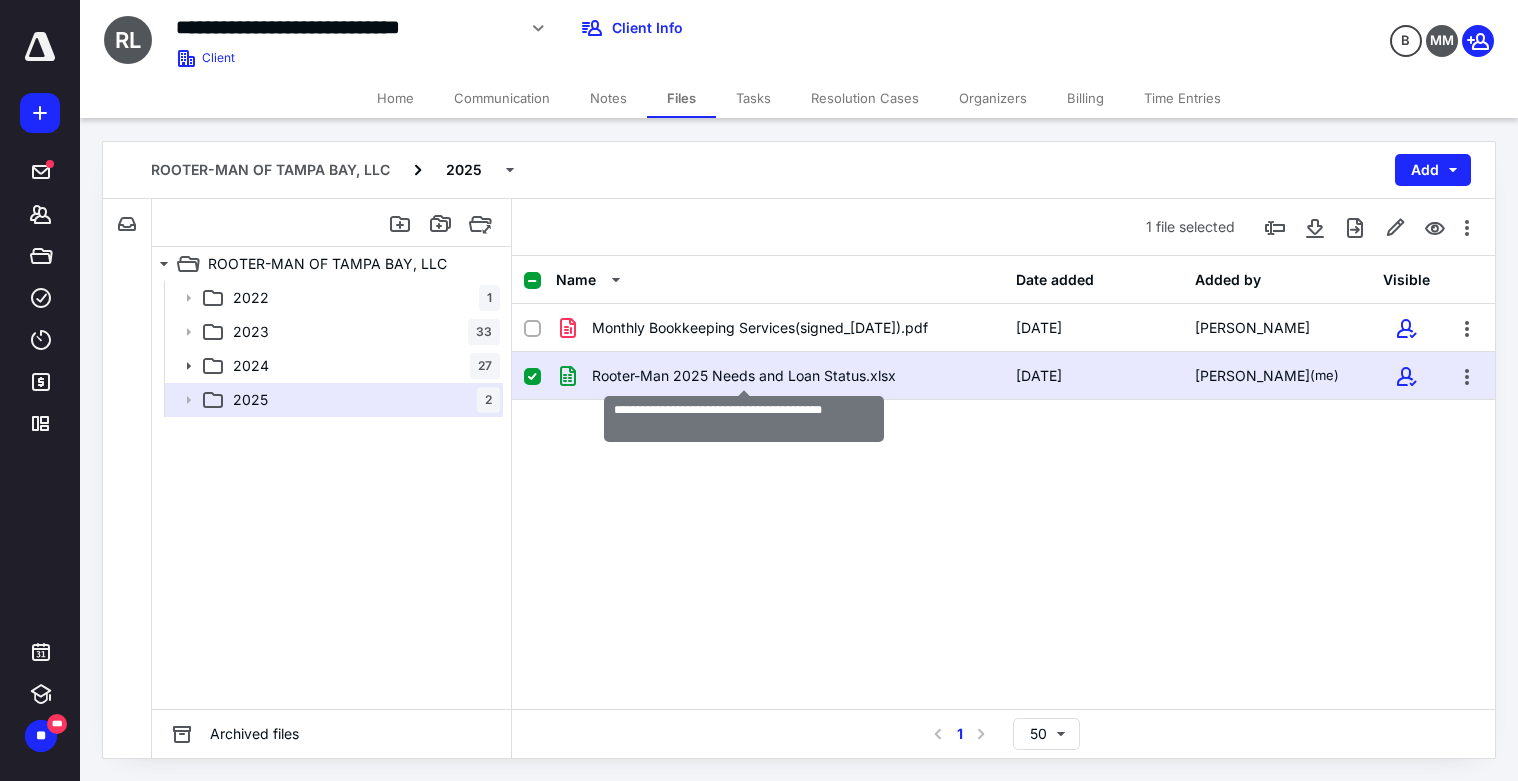 click on "Rooter-Man 2025 Needs and Loan Status.xlsx" at bounding box center (744, 376) 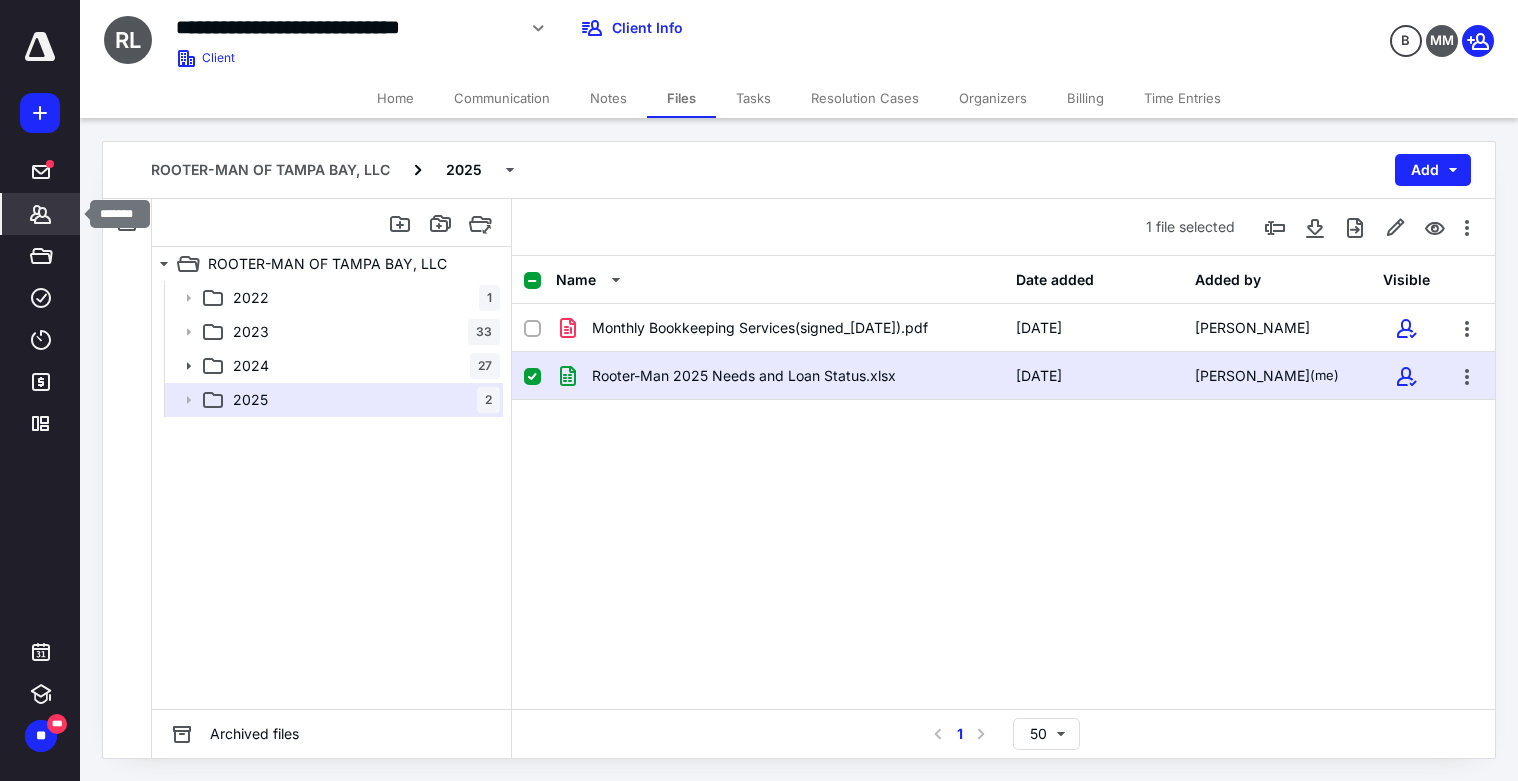 click 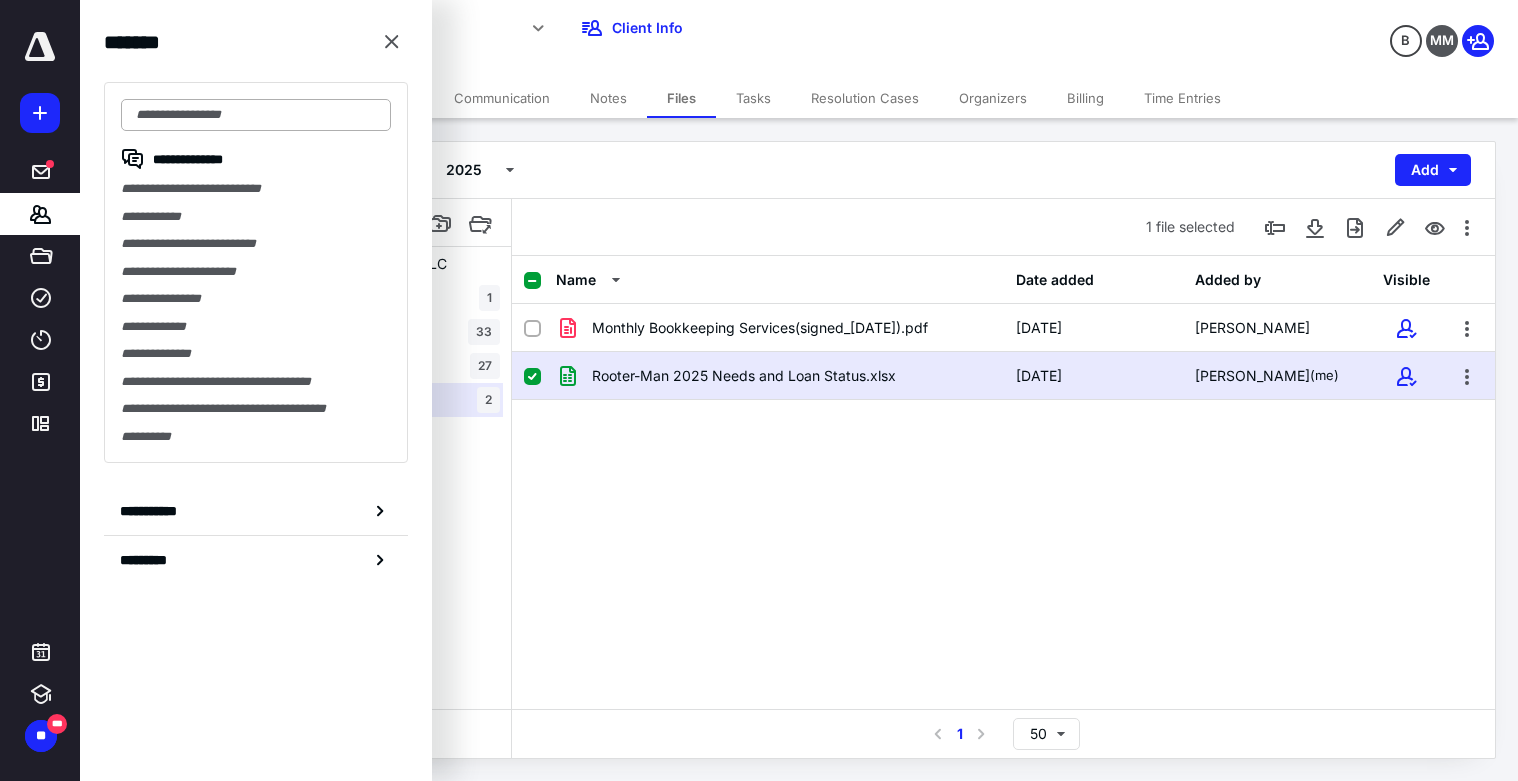 click at bounding box center (256, 115) 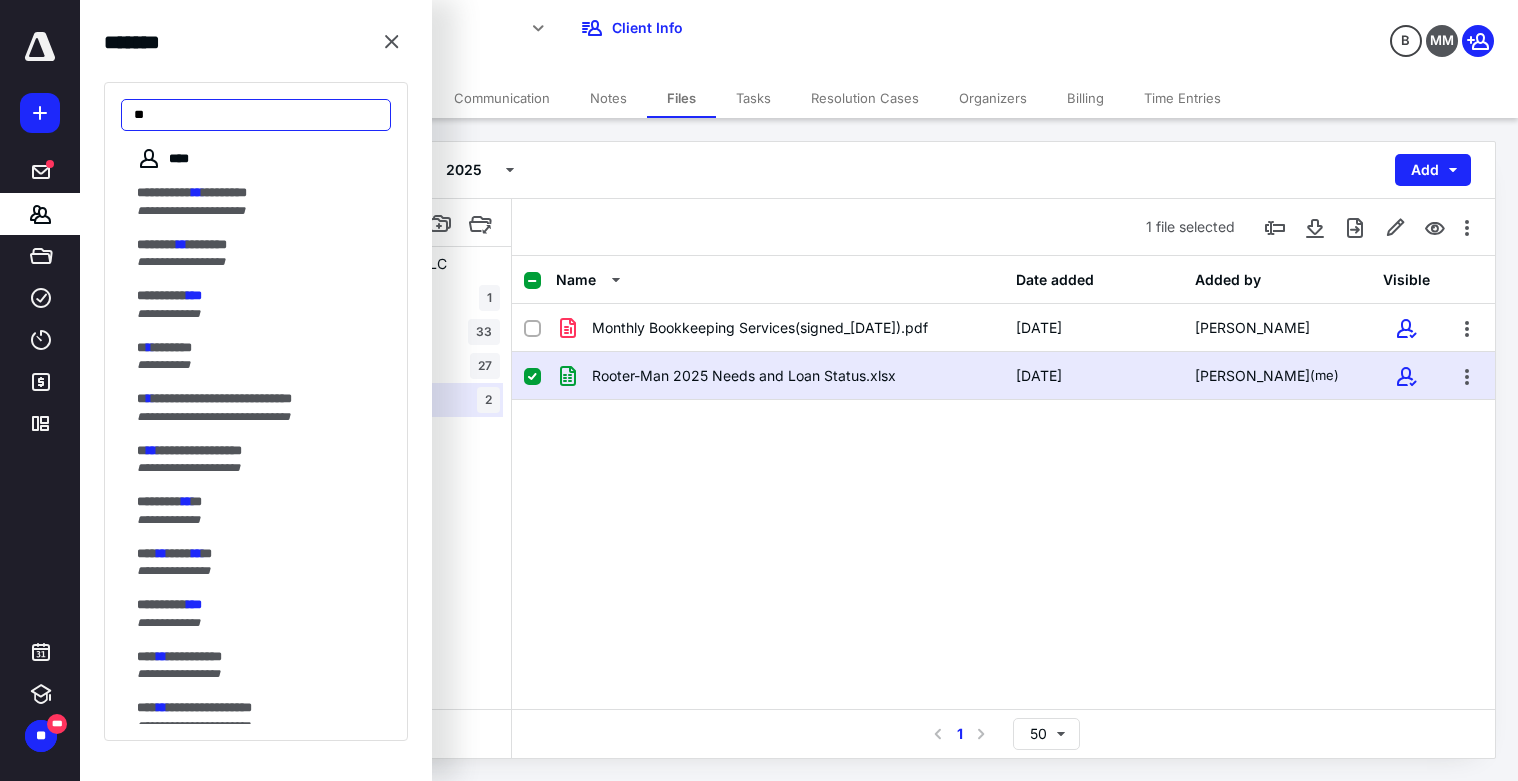 type on "*" 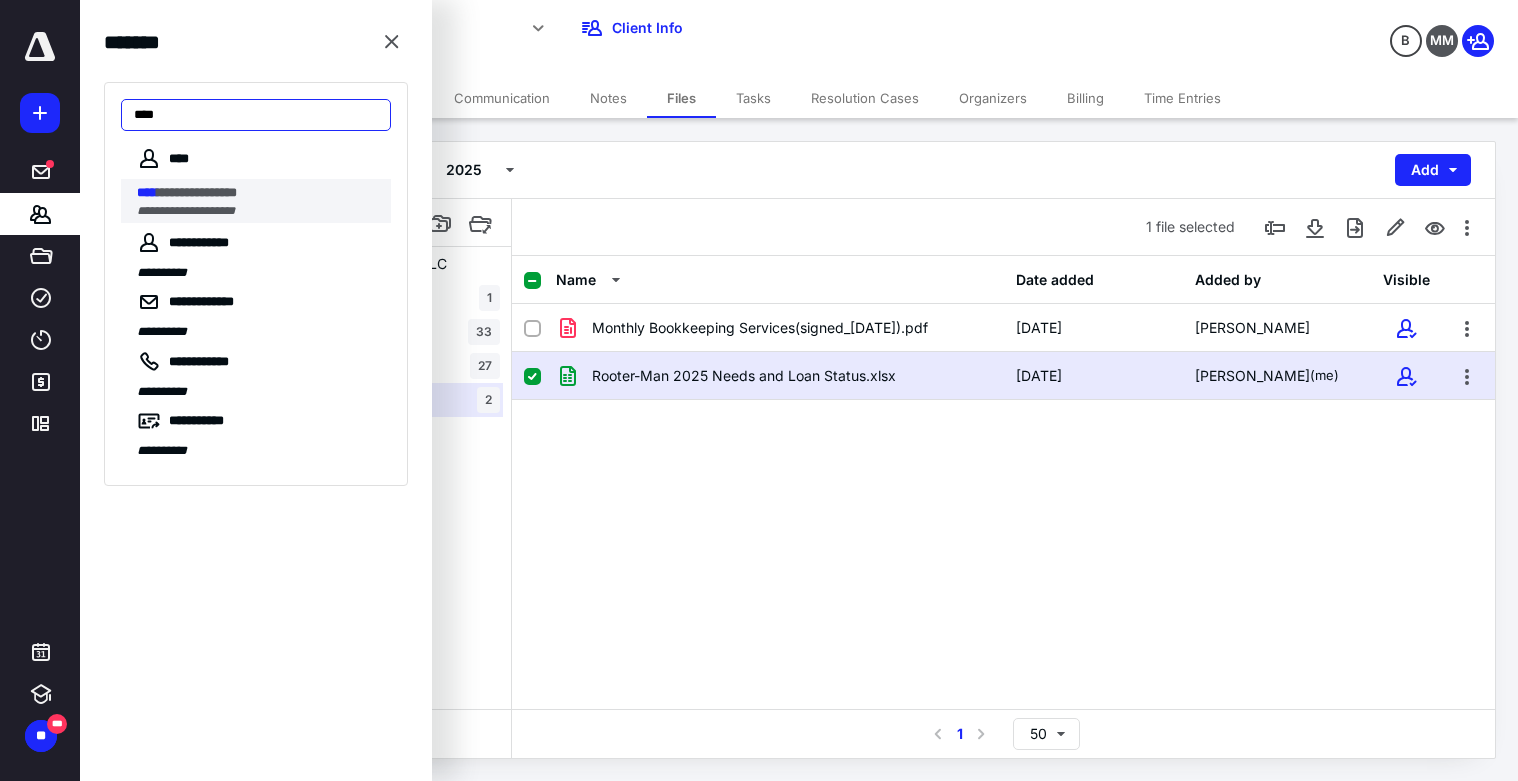 type on "****" 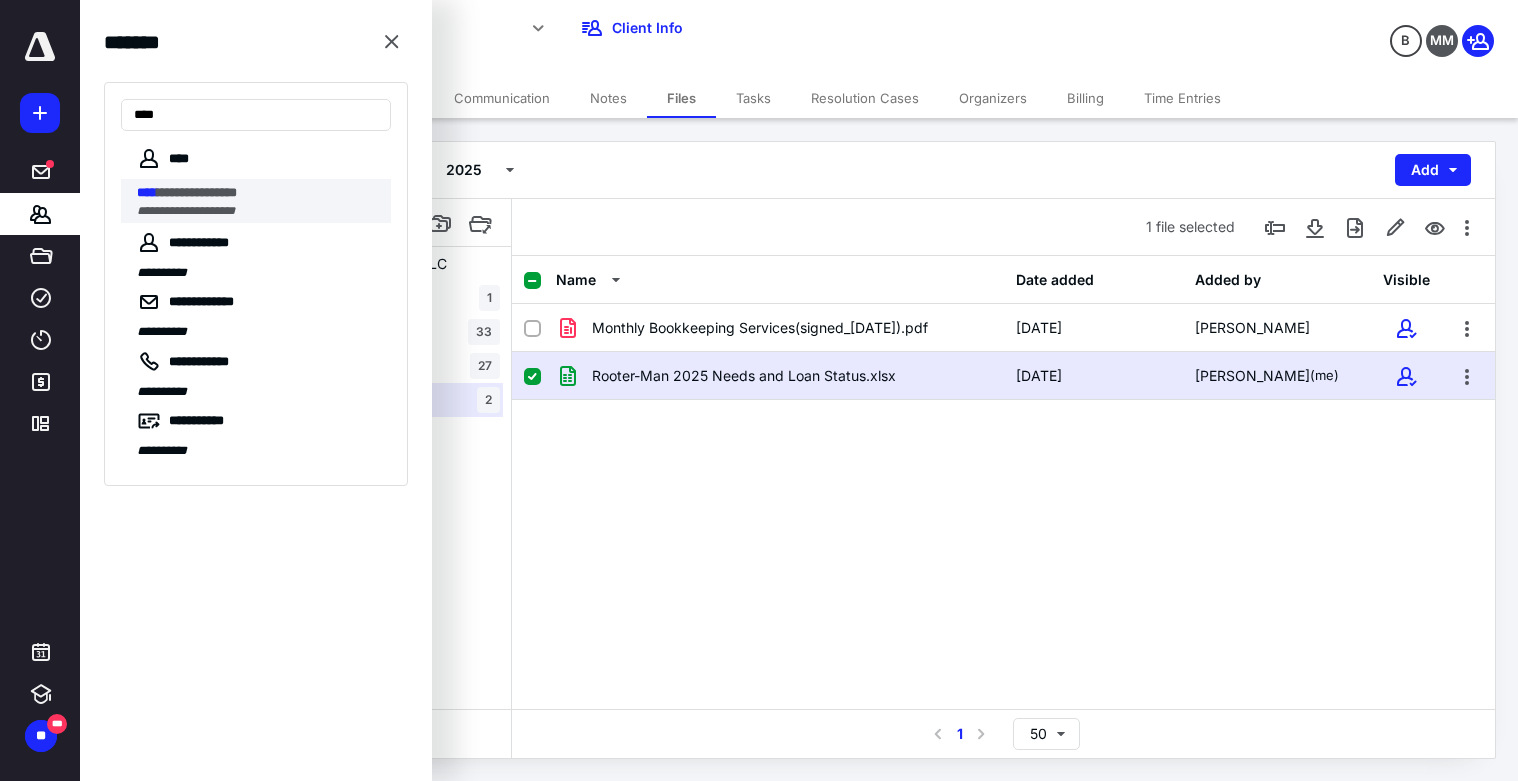 click on "**********" at bounding box center (197, 192) 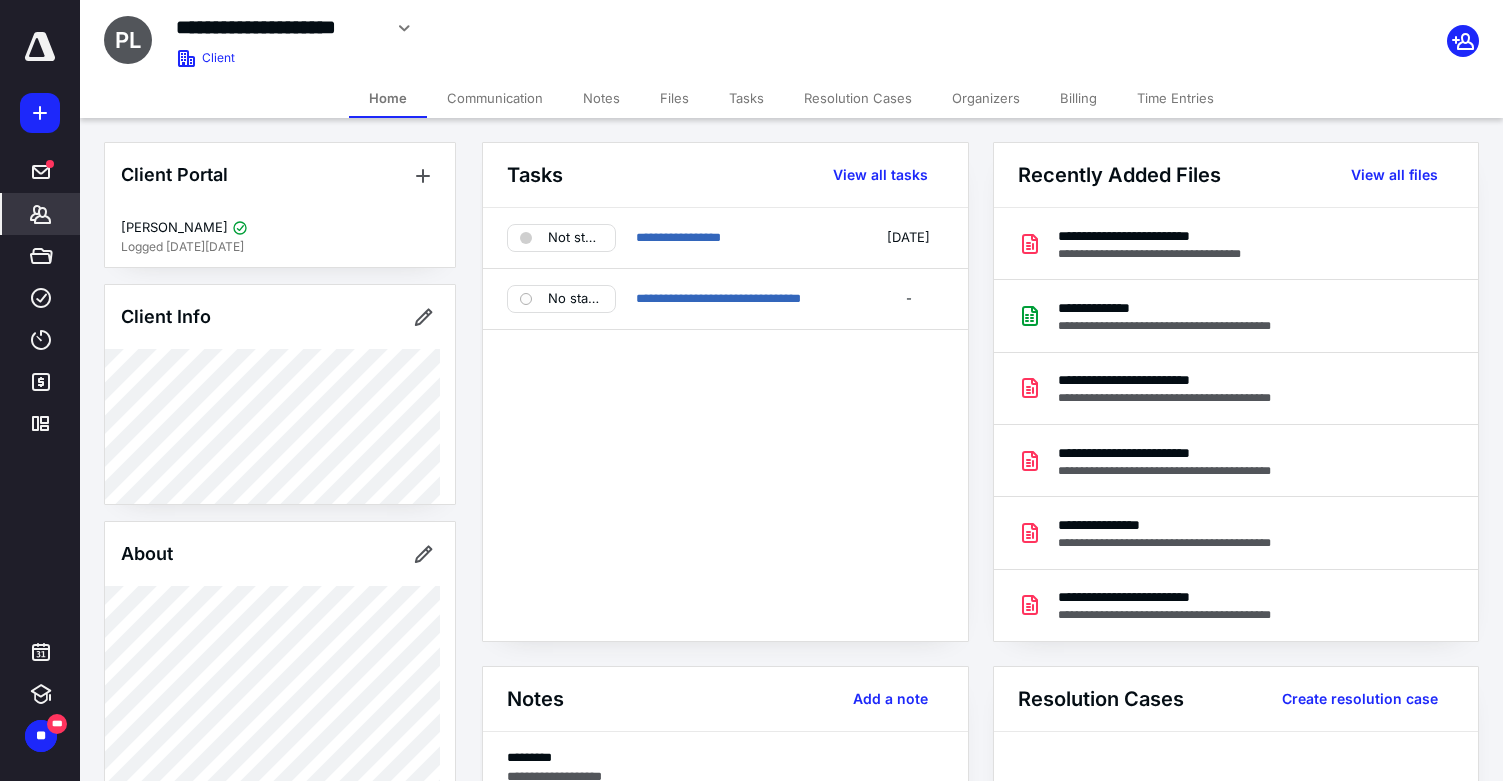 click on "Files" at bounding box center (674, 98) 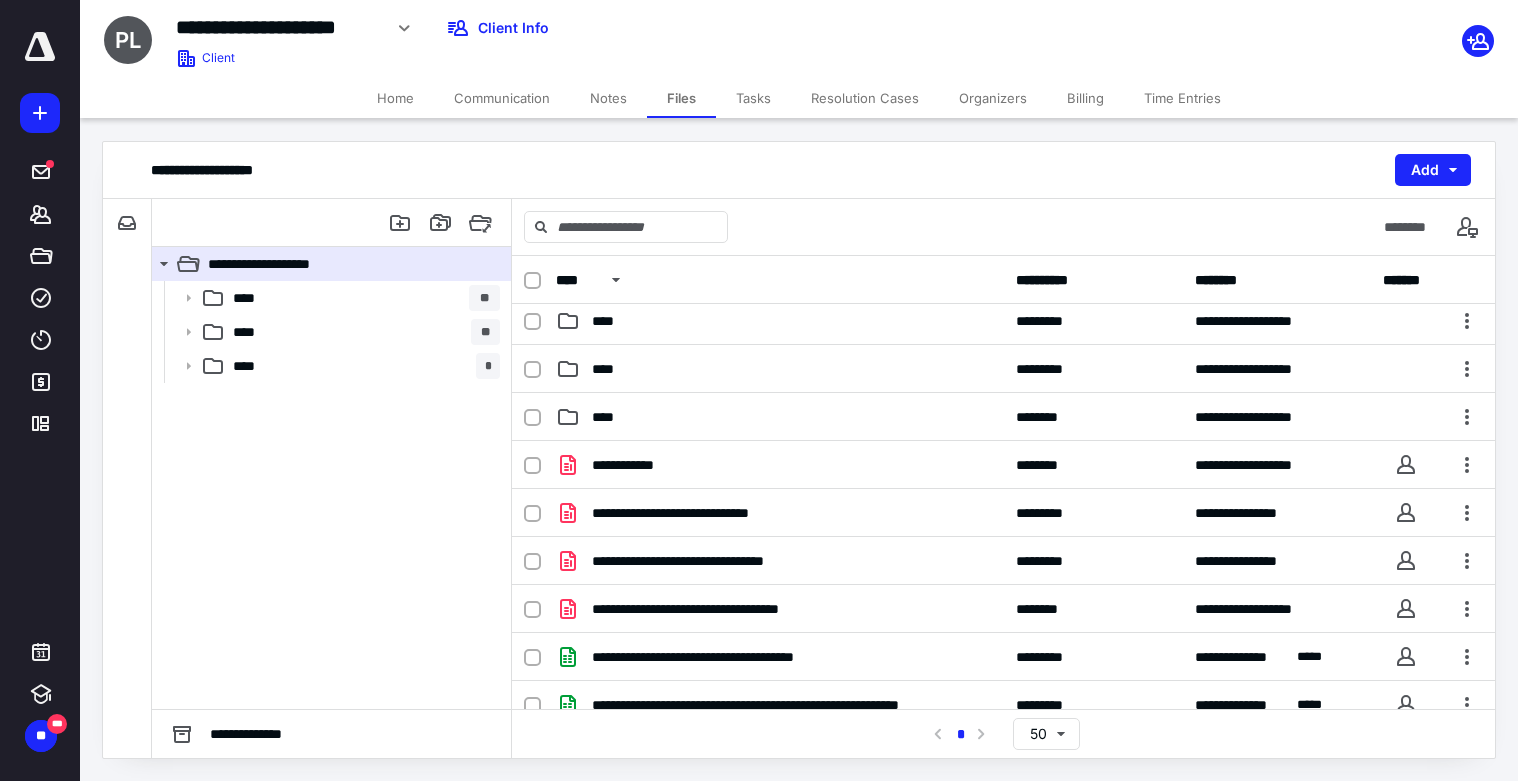scroll, scrollTop: 0, scrollLeft: 0, axis: both 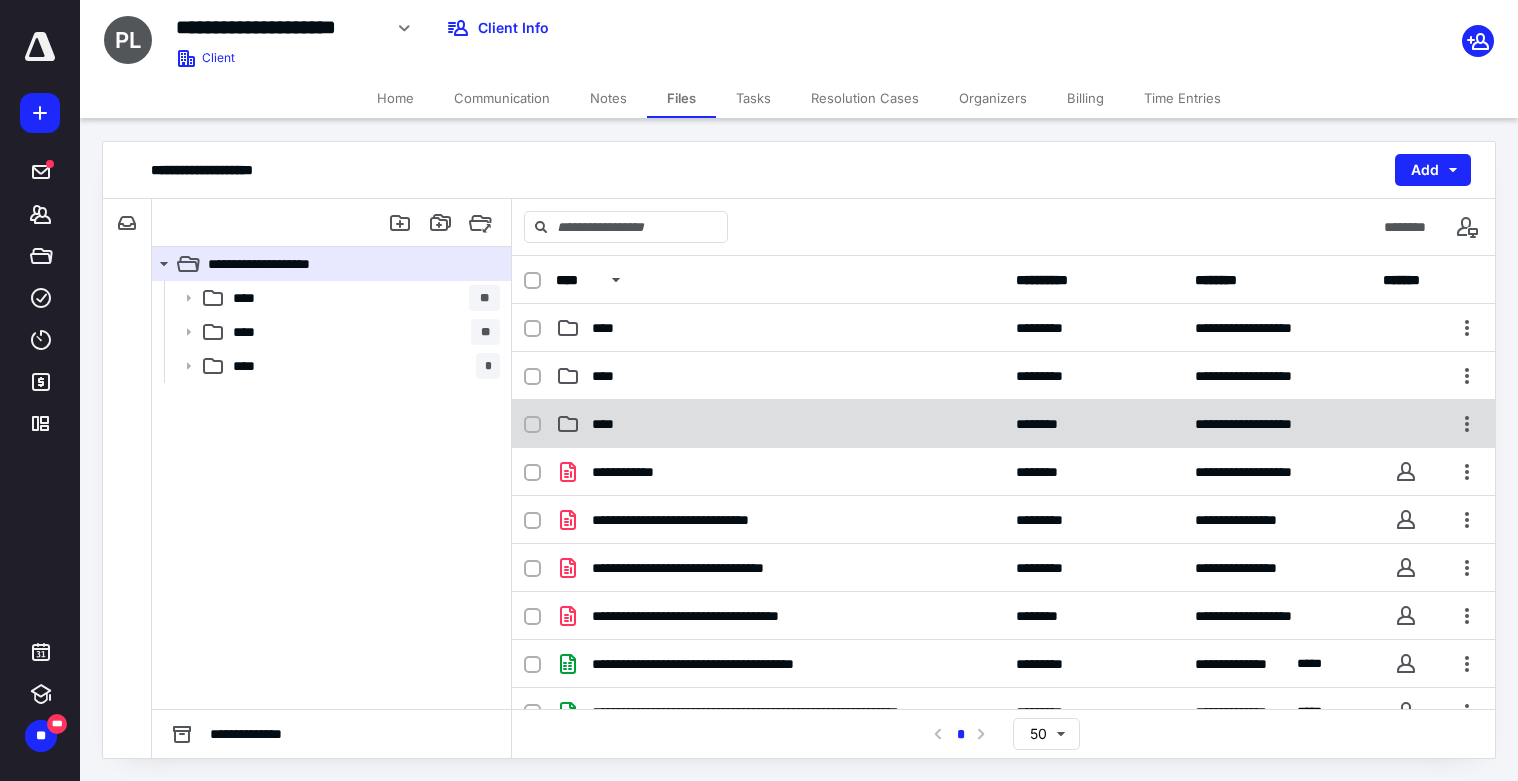 click 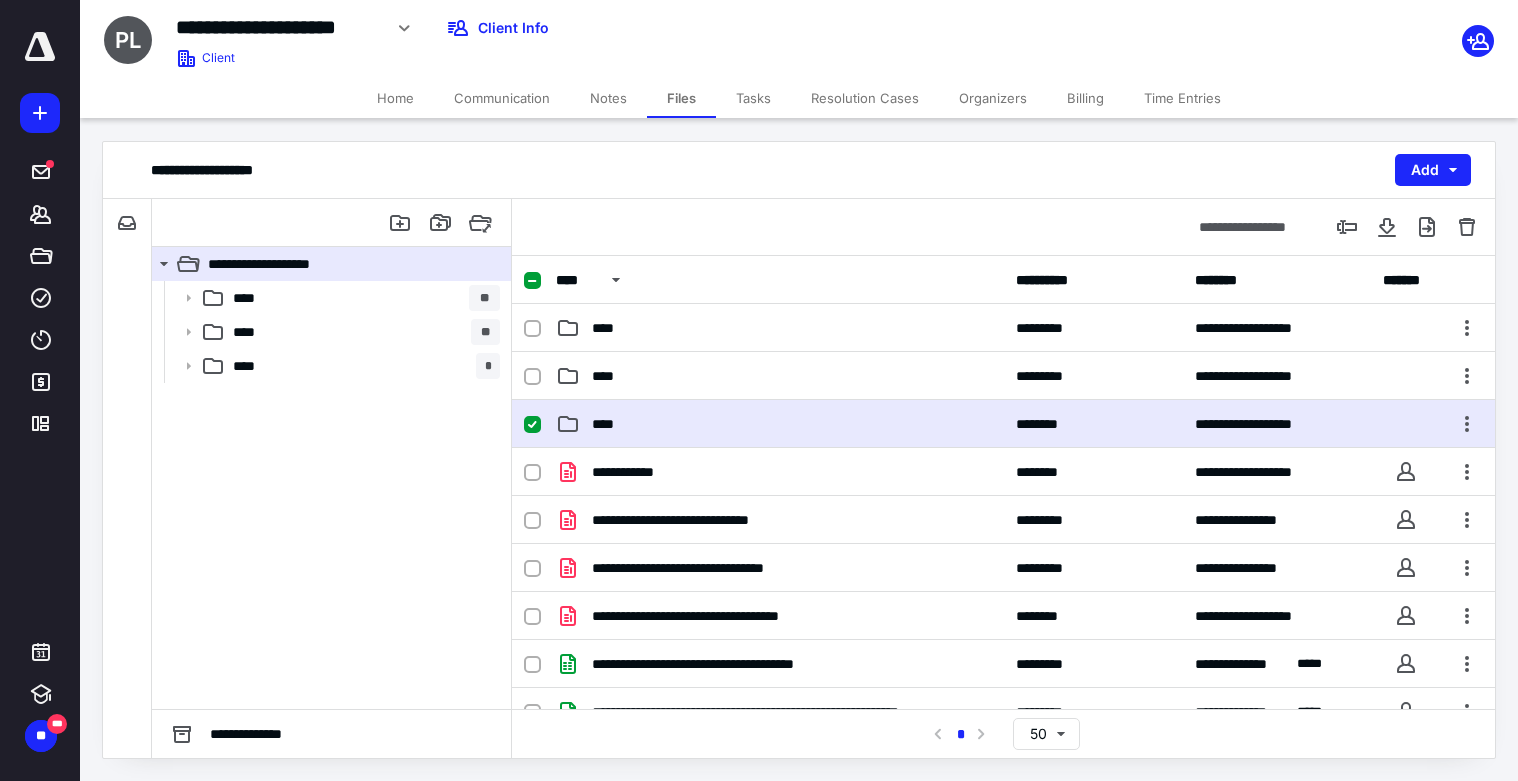 click 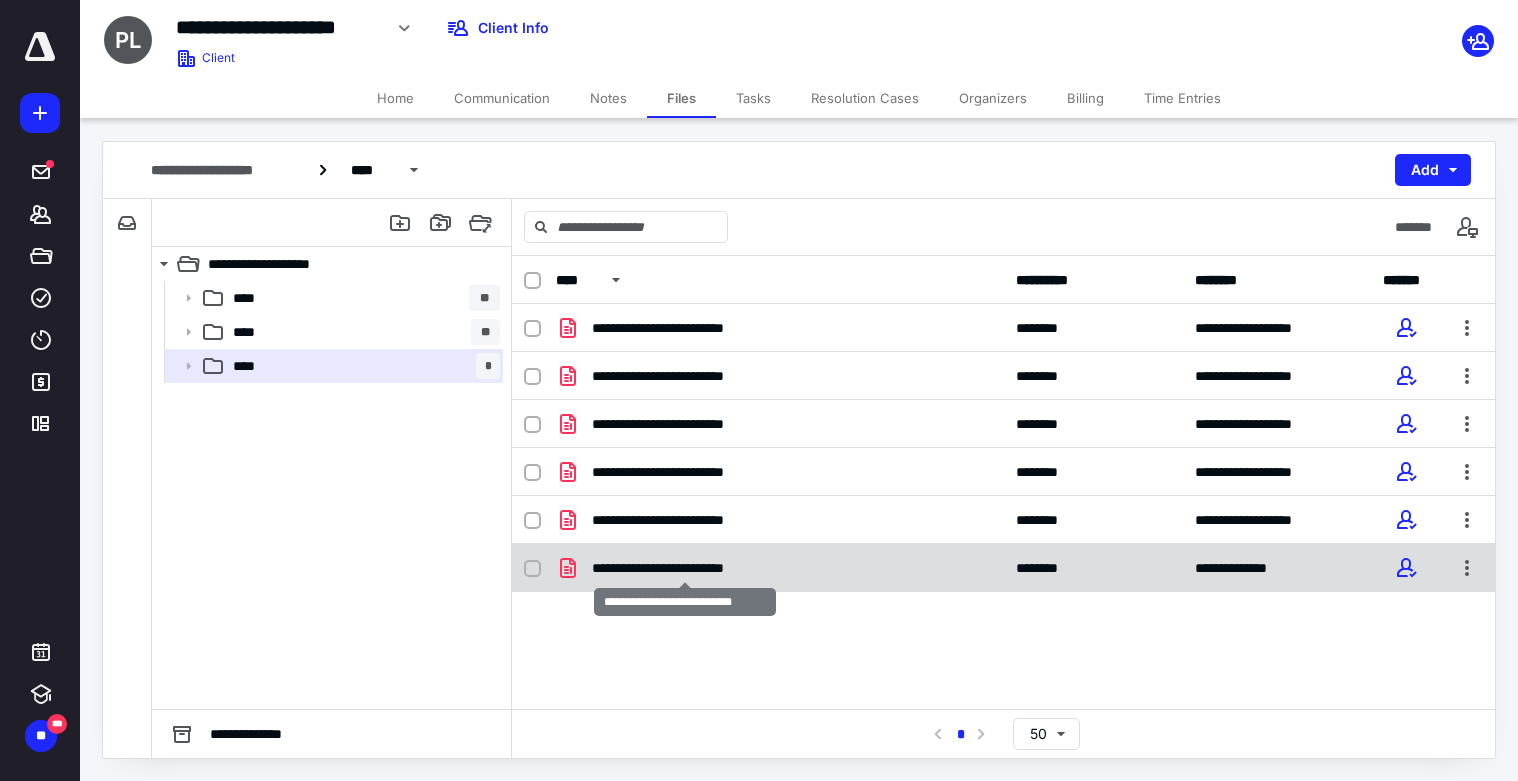 click on "**********" at bounding box center [685, 568] 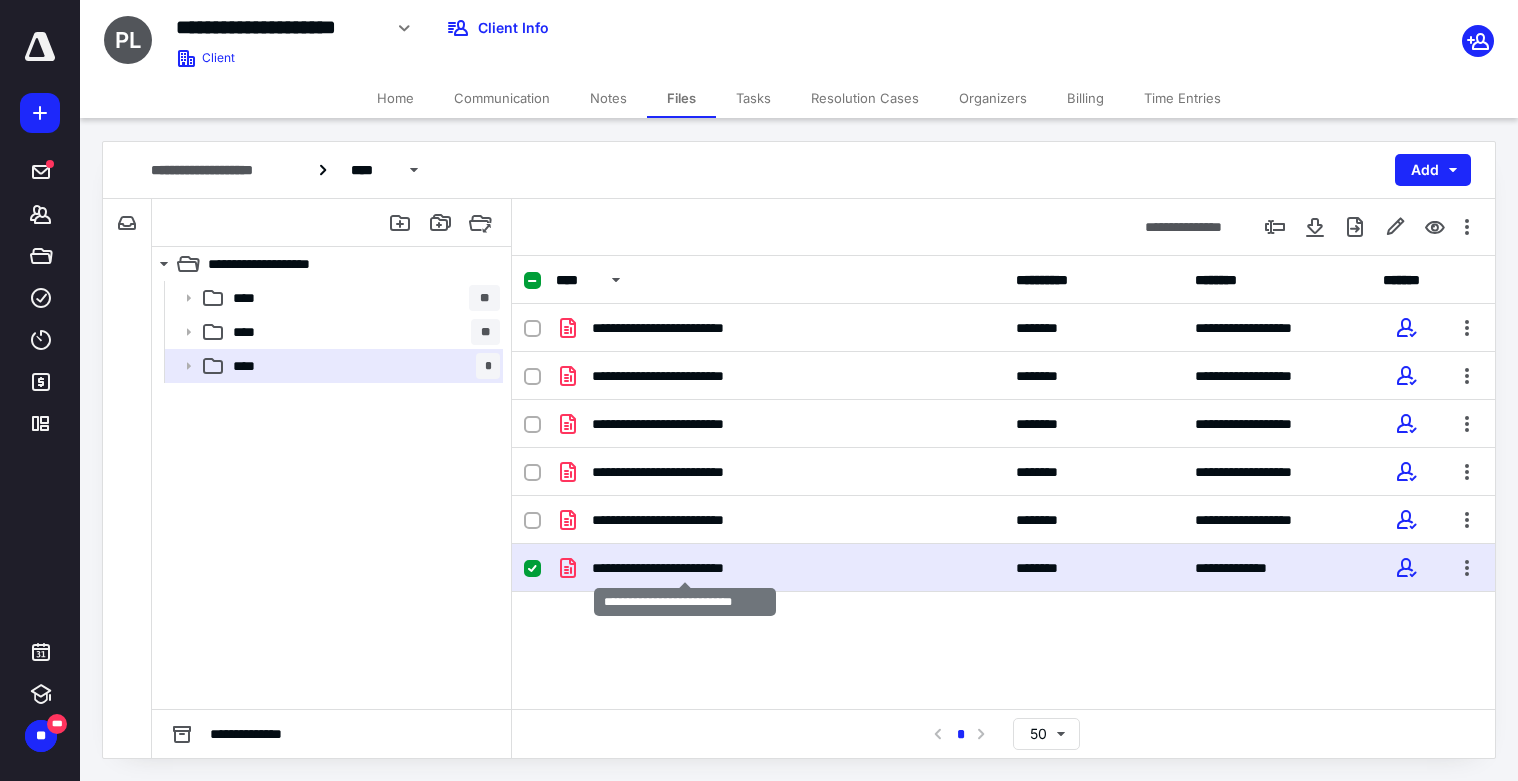 click on "**********" at bounding box center [685, 568] 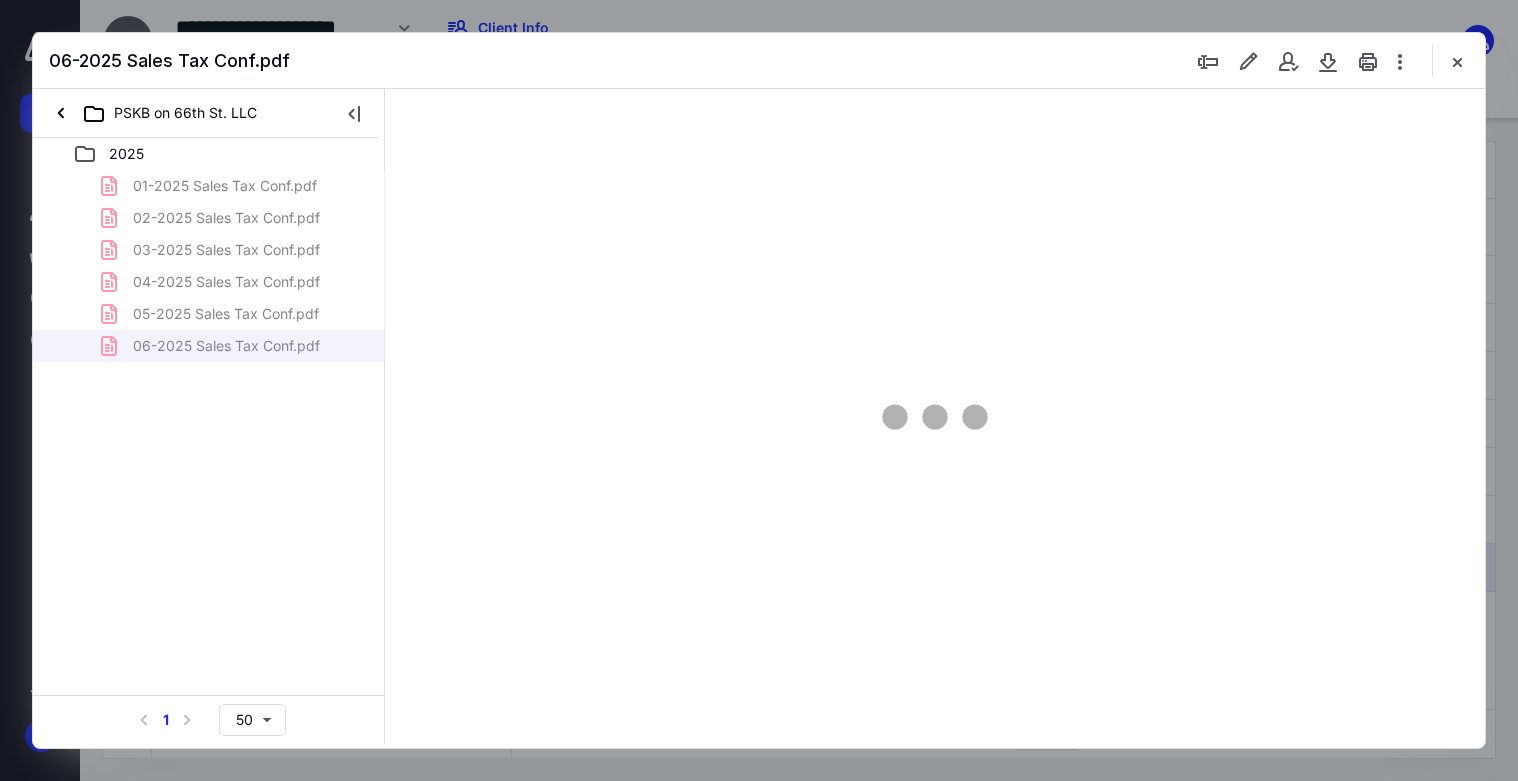 scroll, scrollTop: 0, scrollLeft: 0, axis: both 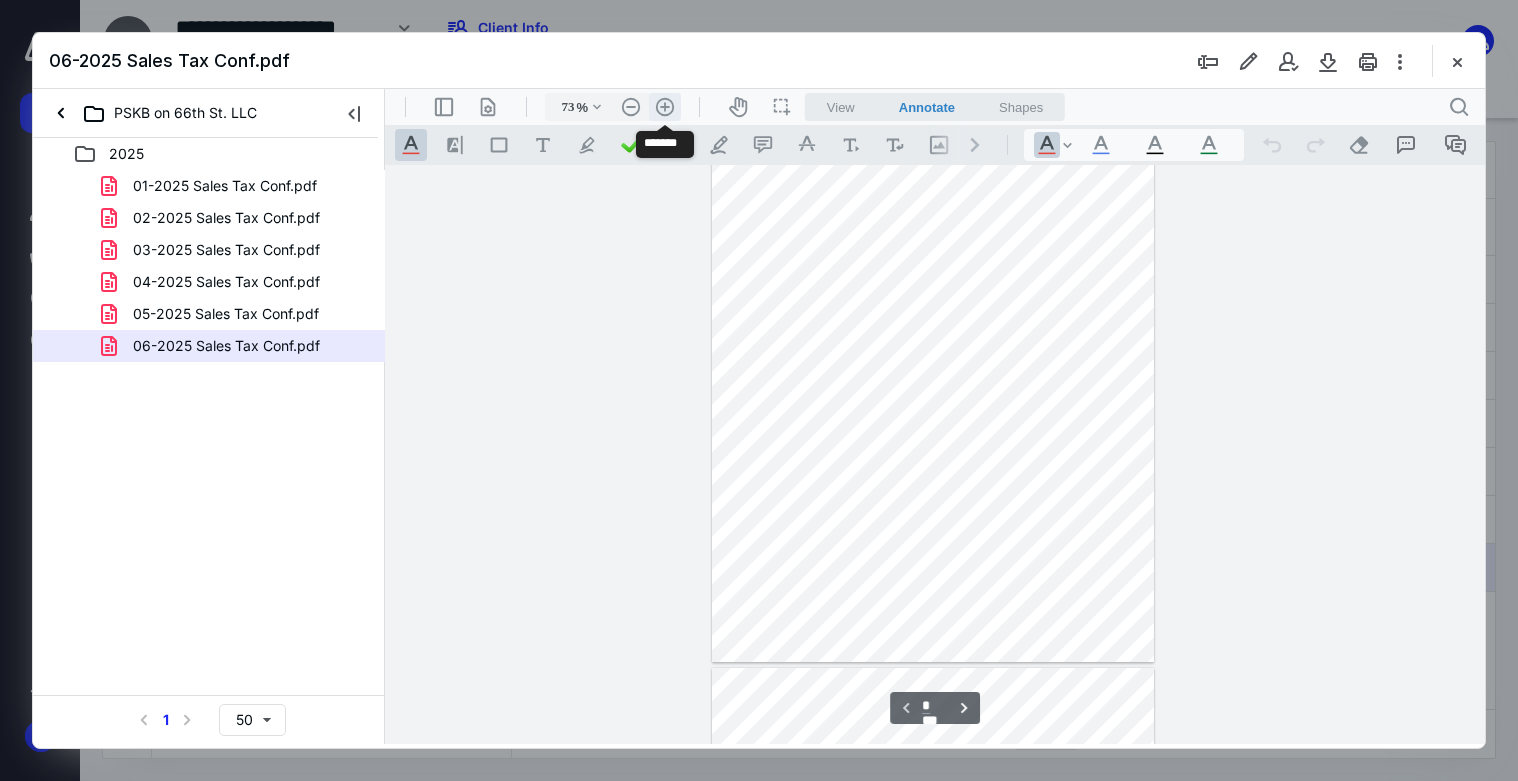 click on ".cls-1{fill:#abb0c4;} icon - header - zoom - in - line" at bounding box center (665, 107) 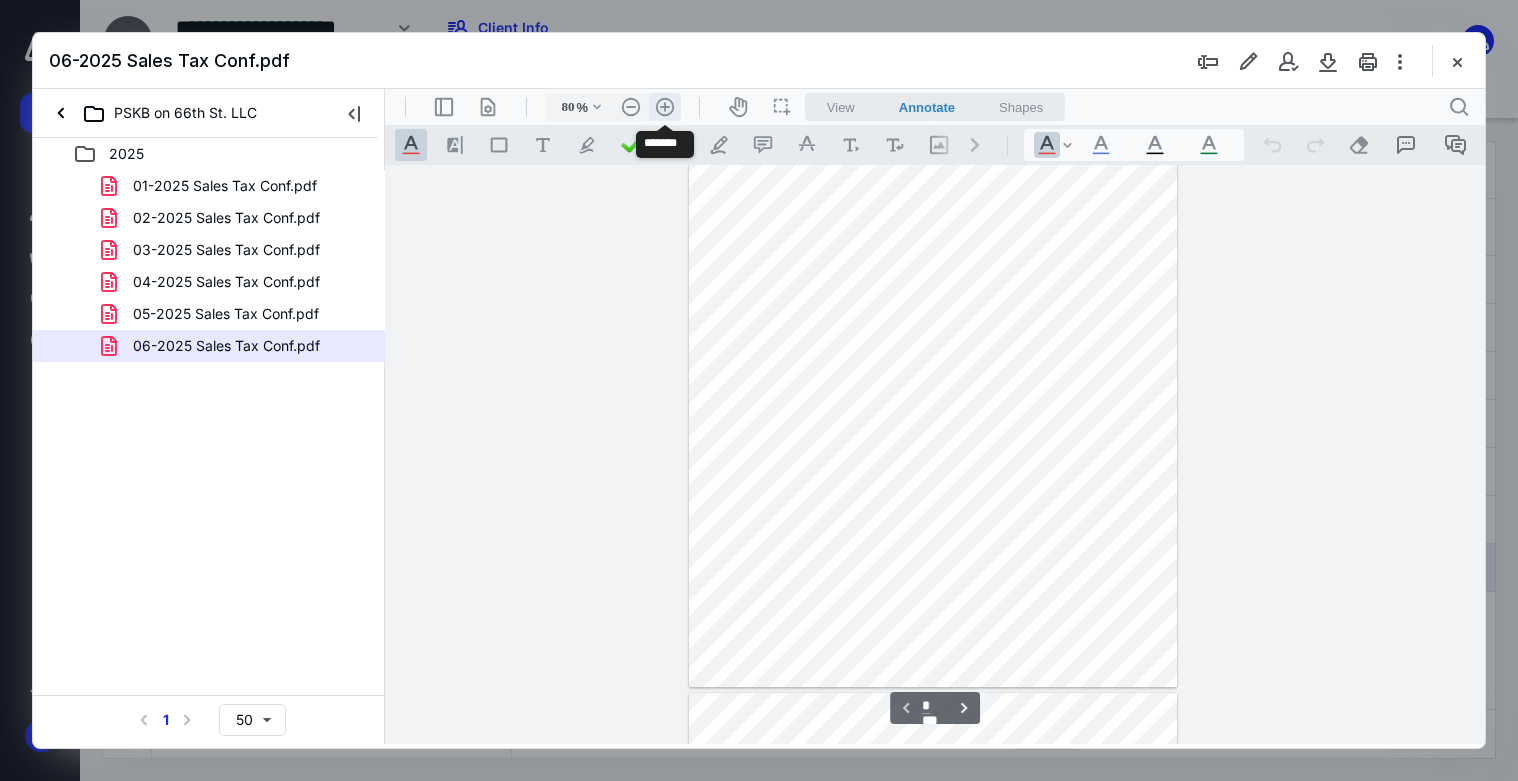 click on ".cls-1{fill:#abb0c4;} icon - header - zoom - in - line" at bounding box center (665, 107) 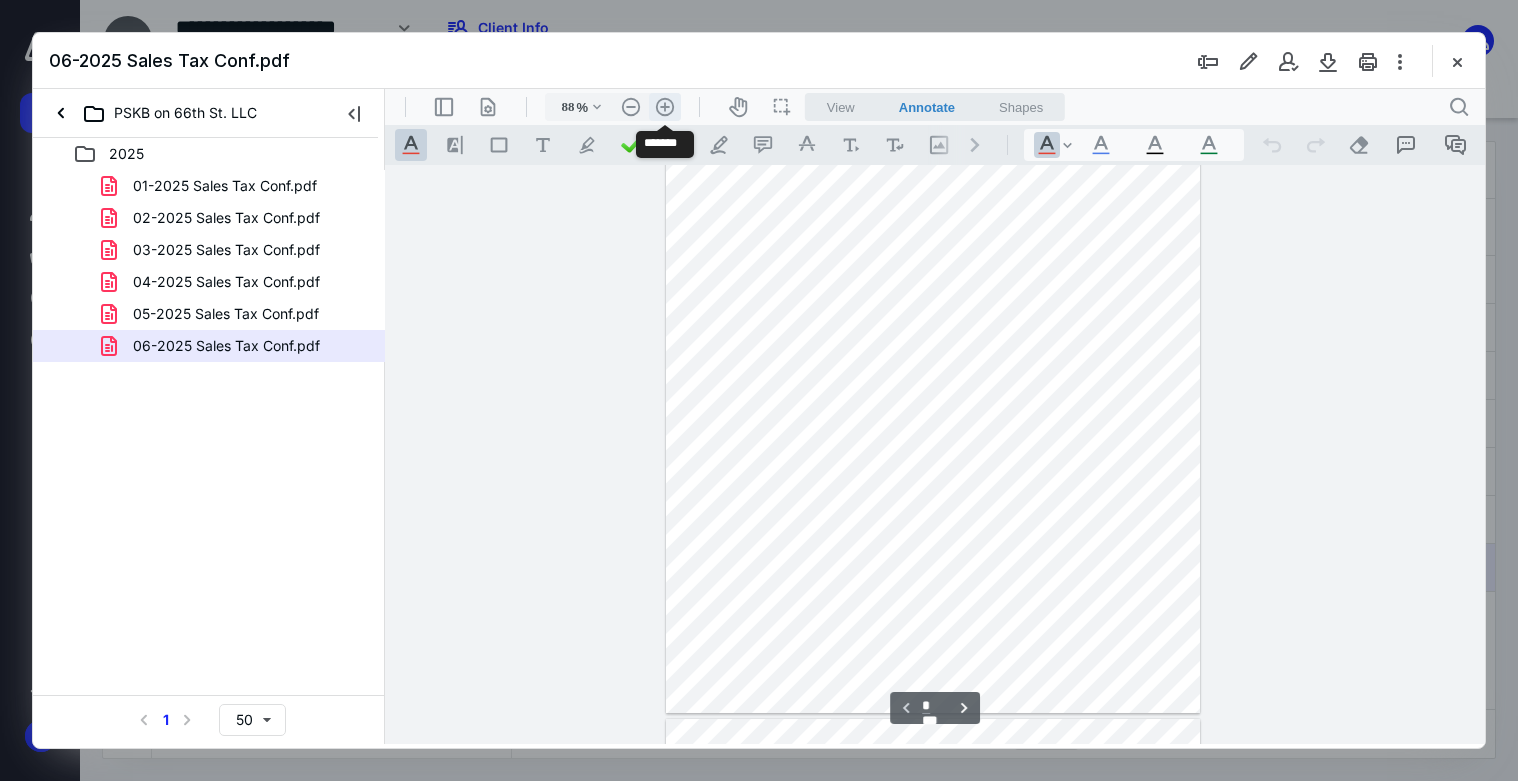 click on ".cls-1{fill:#abb0c4;} icon - header - zoom - in - line" at bounding box center [665, 107] 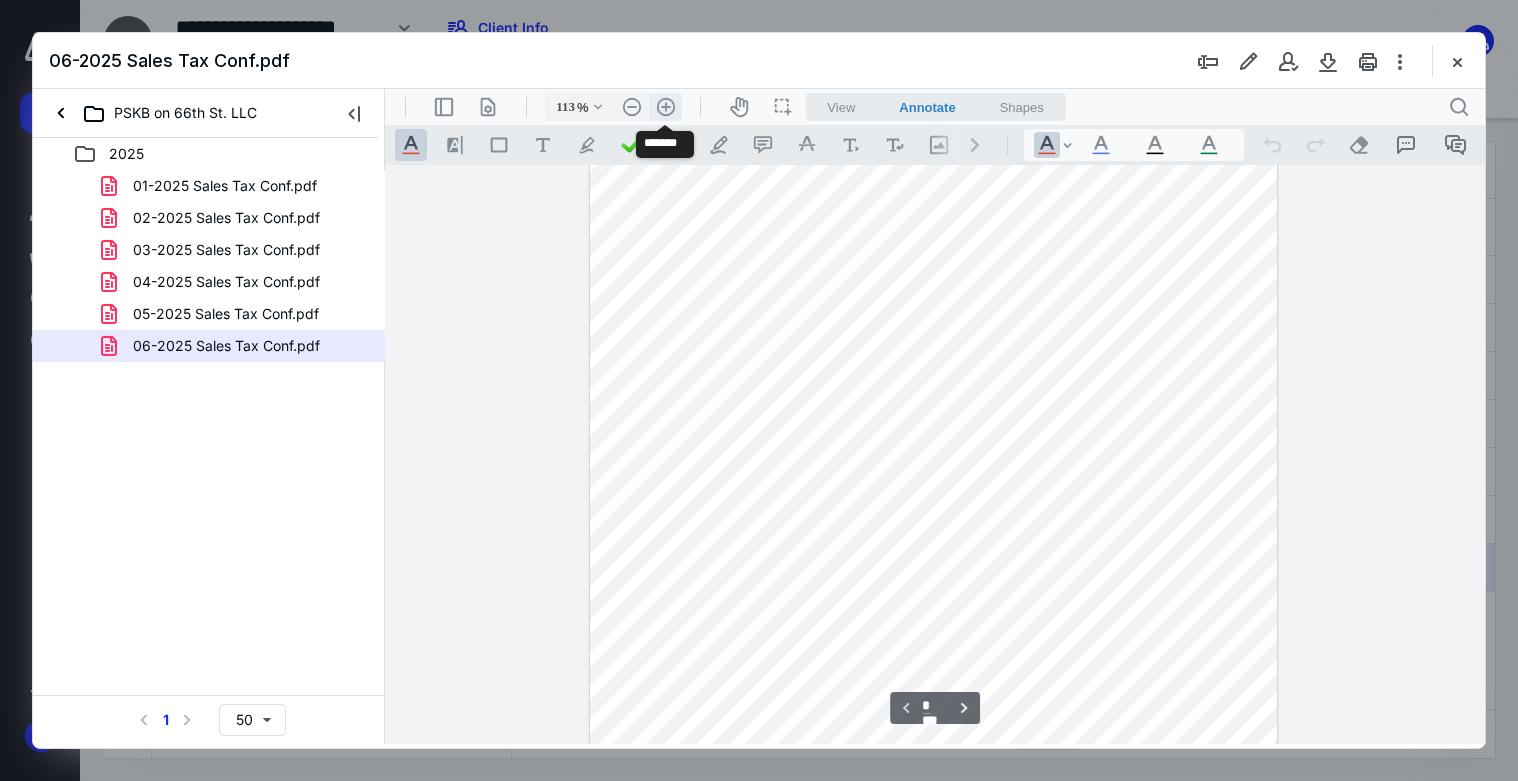 click on ".cls-1{fill:#abb0c4;} icon - header - zoom - in - line" at bounding box center (666, 107) 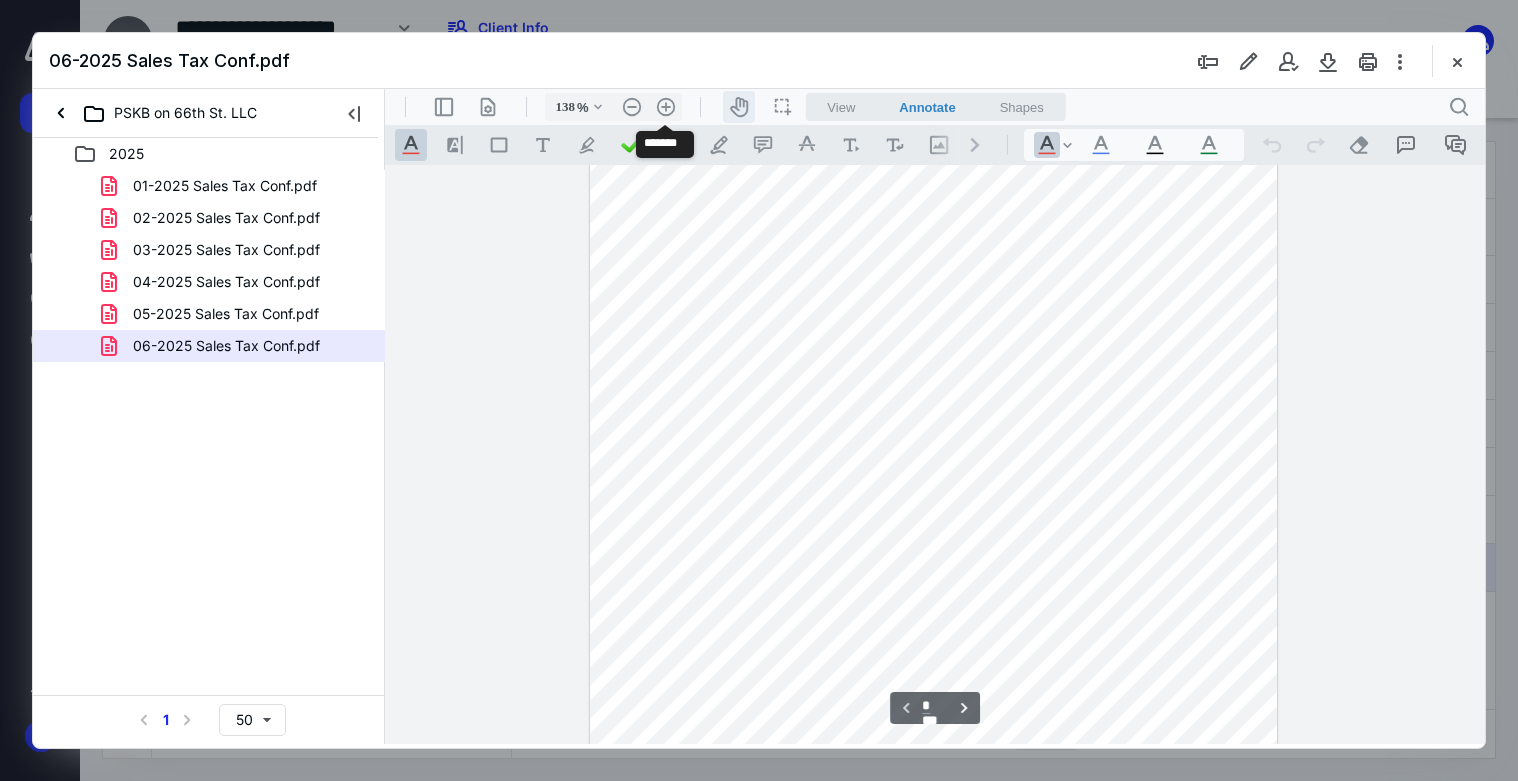 scroll, scrollTop: 375, scrollLeft: 0, axis: vertical 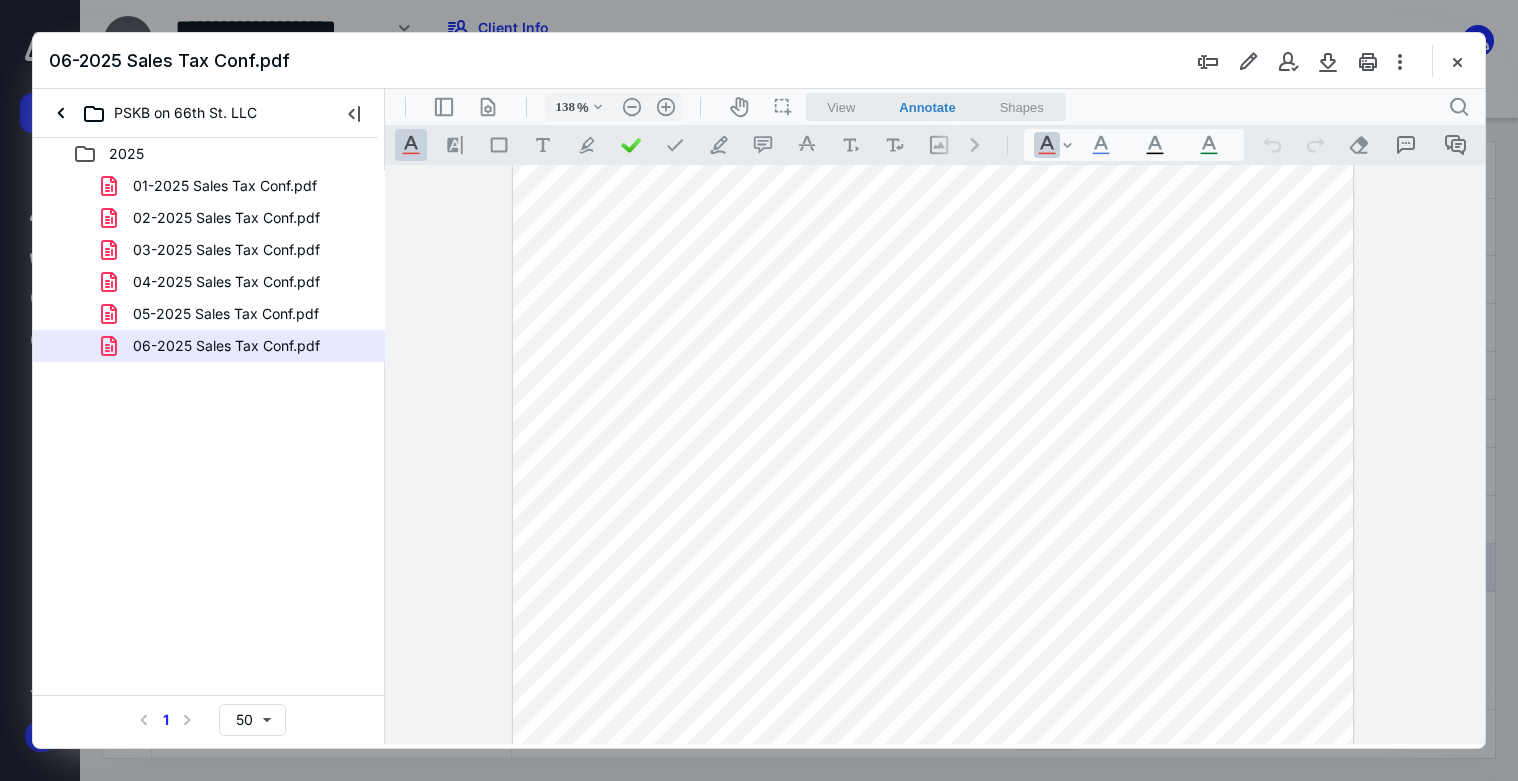 drag, startPoint x: 1474, startPoint y: 321, endPoint x: 1486, endPoint y: 327, distance: 13.416408 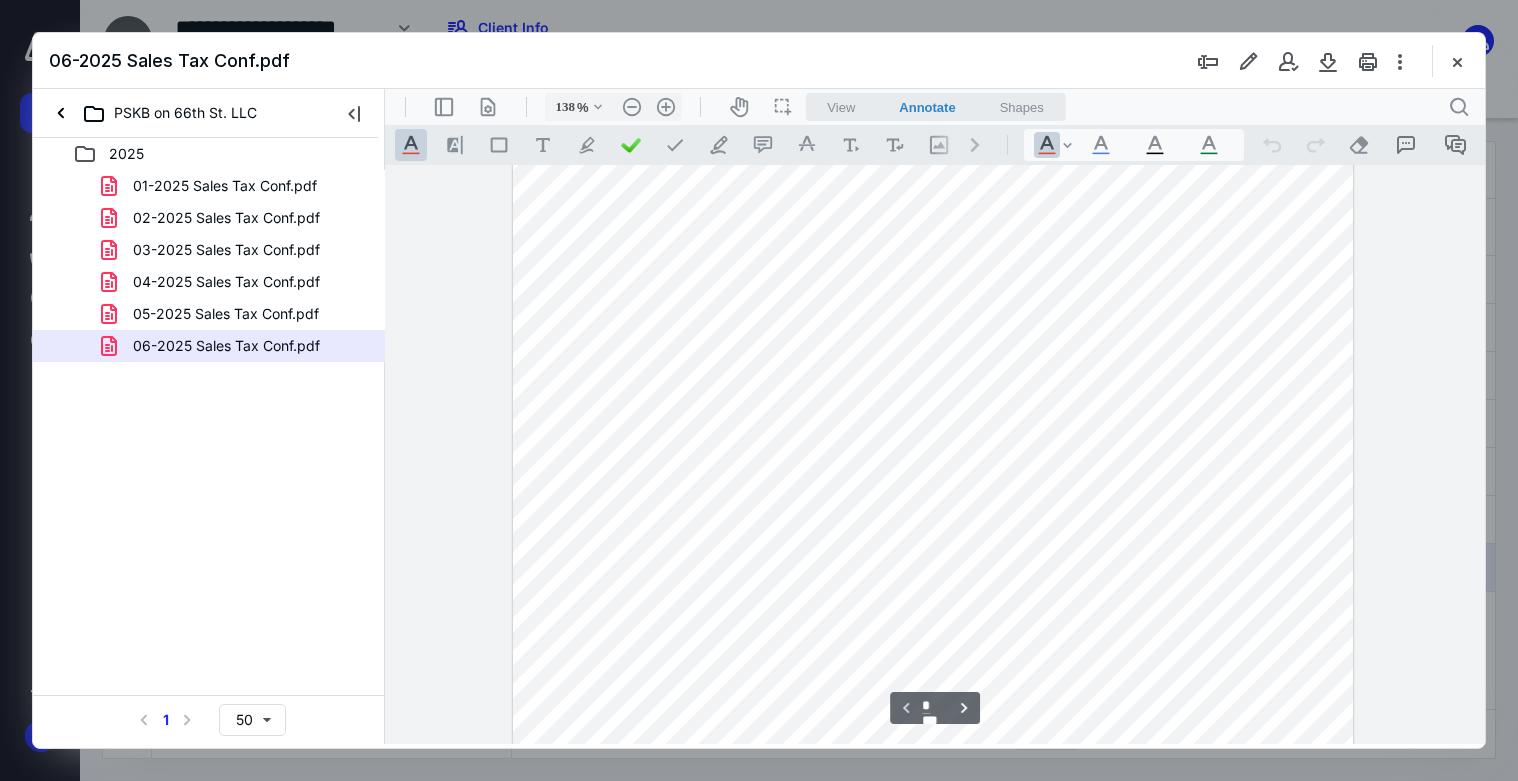 scroll, scrollTop: 0, scrollLeft: 0, axis: both 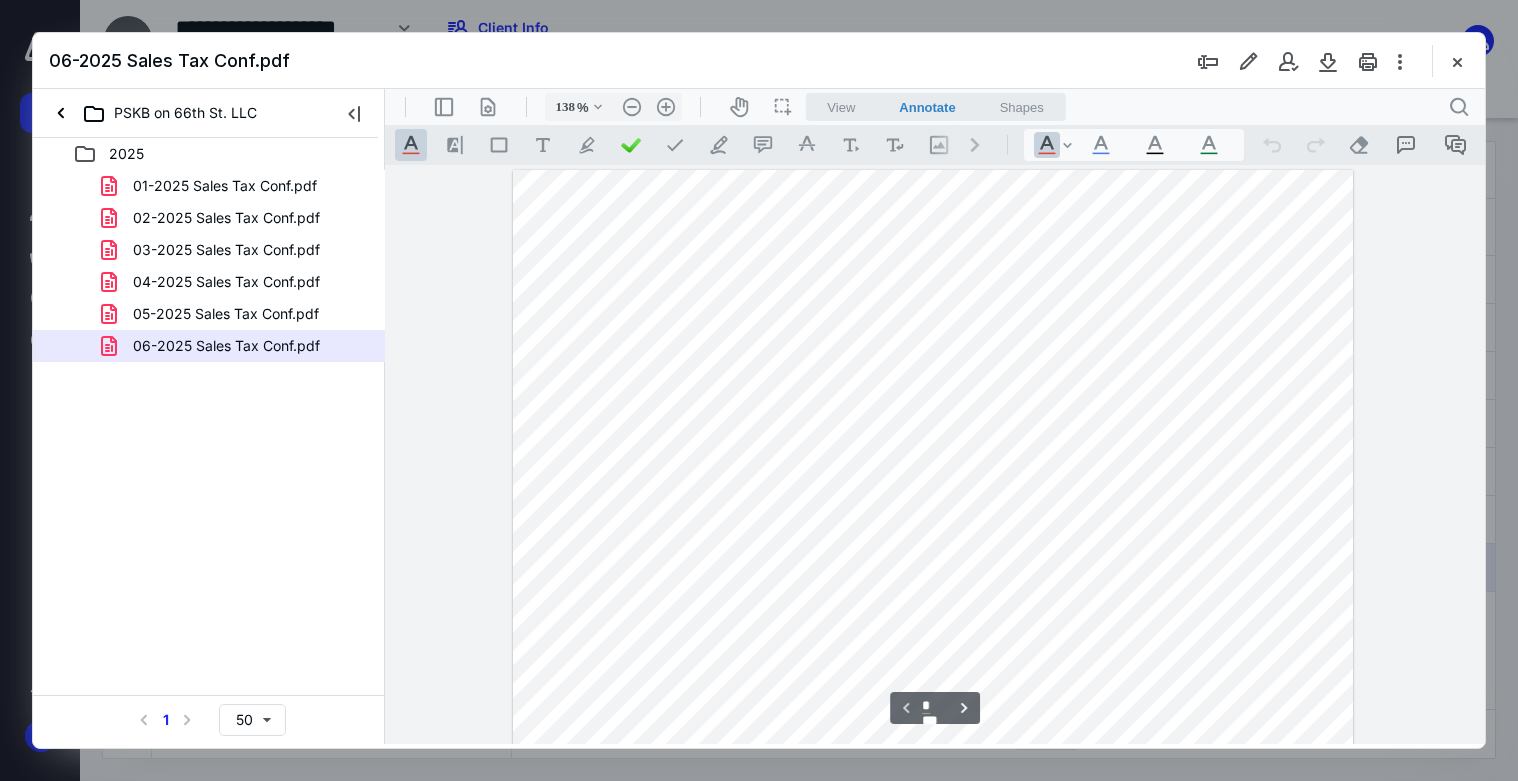 drag, startPoint x: 1476, startPoint y: 306, endPoint x: 1878, endPoint y: 252, distance: 405.61066 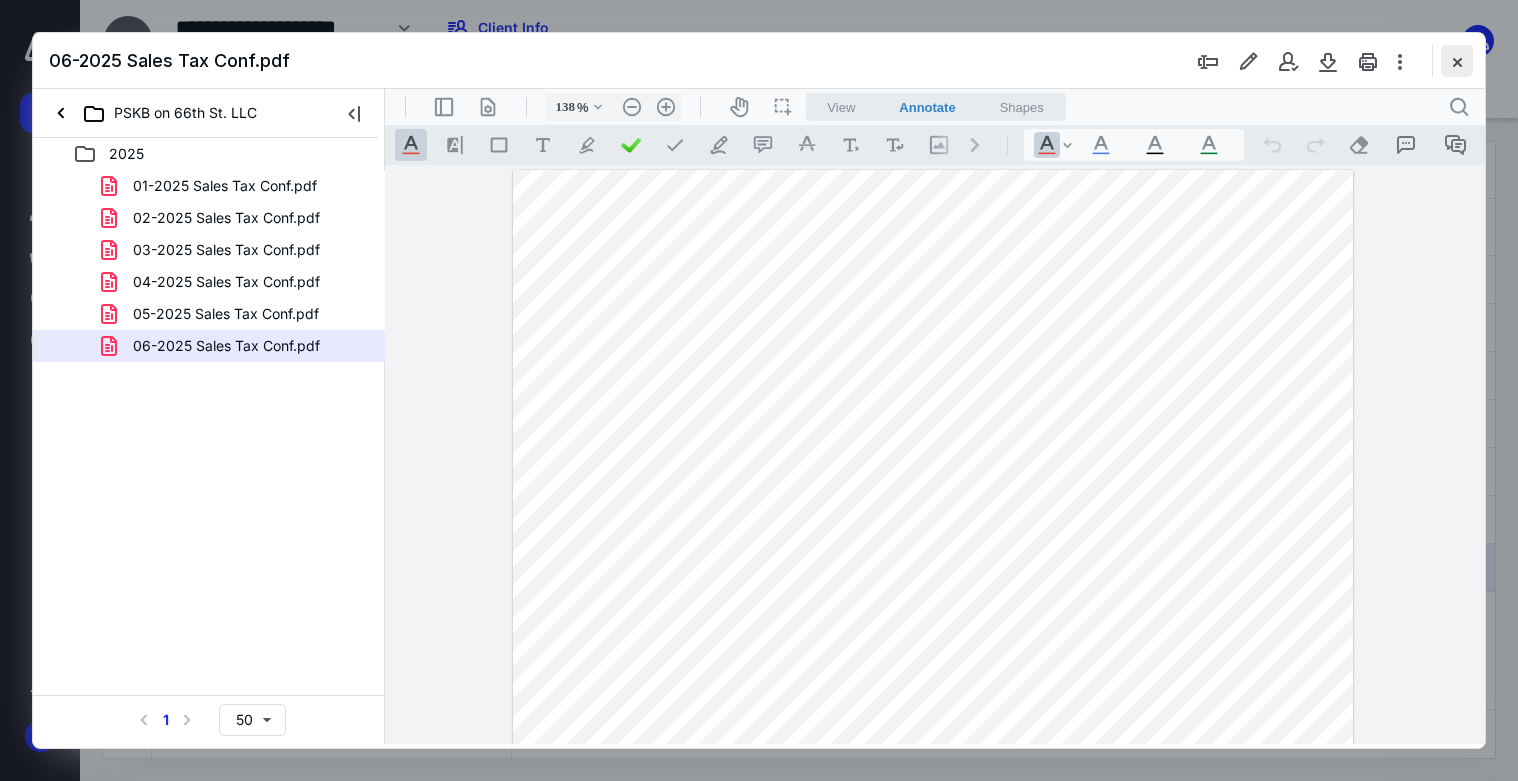 click at bounding box center [1457, 61] 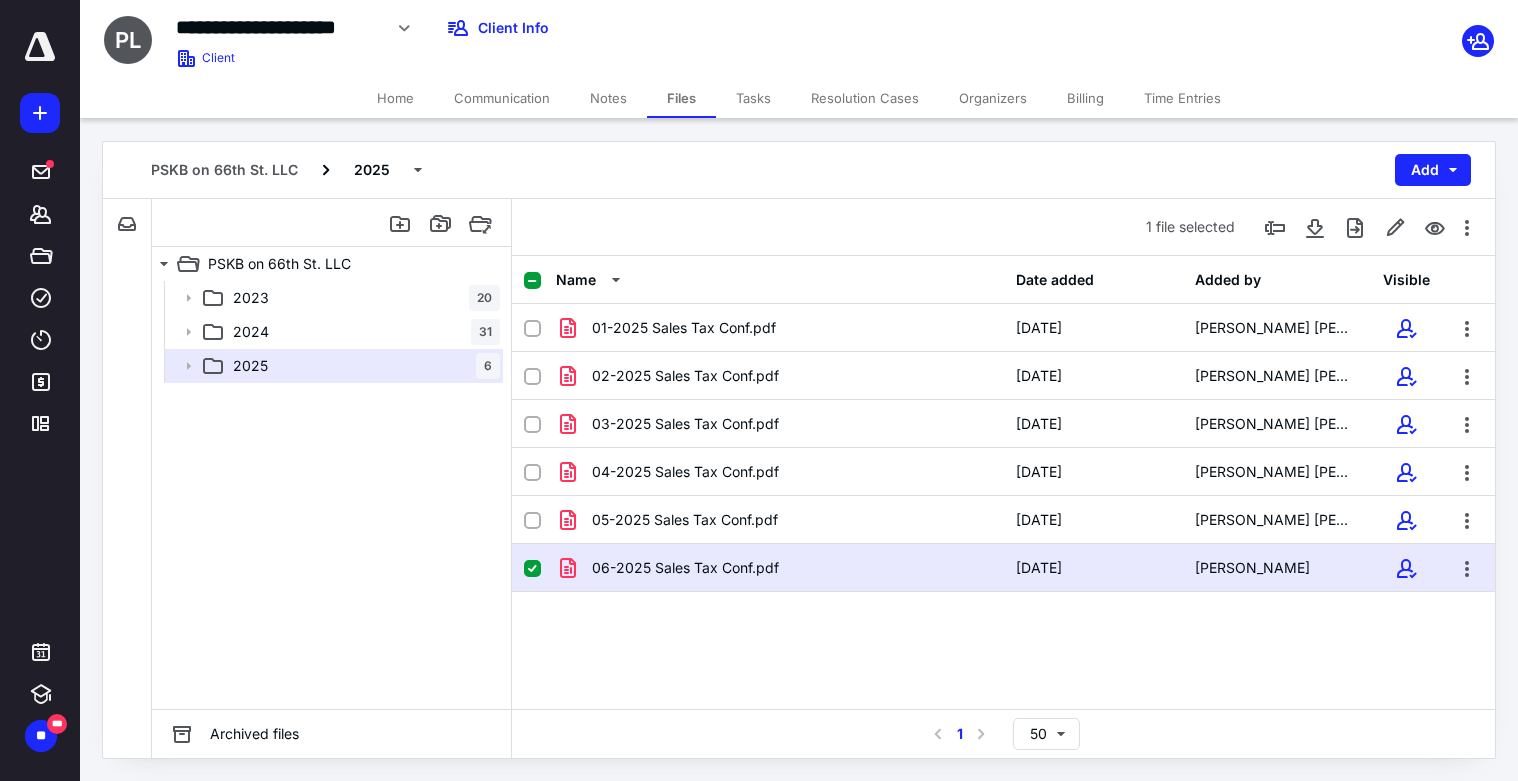 click on "Files" at bounding box center (681, 98) 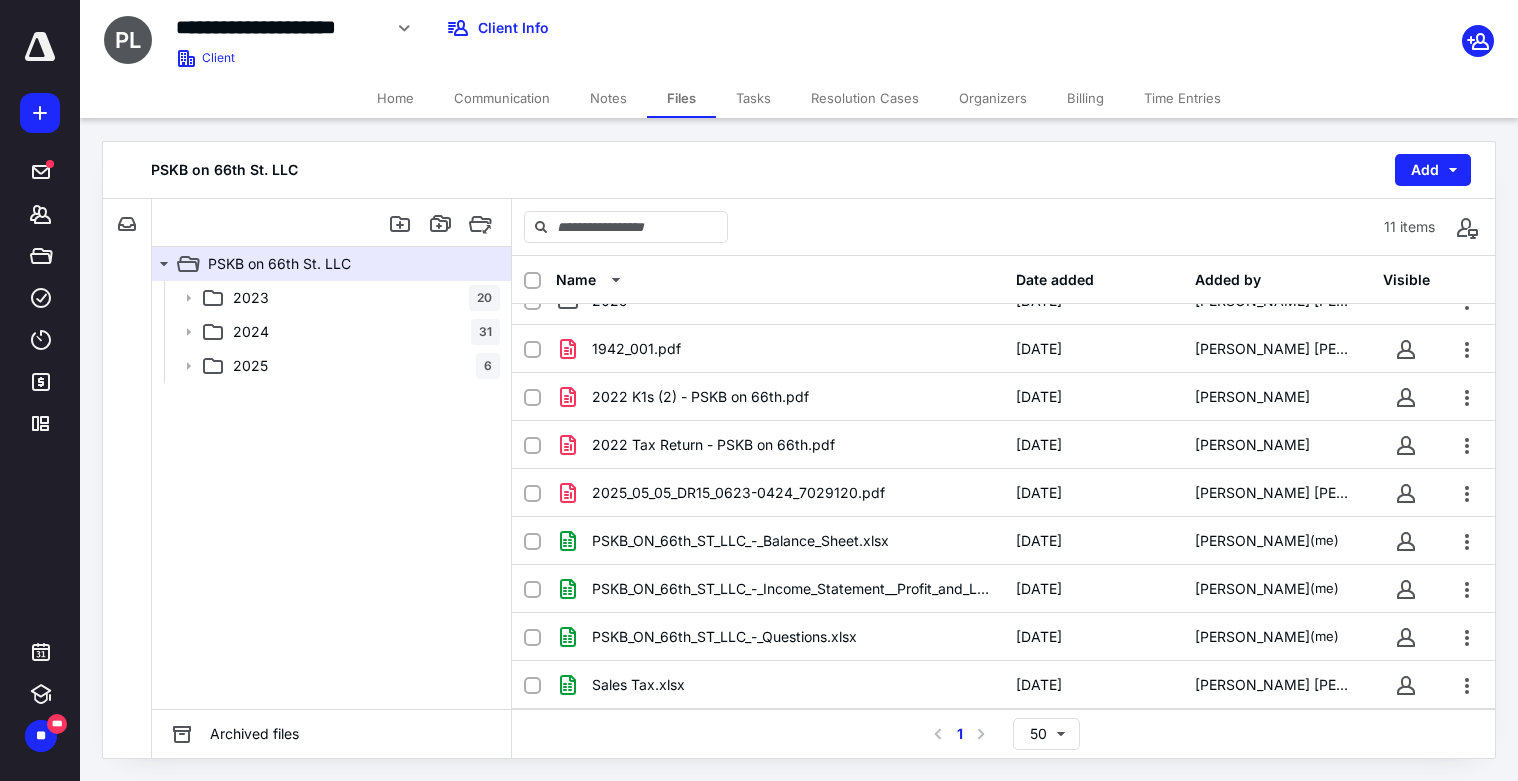 scroll, scrollTop: 0, scrollLeft: 0, axis: both 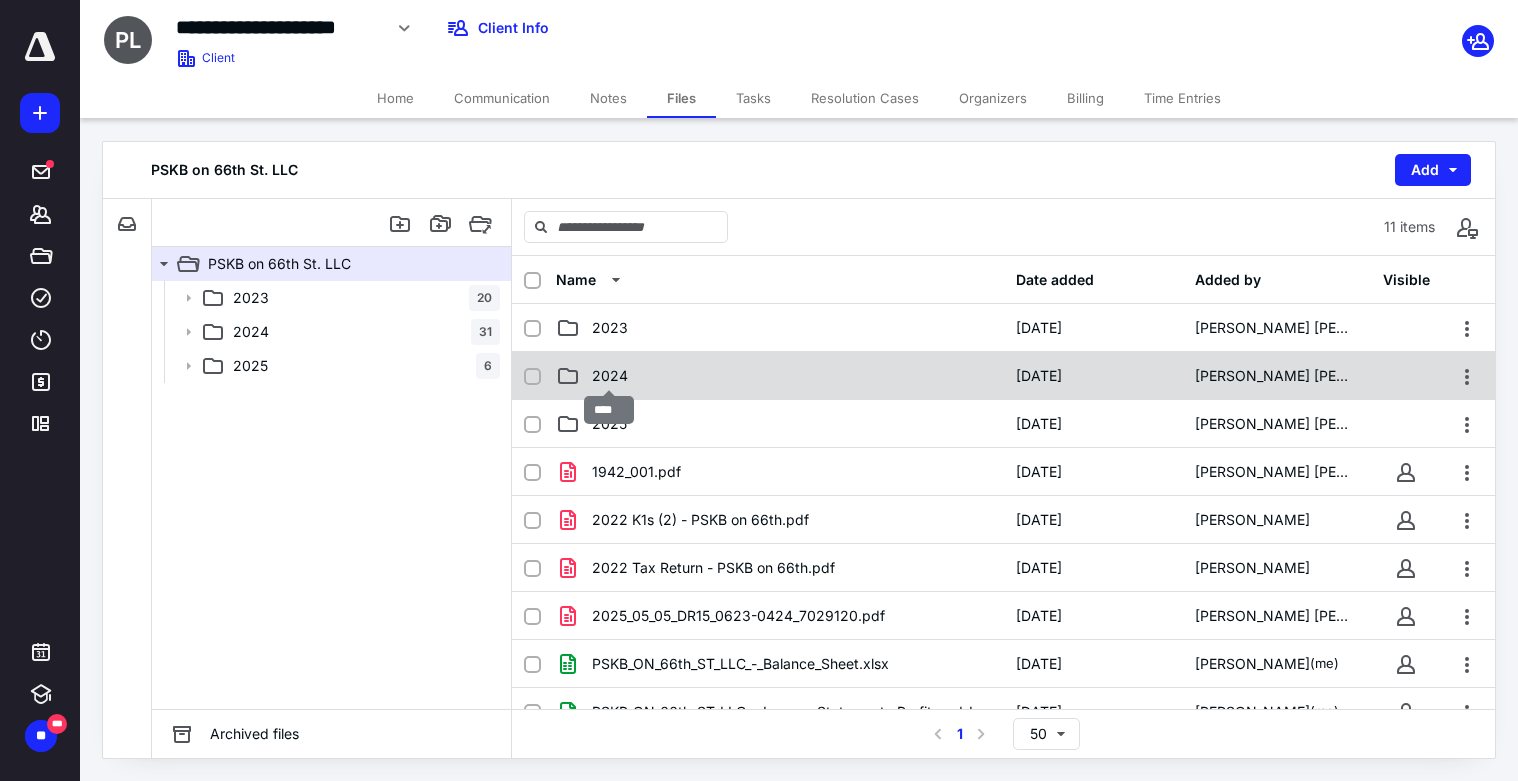 click on "2024" at bounding box center [610, 376] 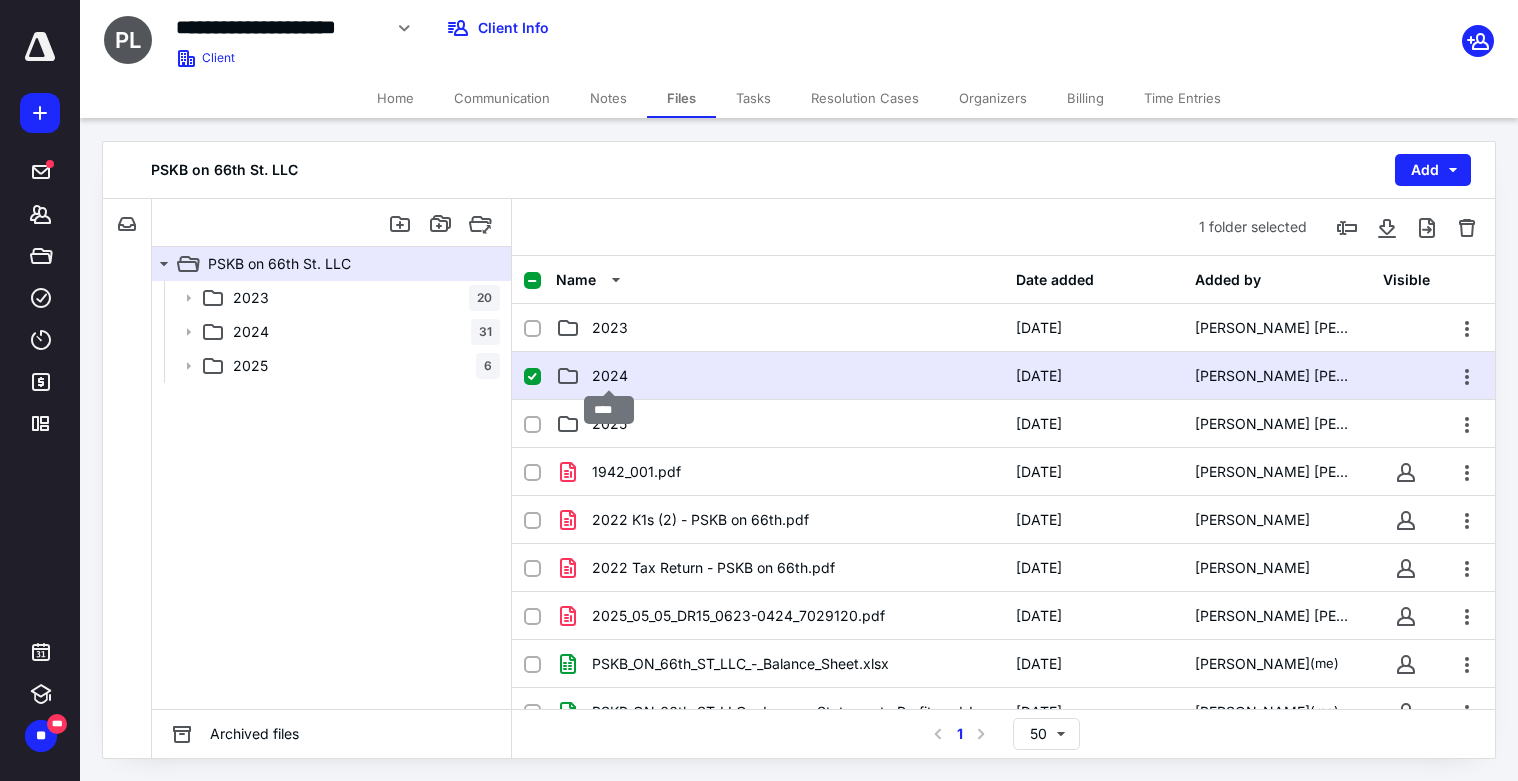 click on "2024" at bounding box center [610, 376] 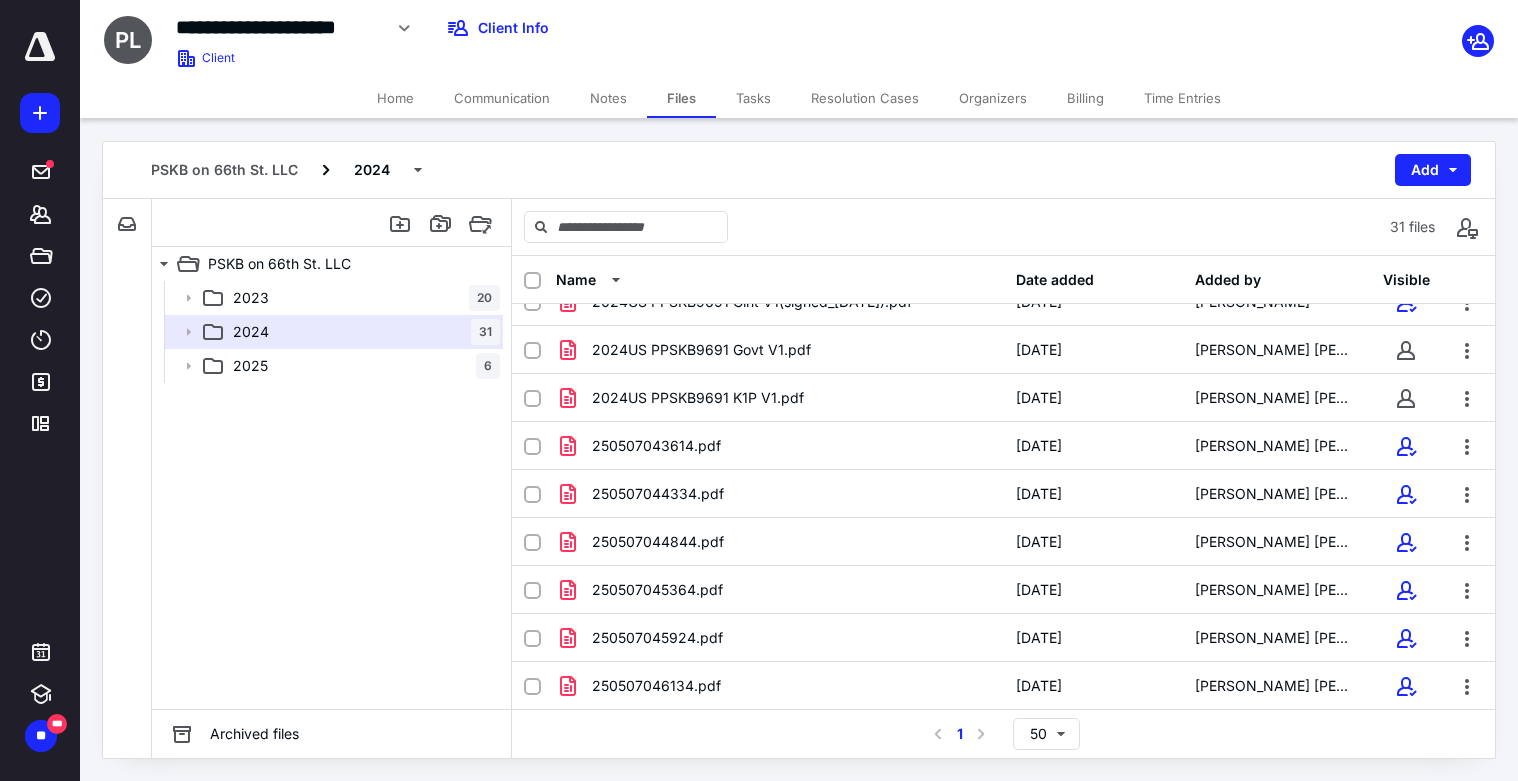 scroll, scrollTop: 382, scrollLeft: 0, axis: vertical 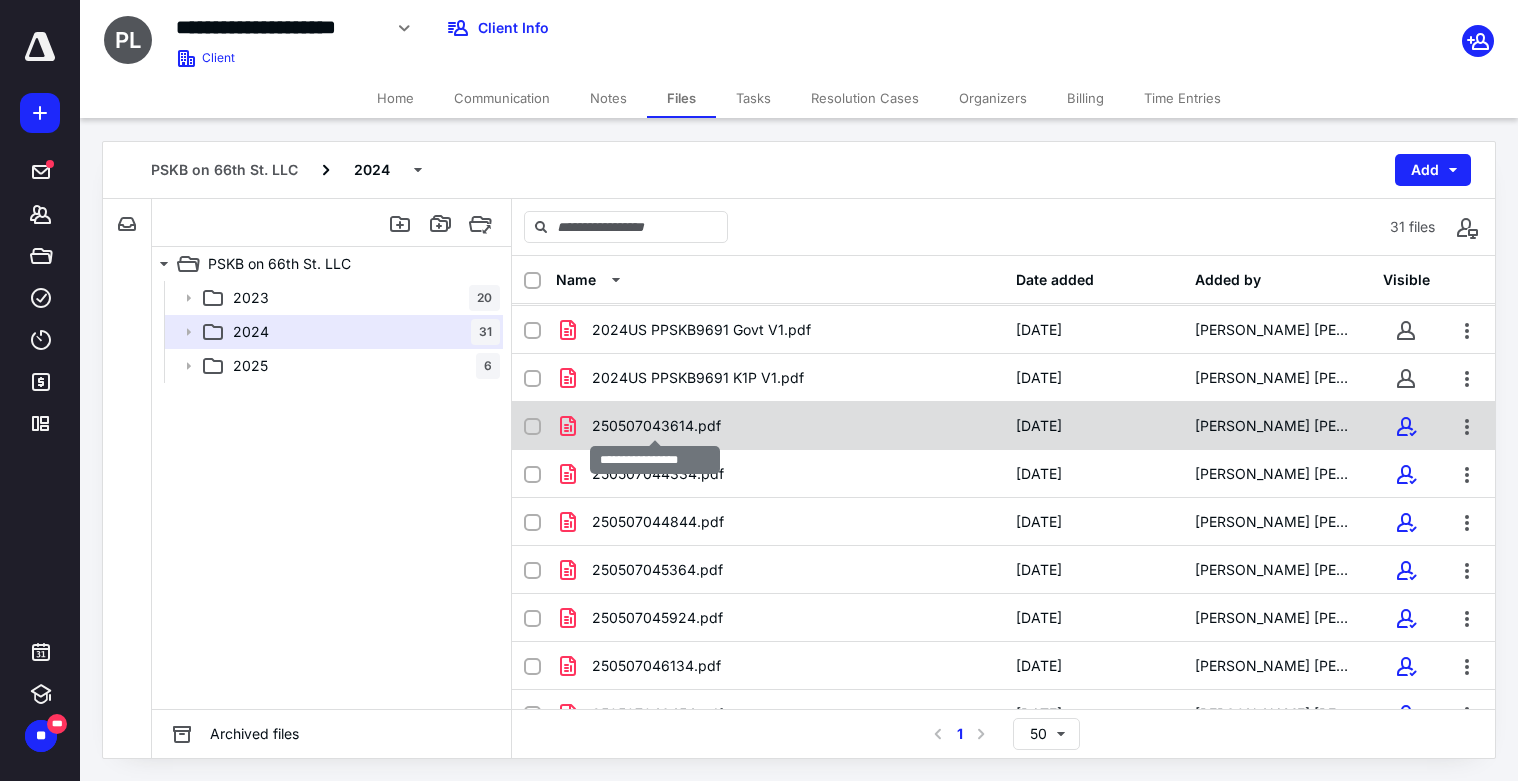 click on "250507043614.pdf" at bounding box center [656, 426] 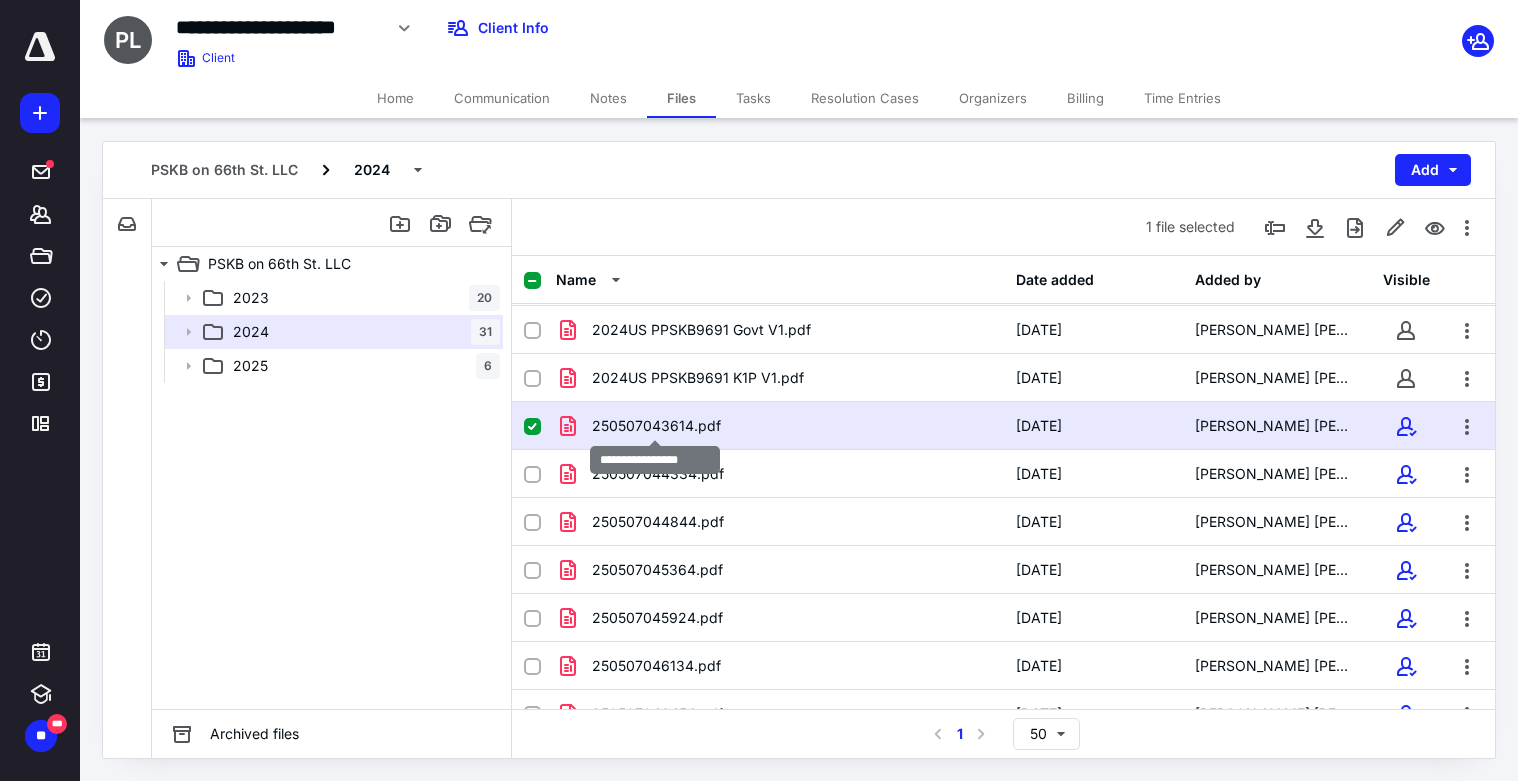 click on "250507043614.pdf" at bounding box center [656, 426] 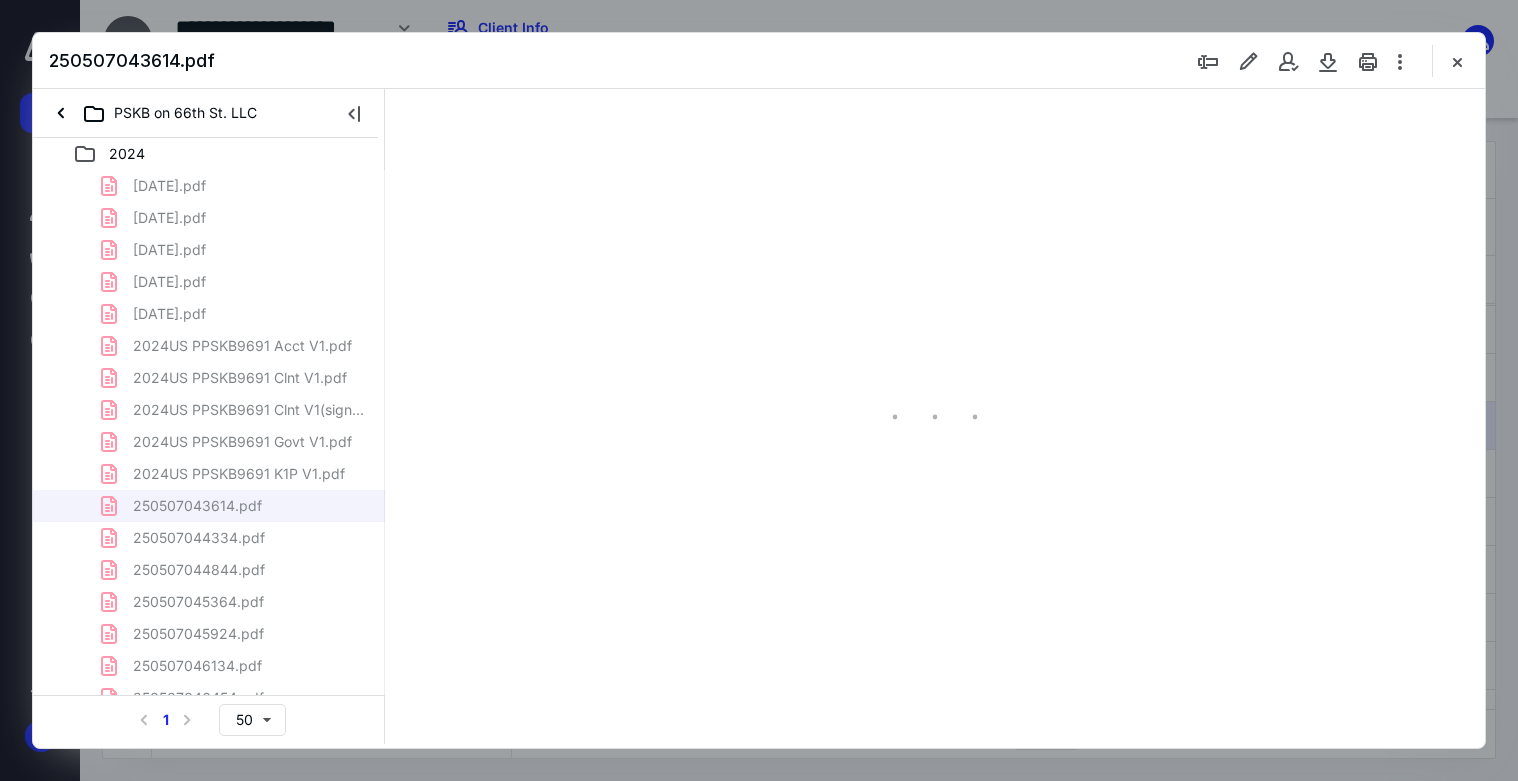 scroll, scrollTop: 0, scrollLeft: 0, axis: both 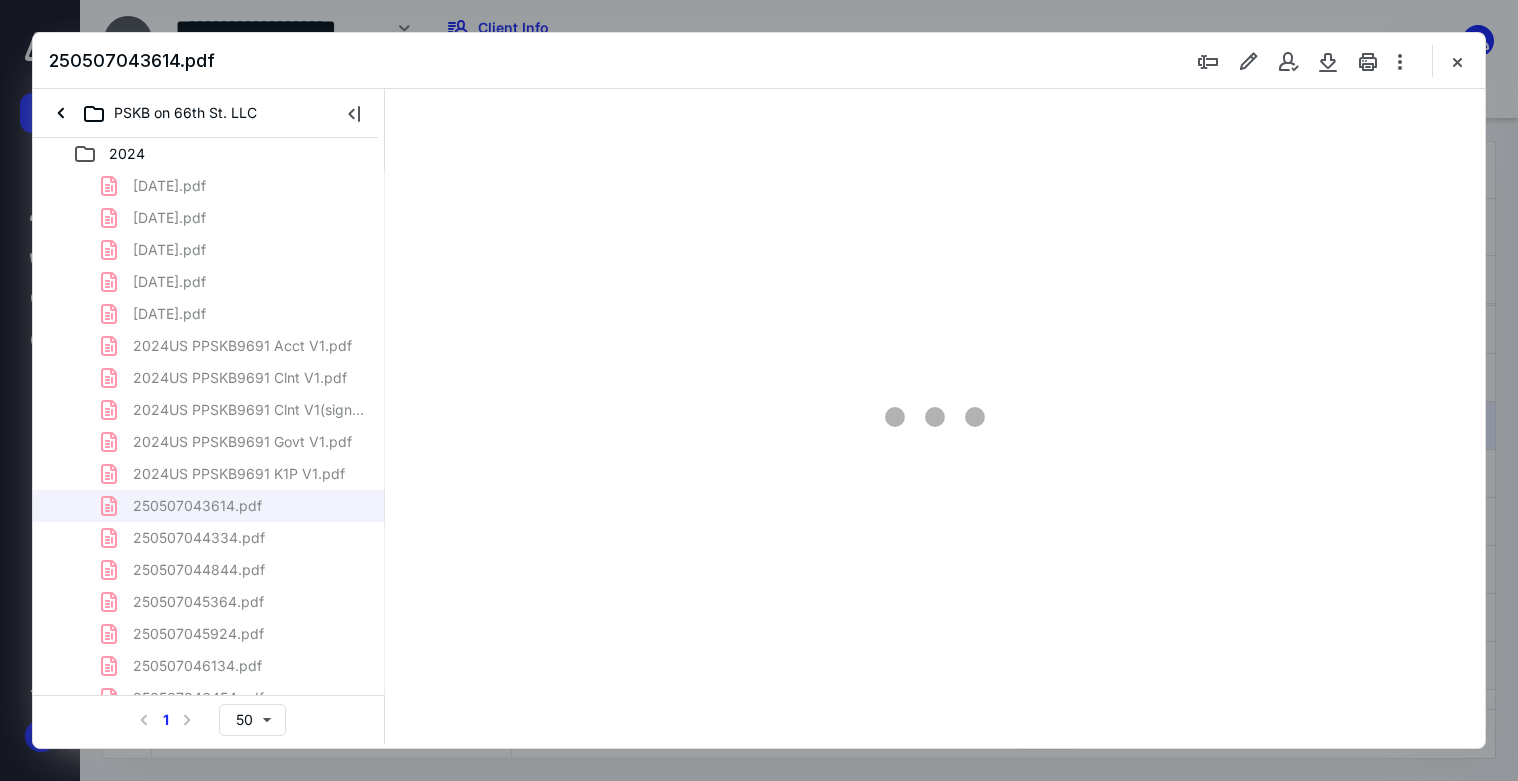 type on "73" 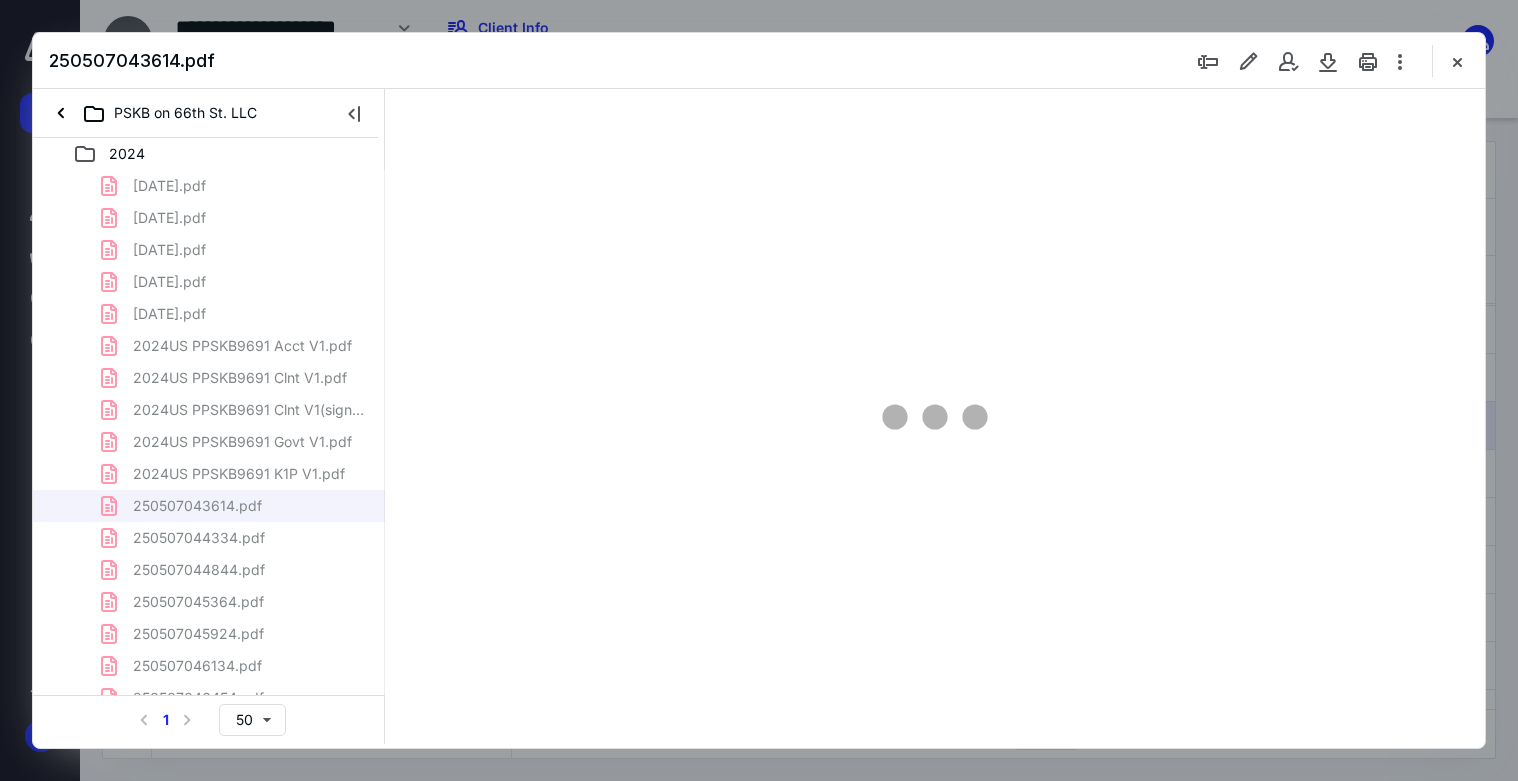 scroll, scrollTop: 79, scrollLeft: 0, axis: vertical 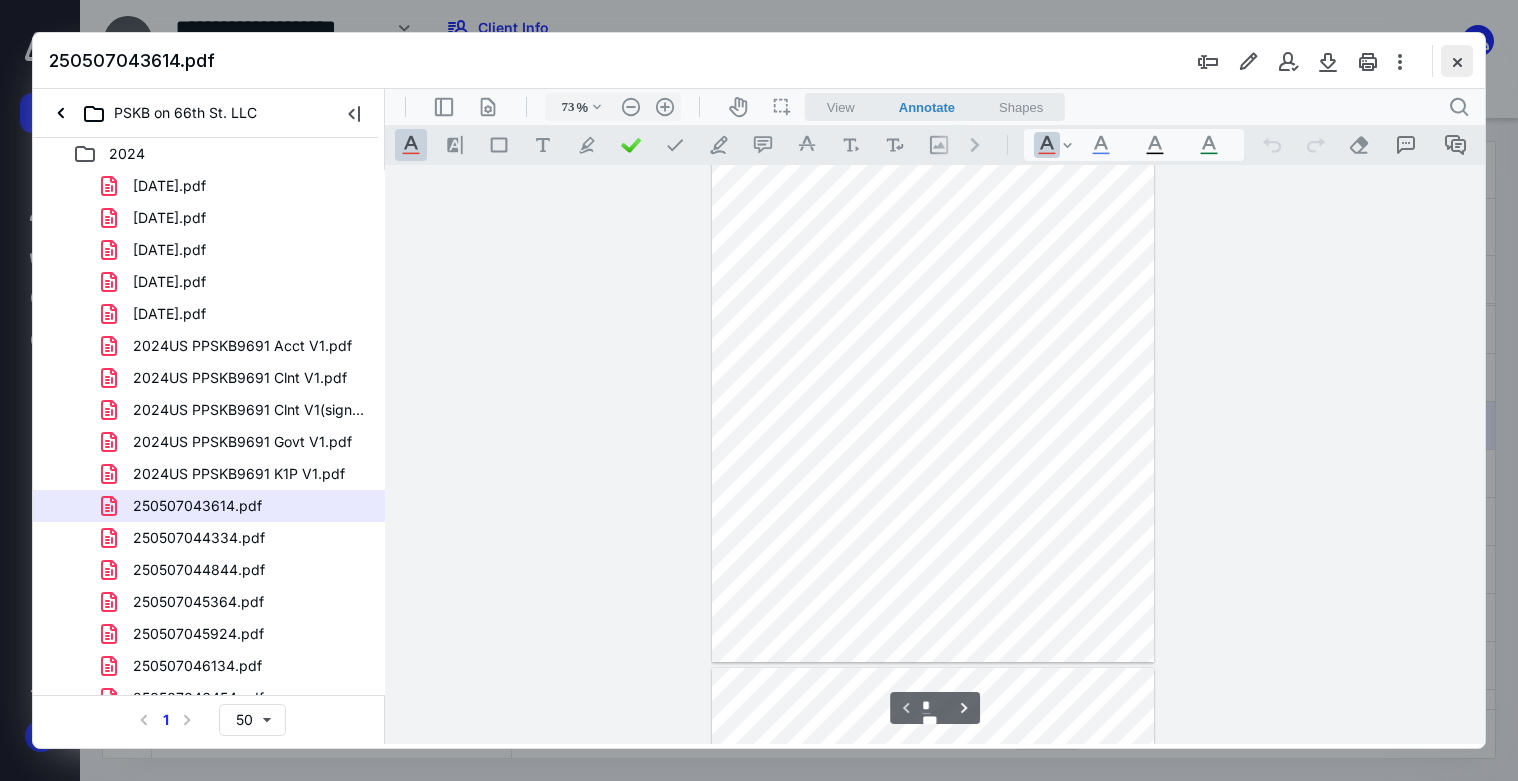 click at bounding box center (1457, 61) 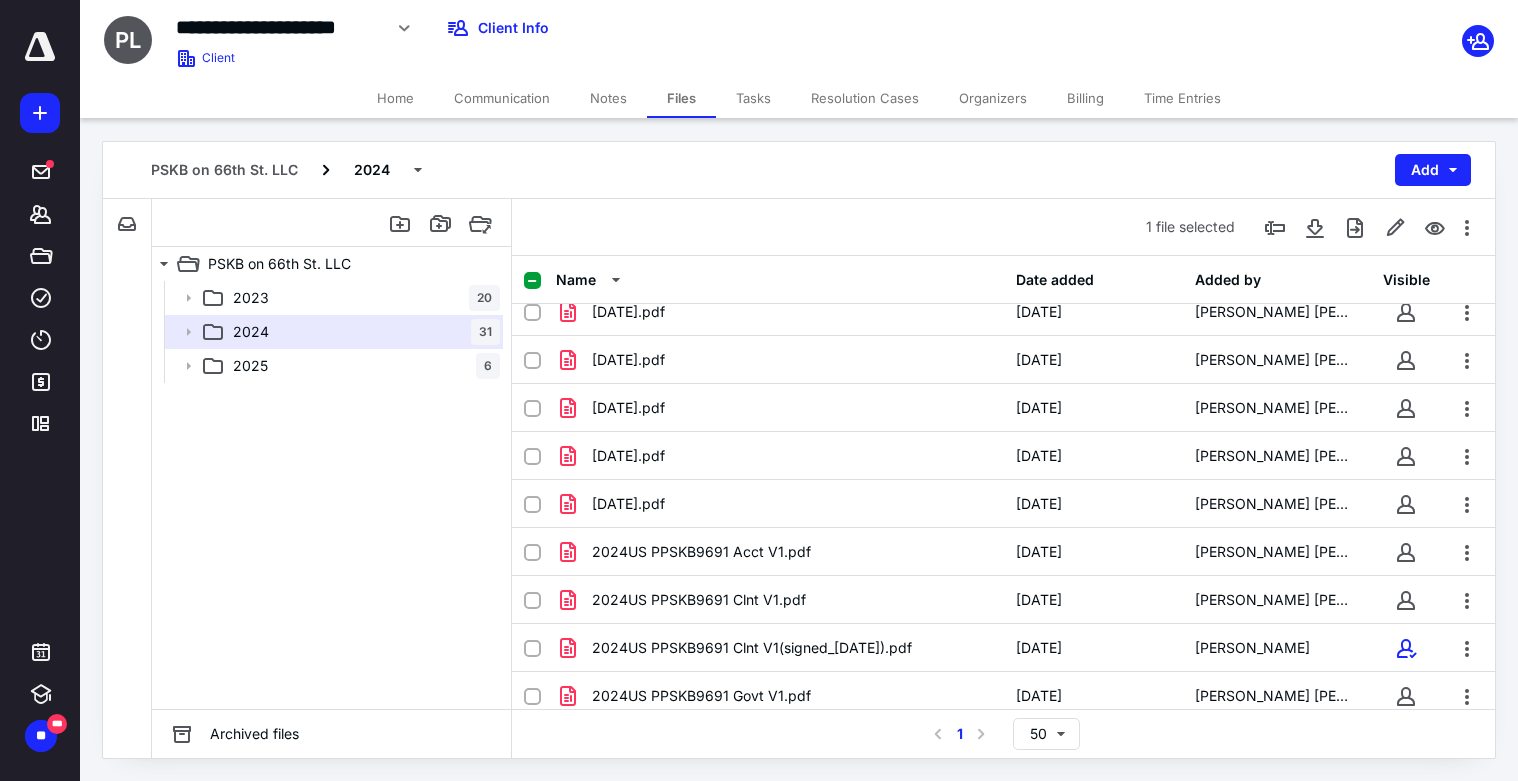 scroll, scrollTop: 0, scrollLeft: 0, axis: both 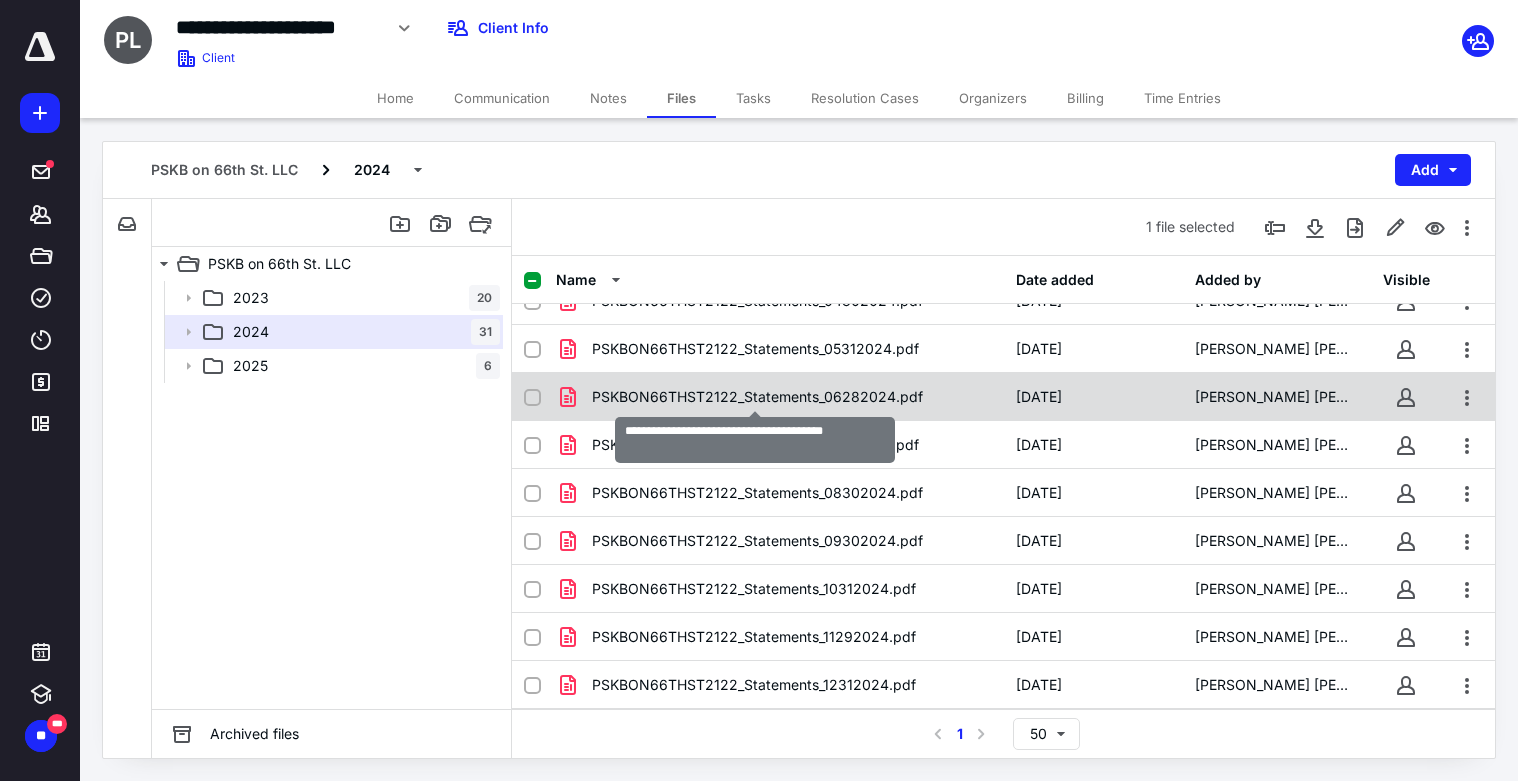 click on "PSKBON66THST2122_Statements_06282024.pdf" at bounding box center [757, 397] 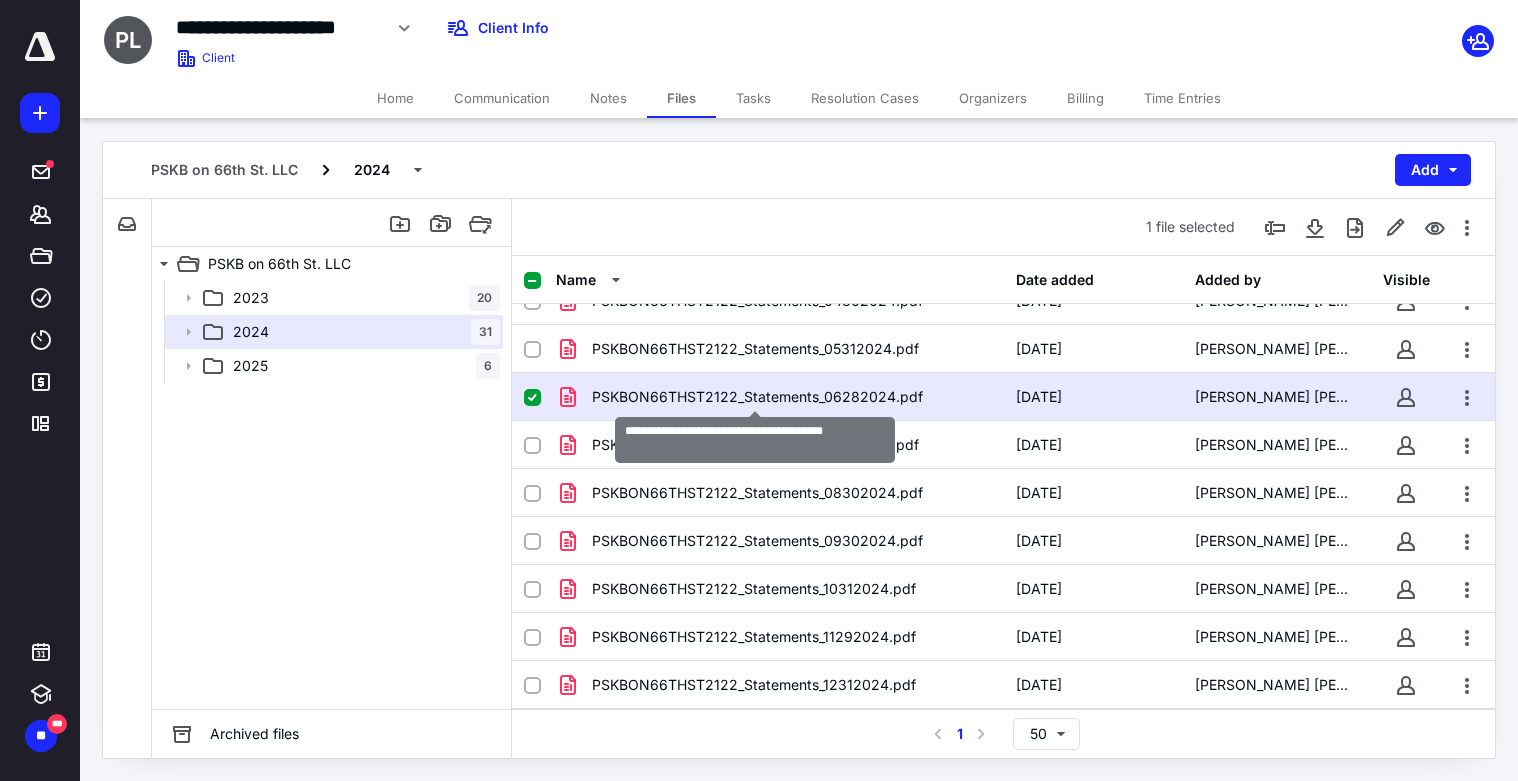 click on "PSKBON66THST2122_Statements_06282024.pdf" at bounding box center [757, 397] 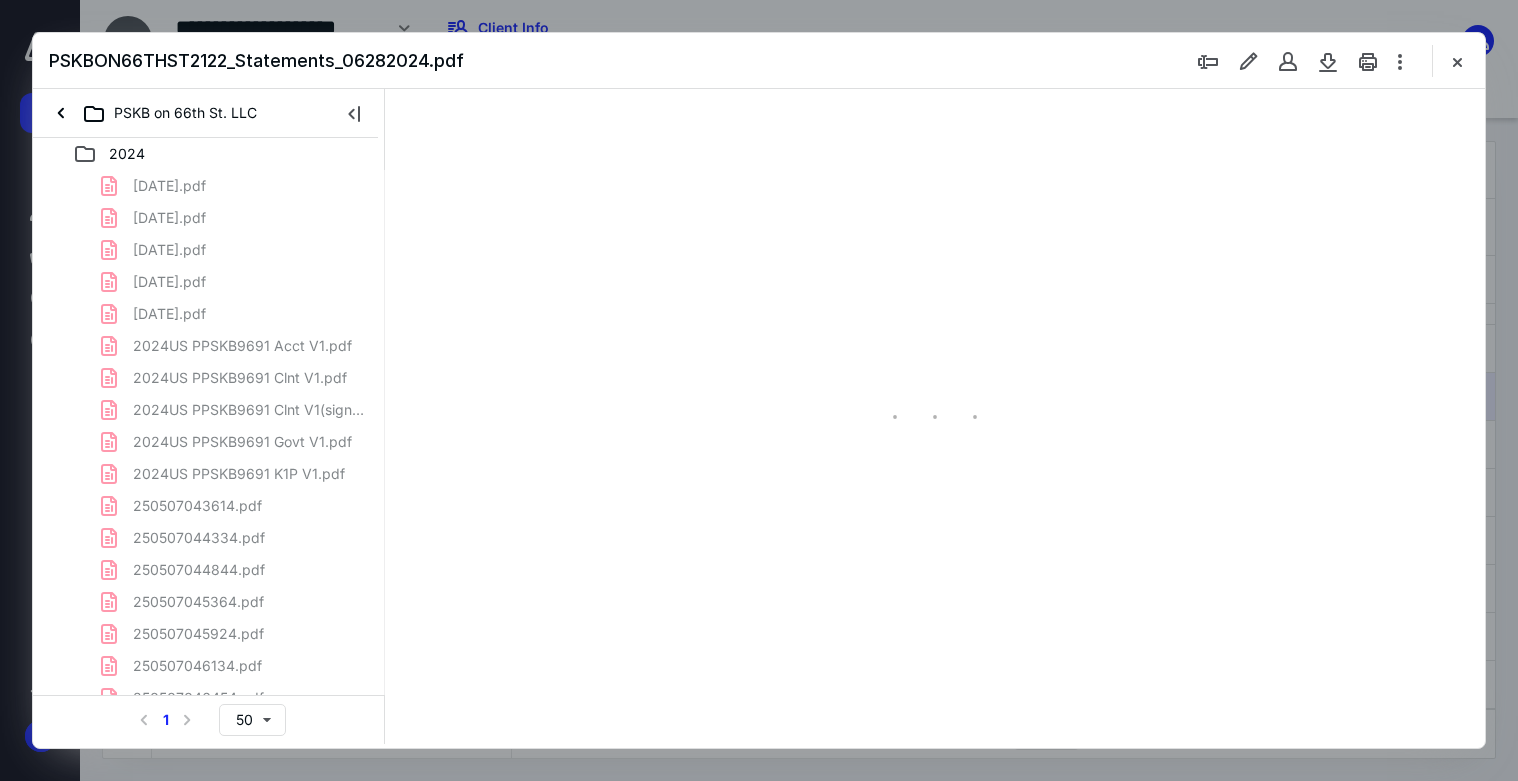 scroll, scrollTop: 0, scrollLeft: 0, axis: both 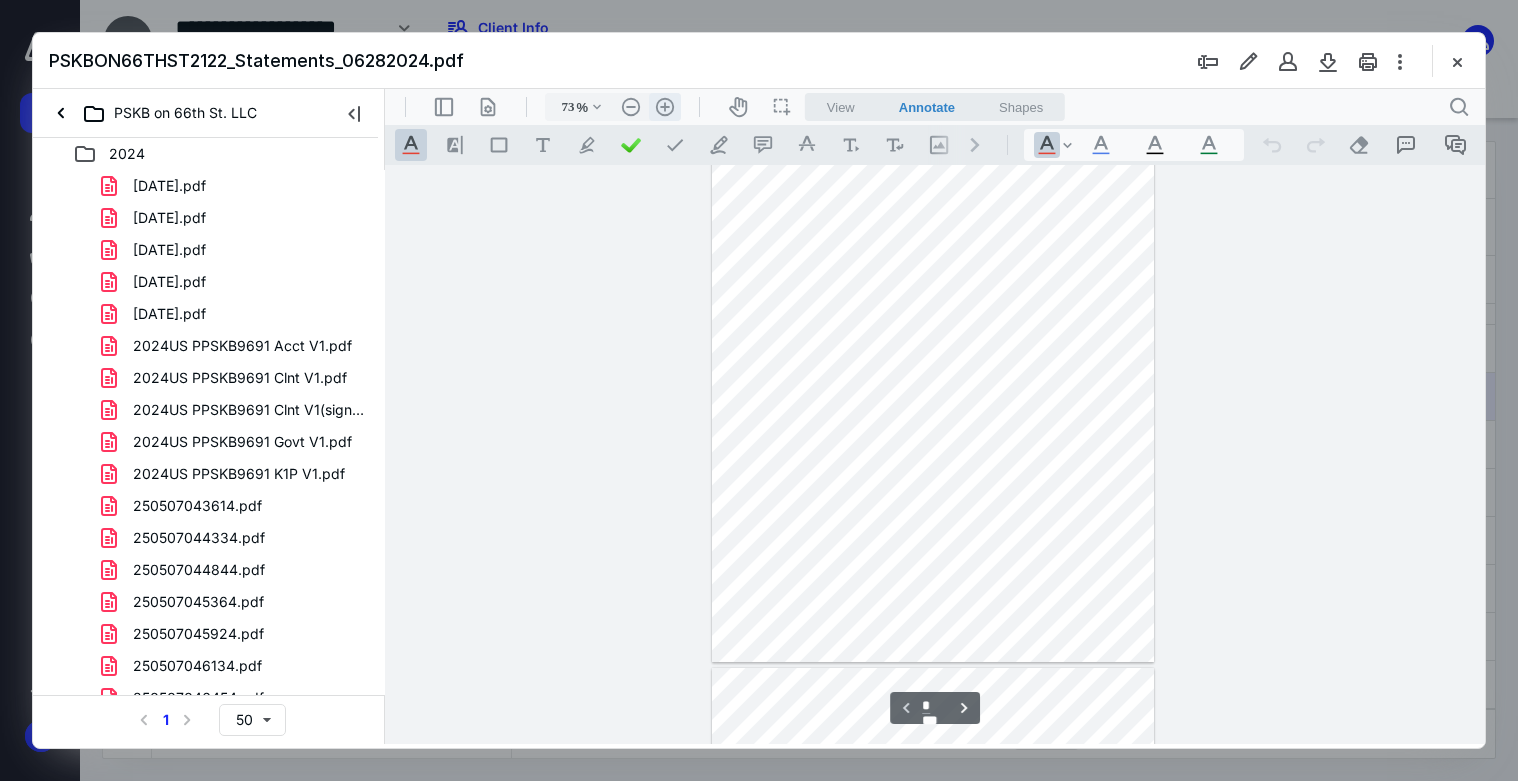 click on ".cls-1{fill:#abb0c4;} icon - header - zoom - in - line" at bounding box center [665, 107] 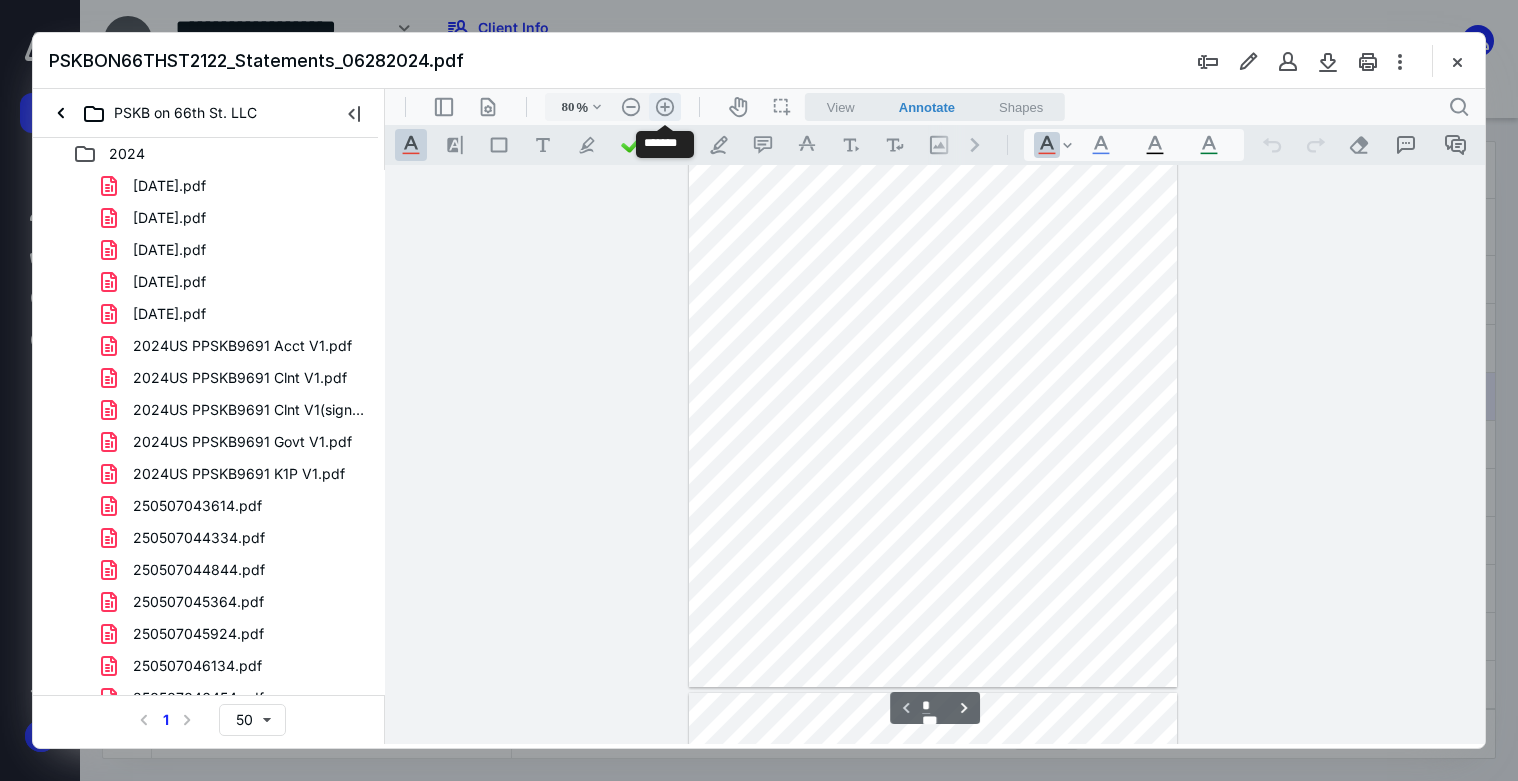 click on ".cls-1{fill:#abb0c4;} icon - header - zoom - in - line" at bounding box center [665, 107] 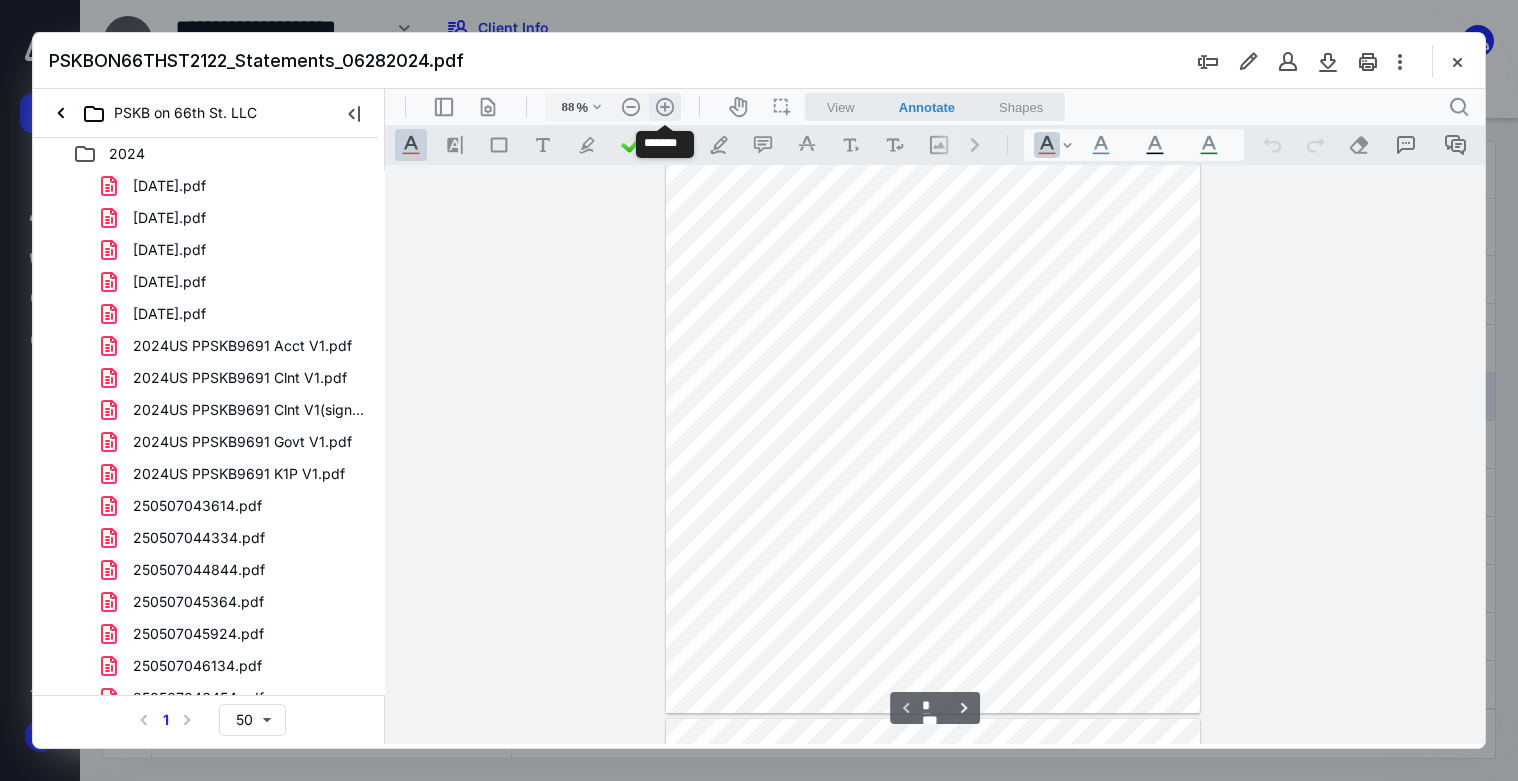 click on ".cls-1{fill:#abb0c4;} icon - header - zoom - in - line" at bounding box center (665, 107) 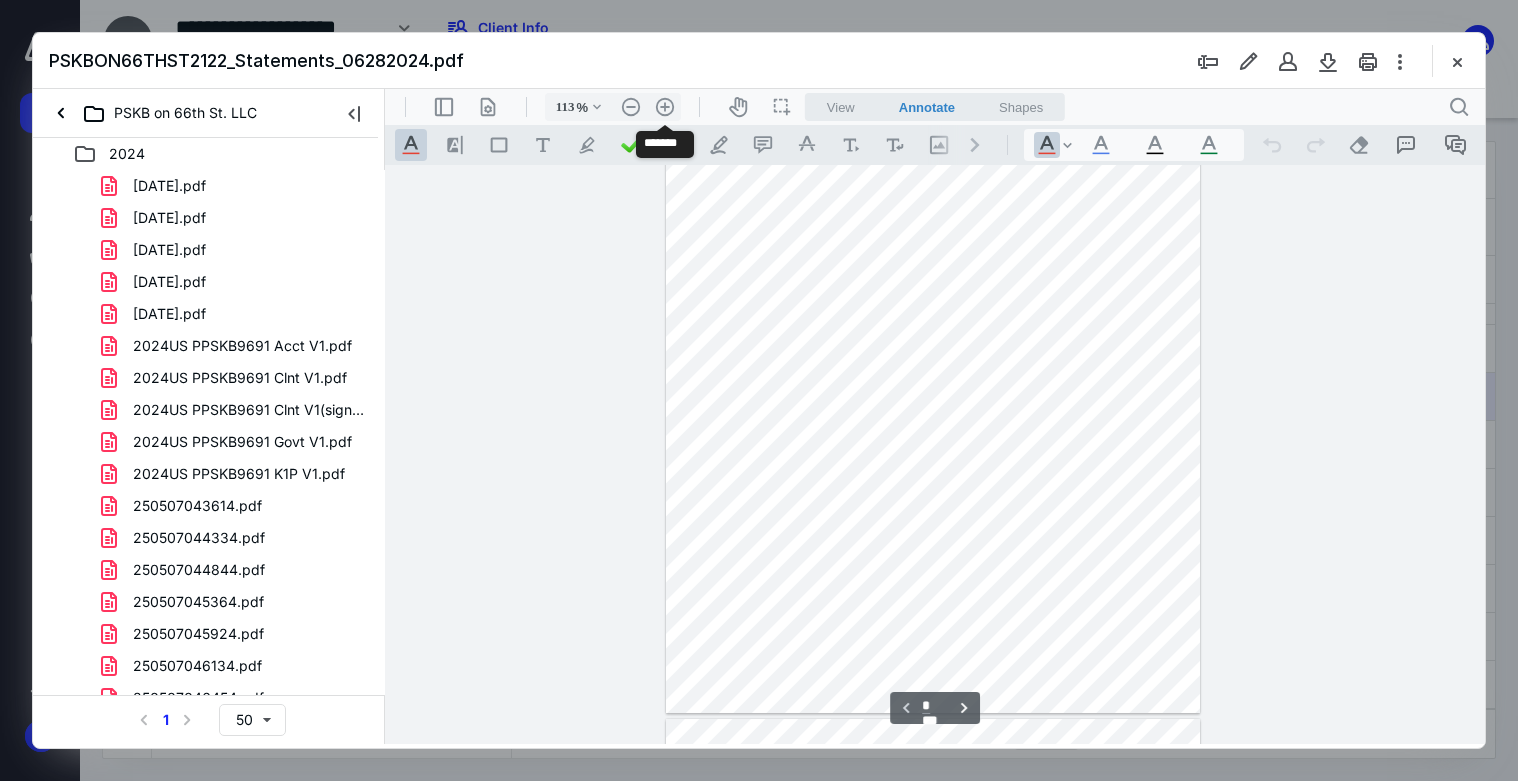 scroll, scrollTop: 261, scrollLeft: 0, axis: vertical 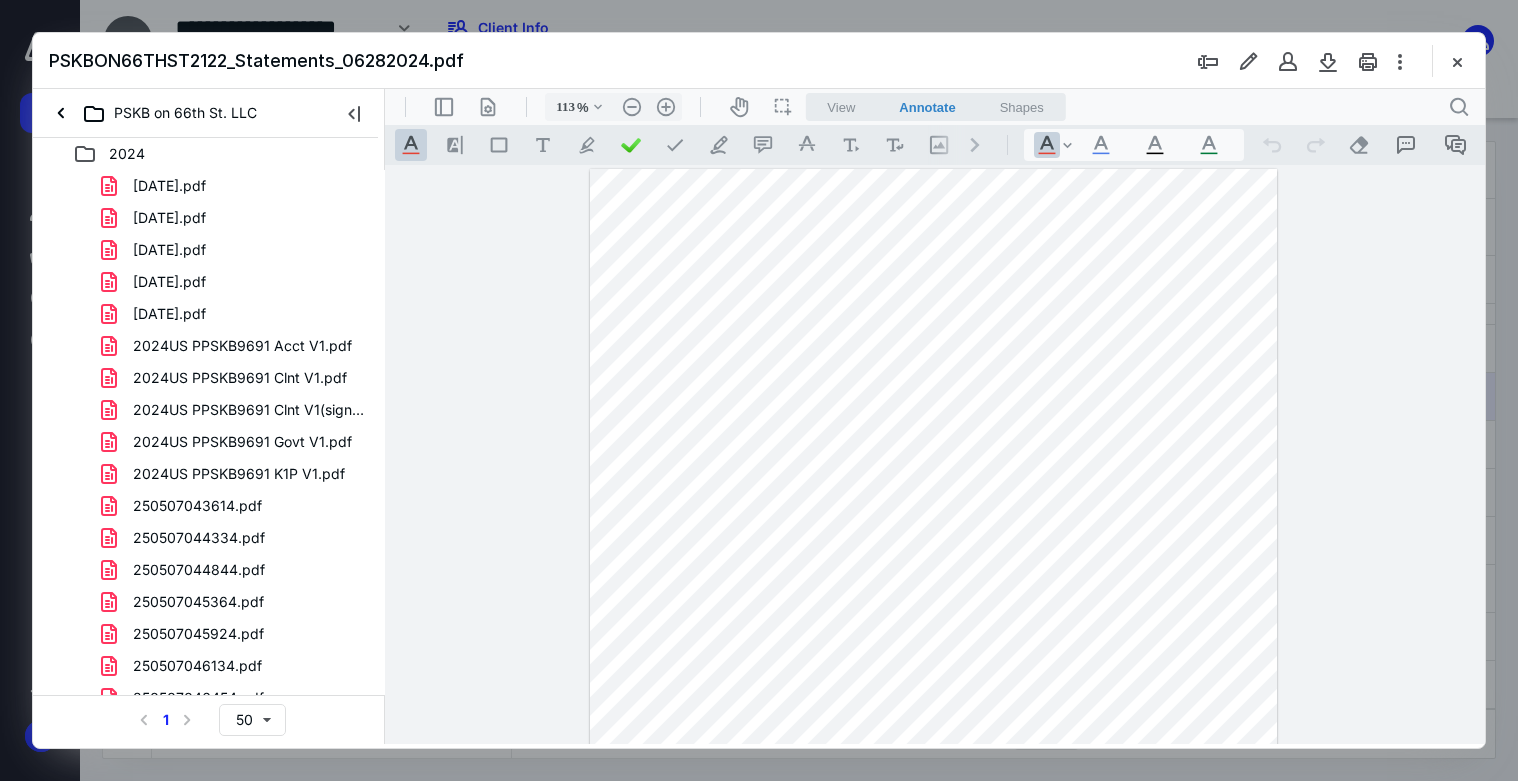 drag, startPoint x: 1454, startPoint y: 59, endPoint x: 1415, endPoint y: 93, distance: 51.739735 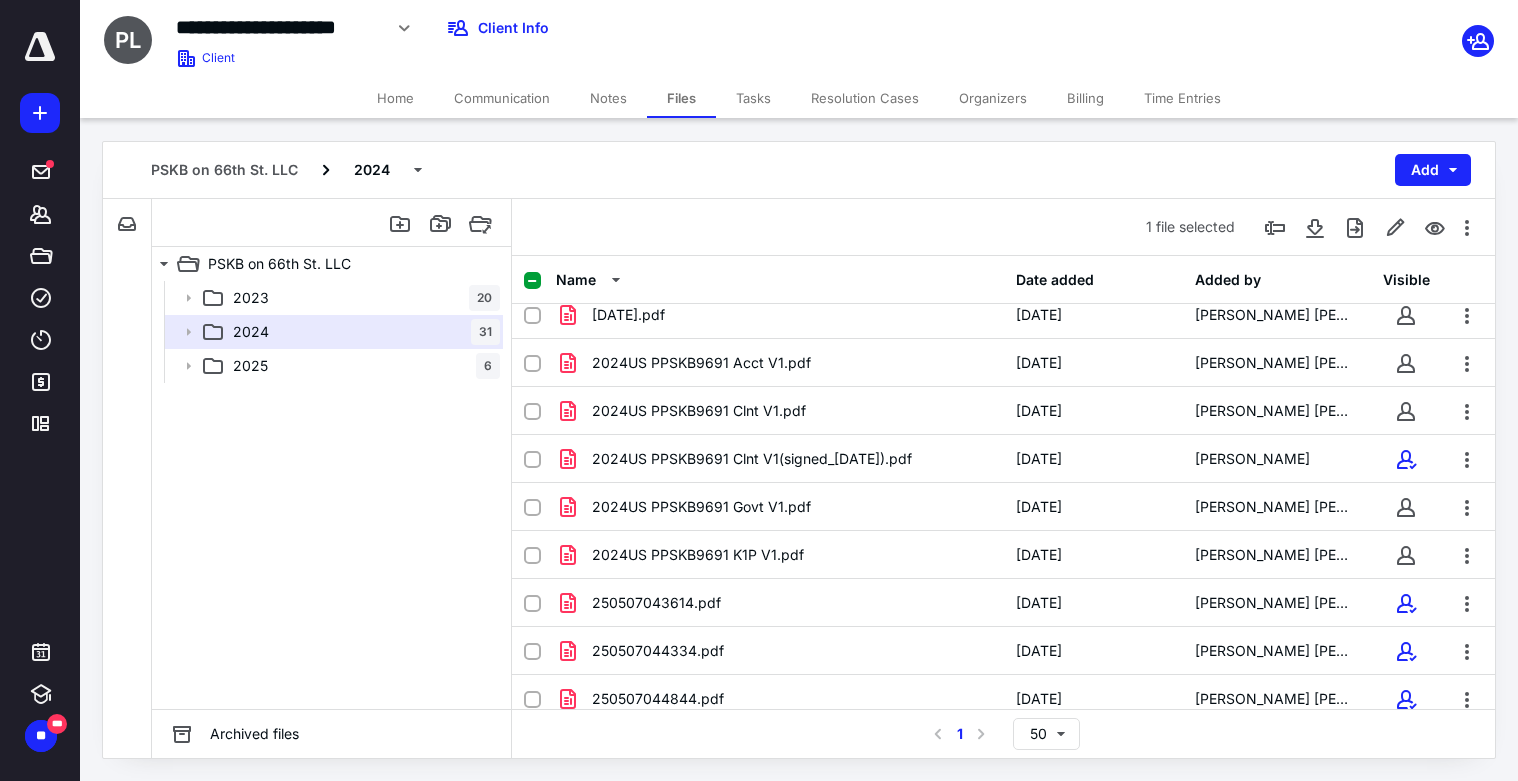 scroll, scrollTop: 0, scrollLeft: 0, axis: both 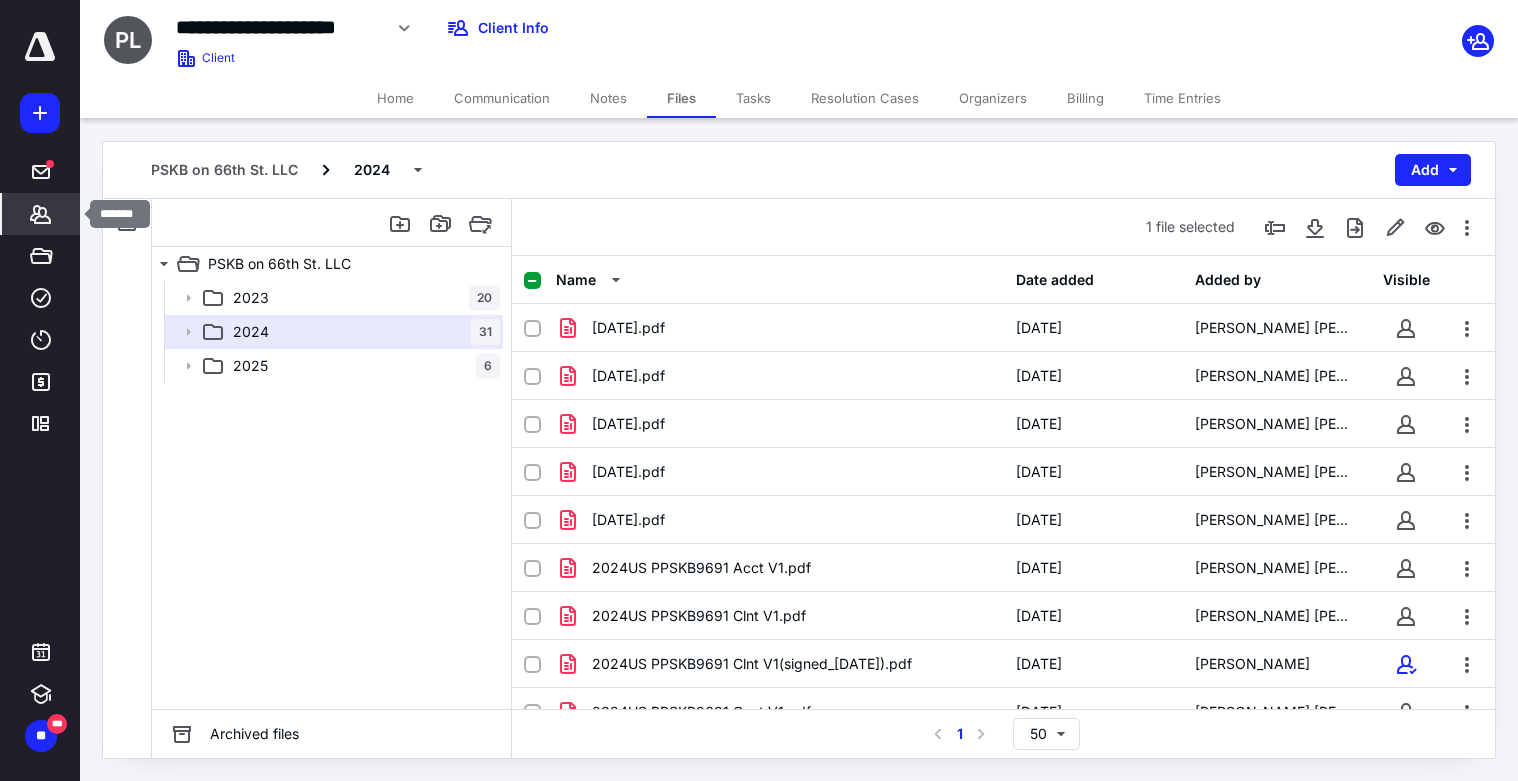 click 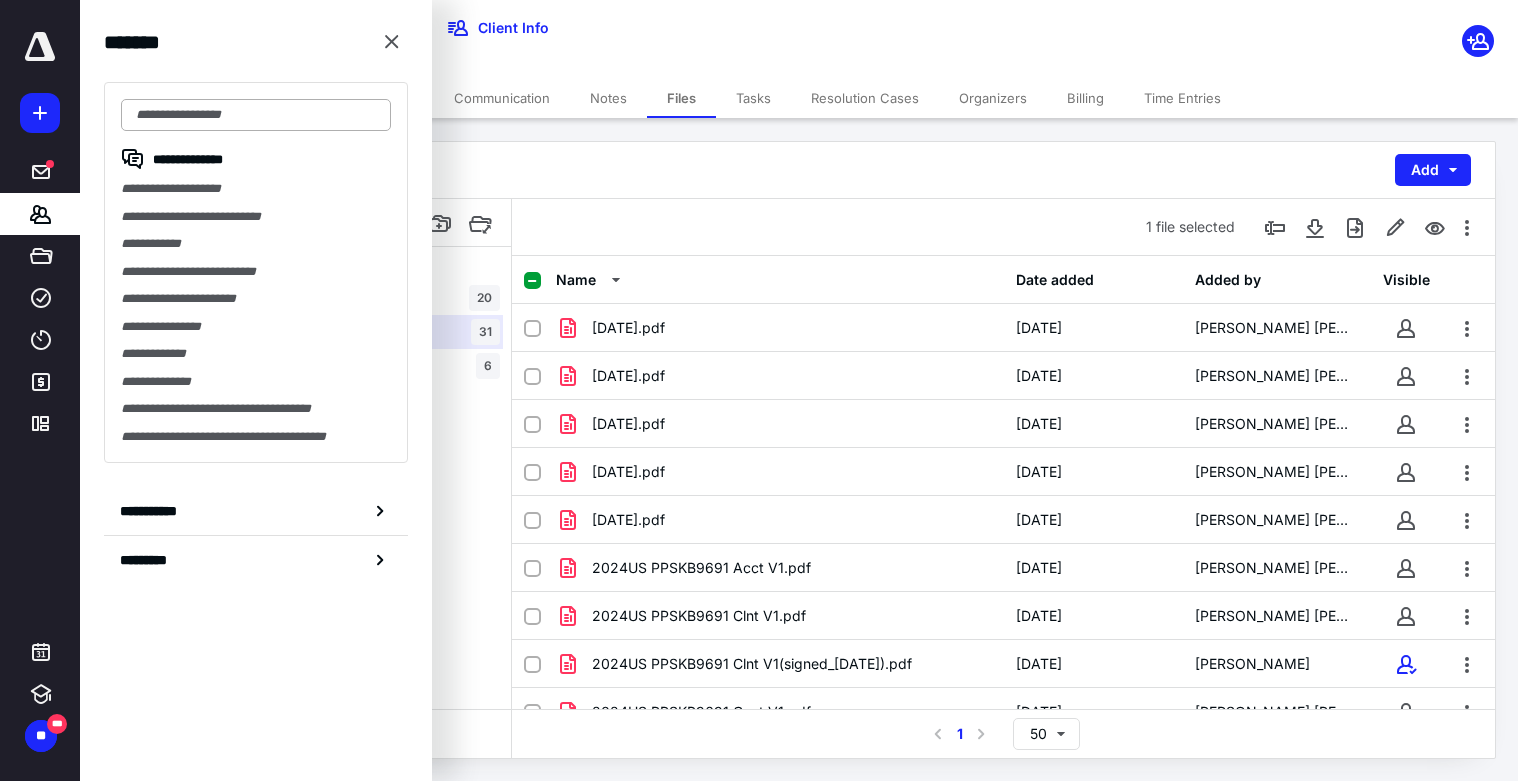 click at bounding box center [256, 115] 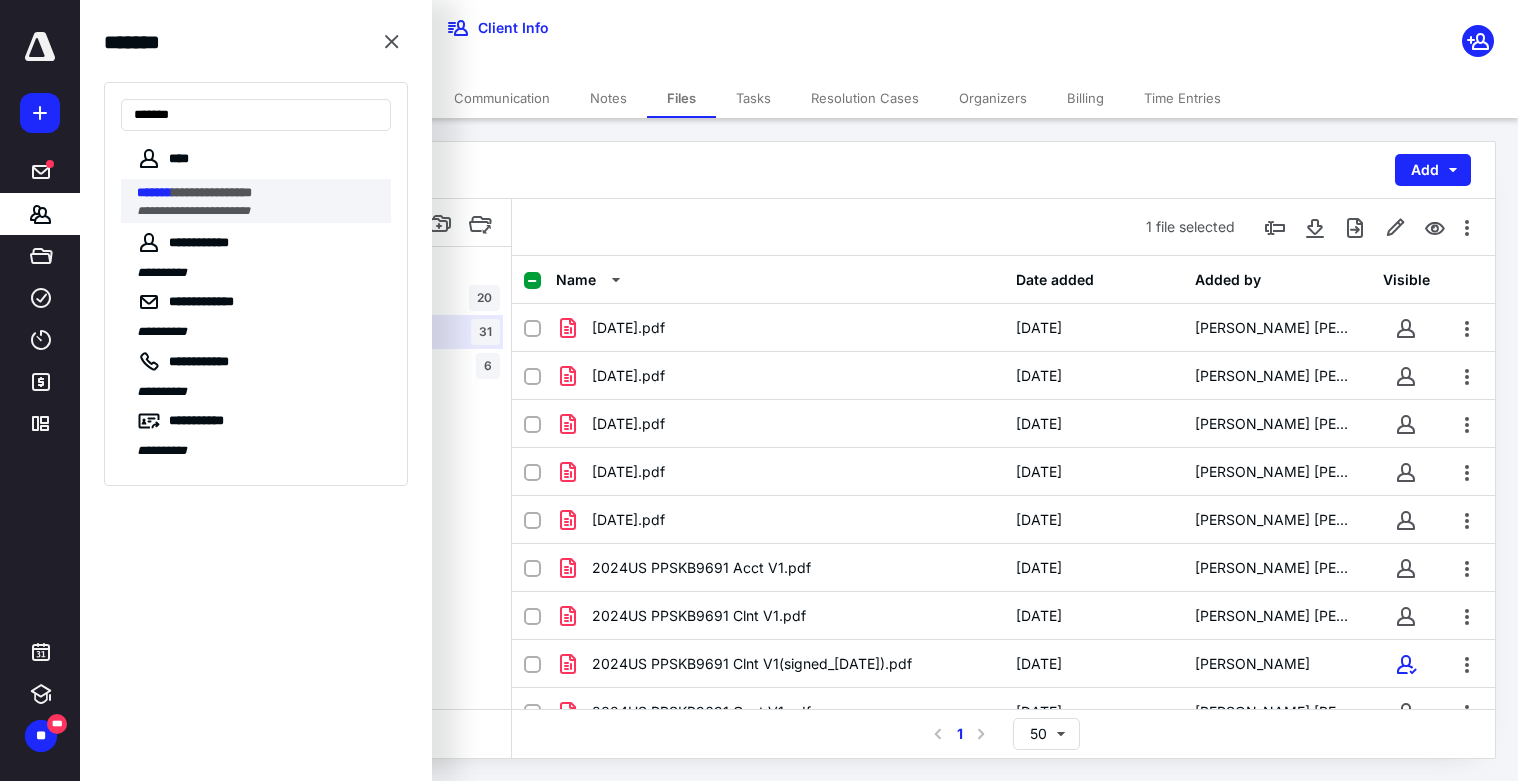 type on "*******" 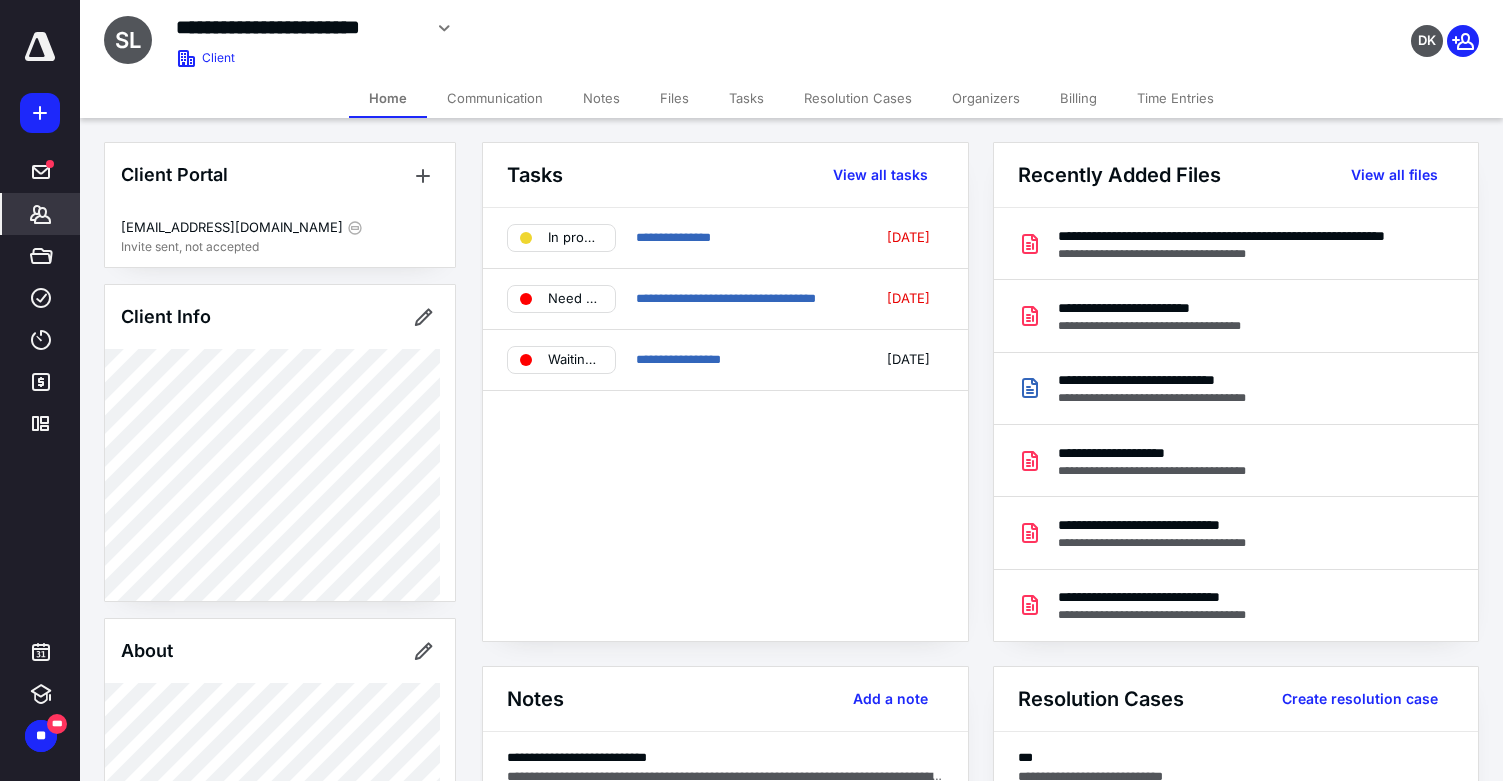 click on "Files" at bounding box center (674, 98) 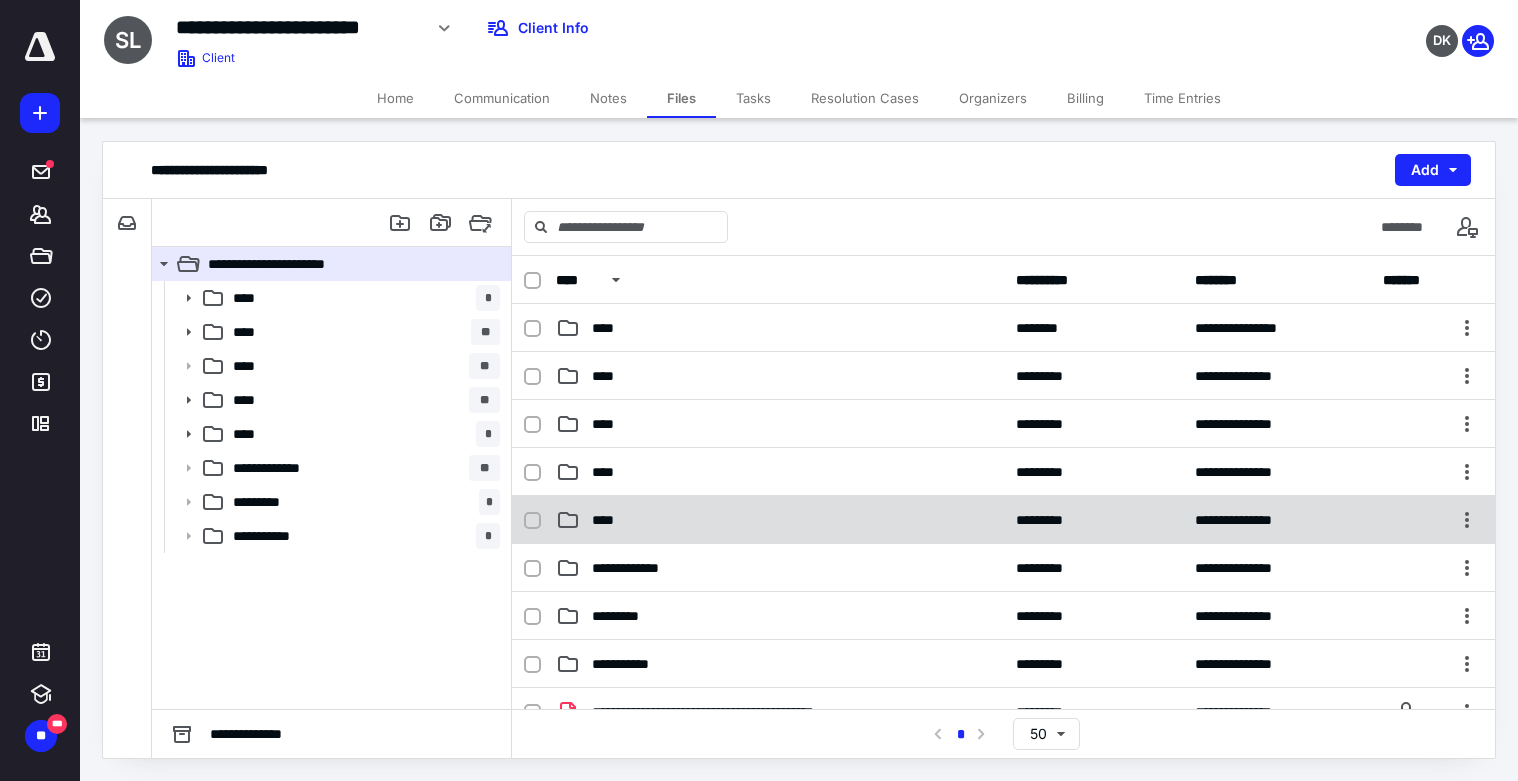 click on "****" at bounding box center (609, 520) 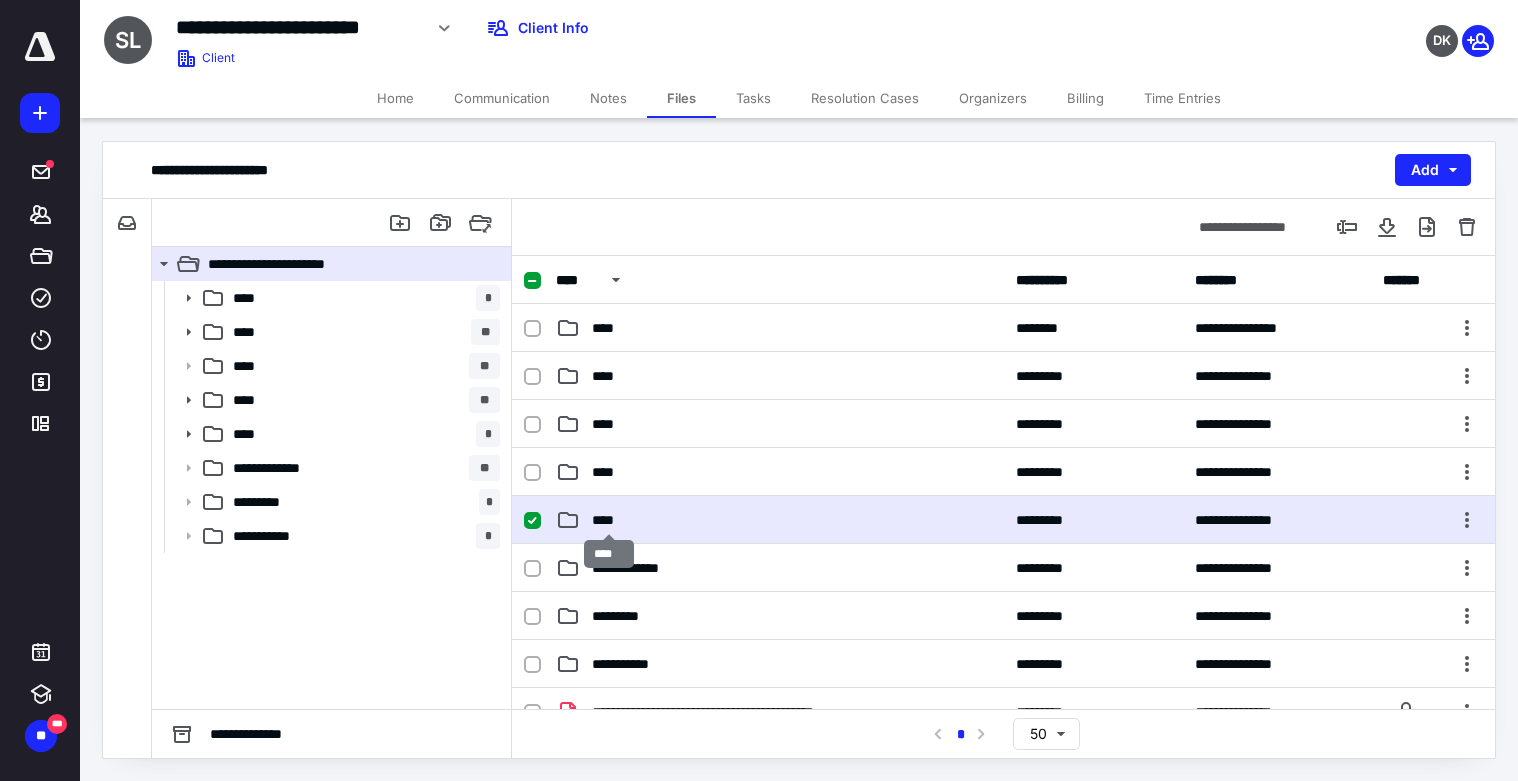 click on "****" at bounding box center [609, 520] 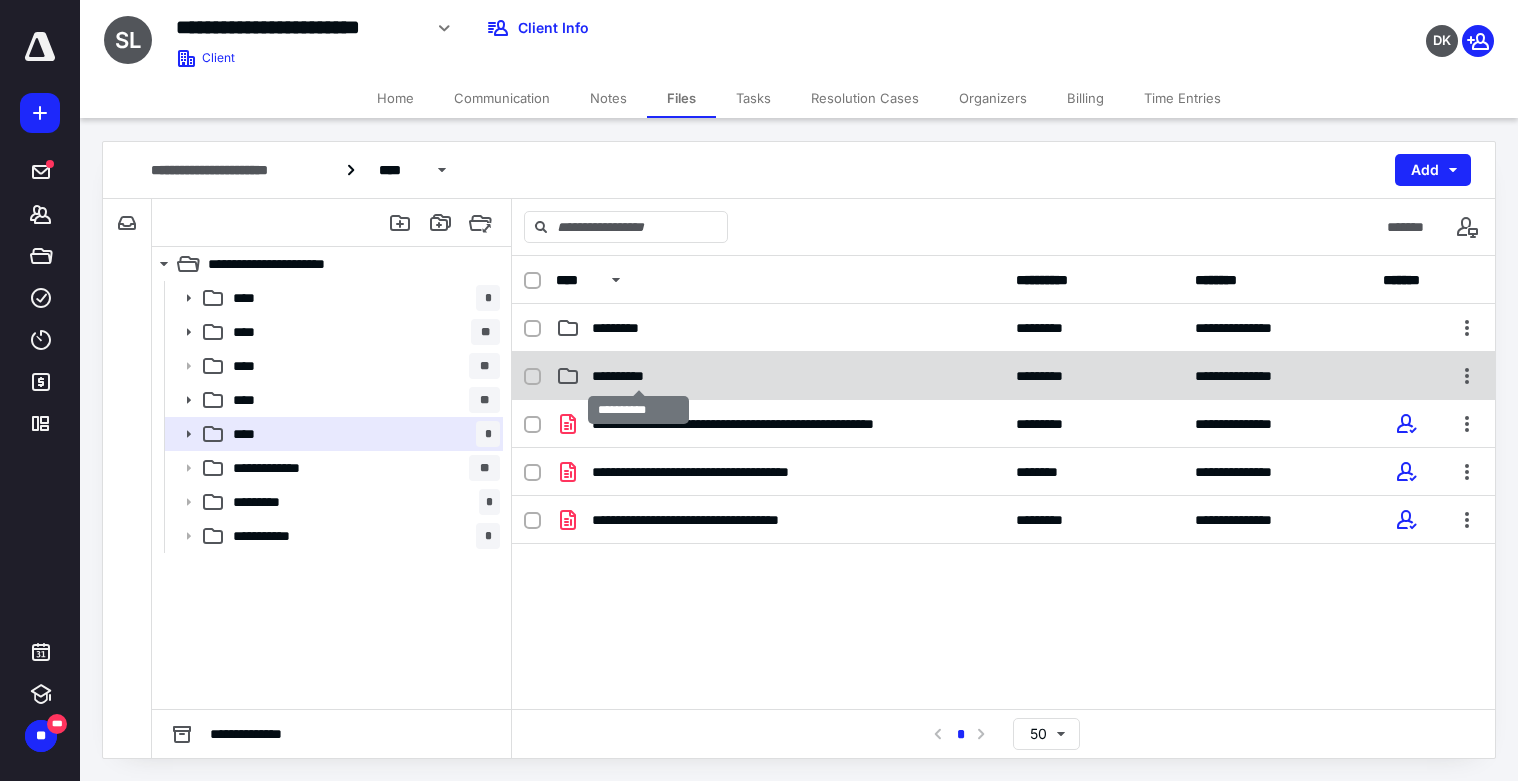 click on "**********" at bounding box center (639, 376) 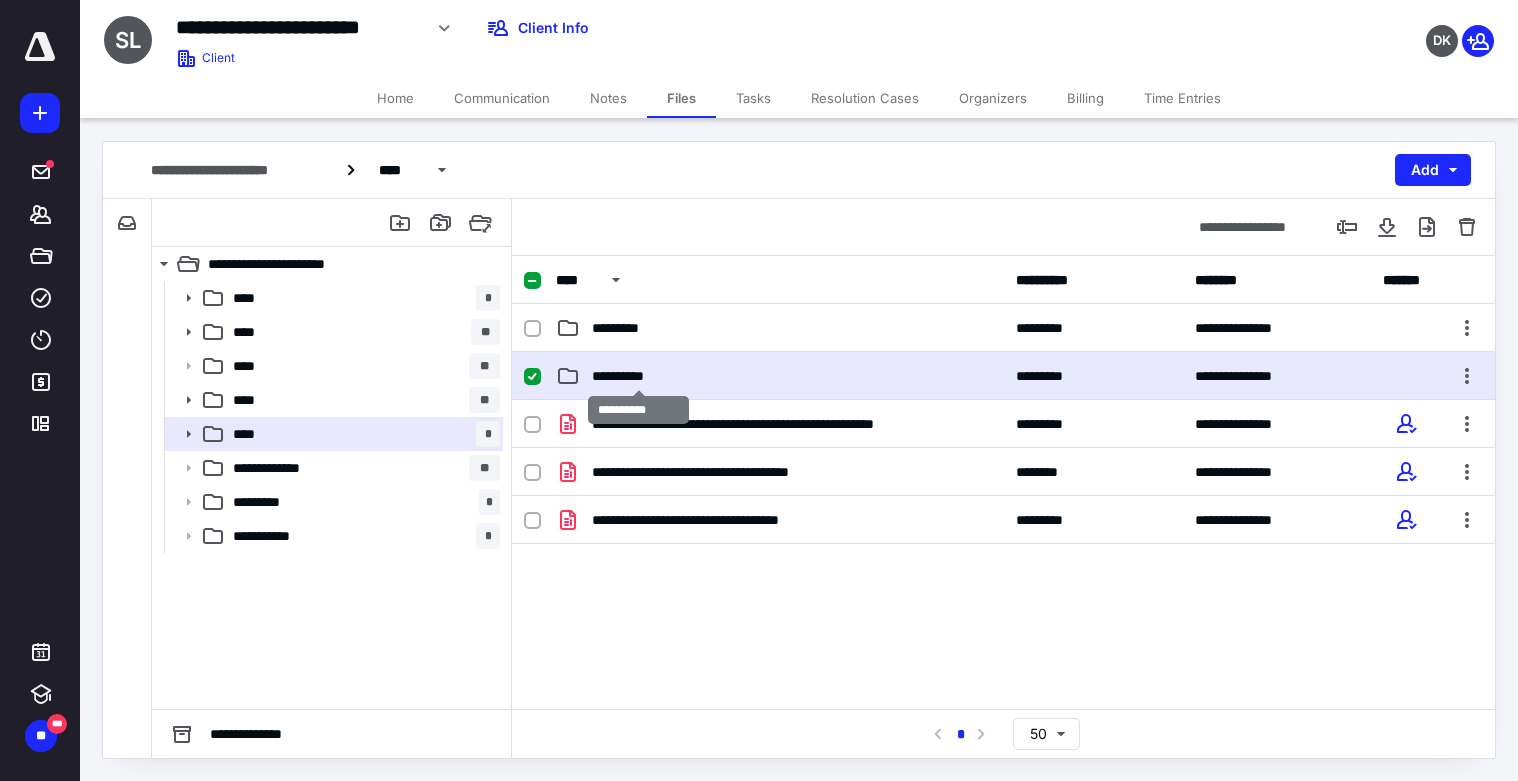 click on "**********" at bounding box center (639, 376) 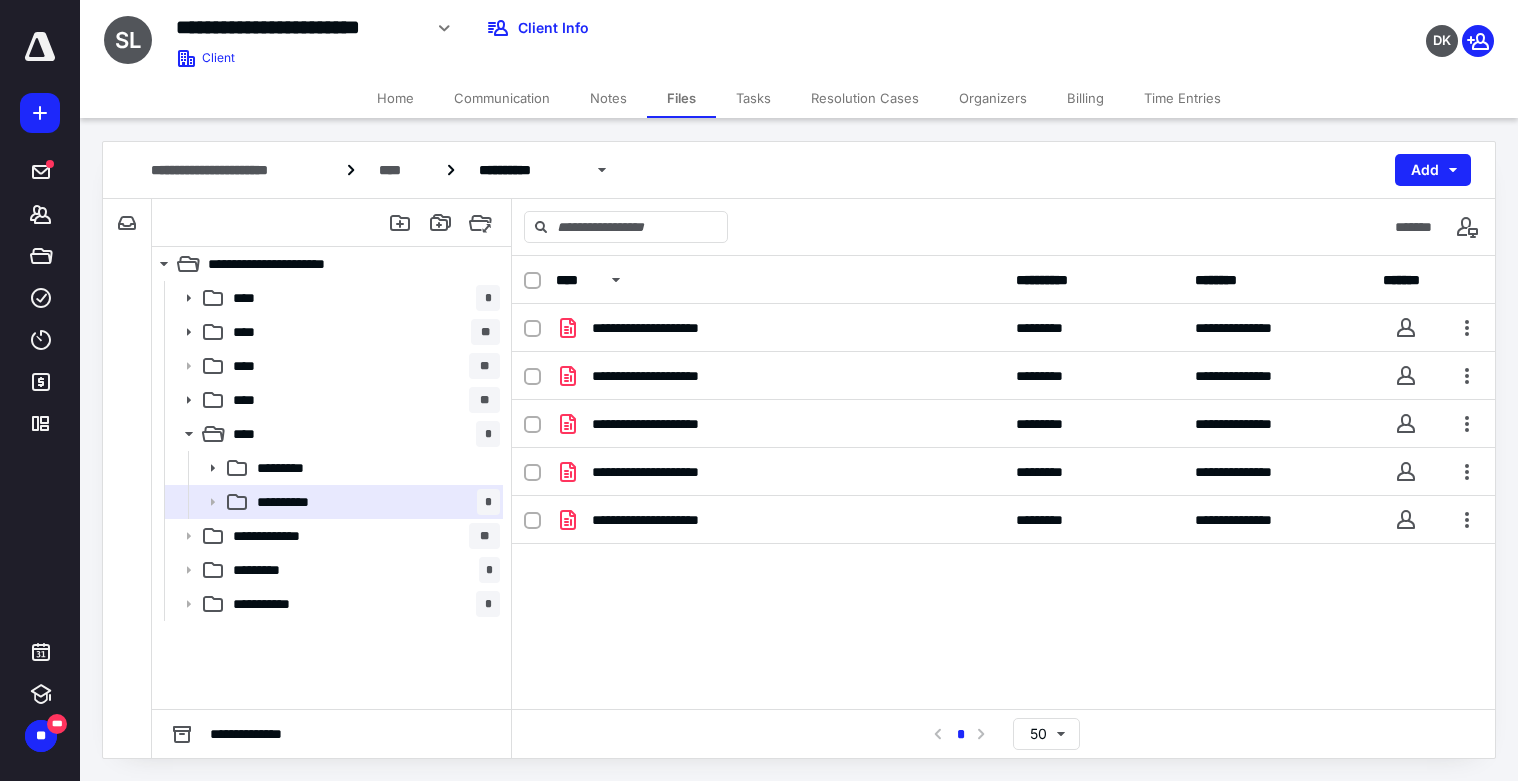 click 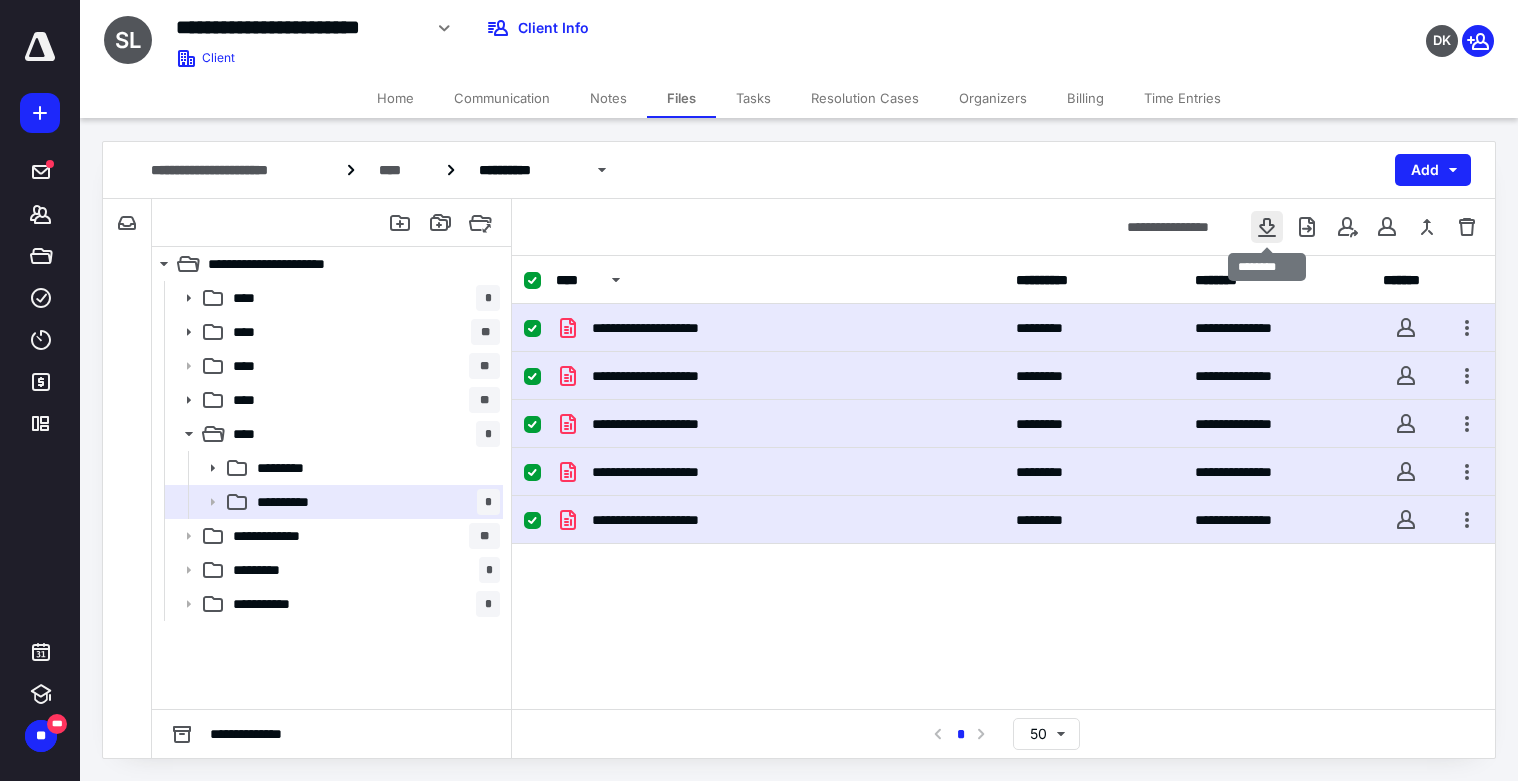 click at bounding box center [1267, 227] 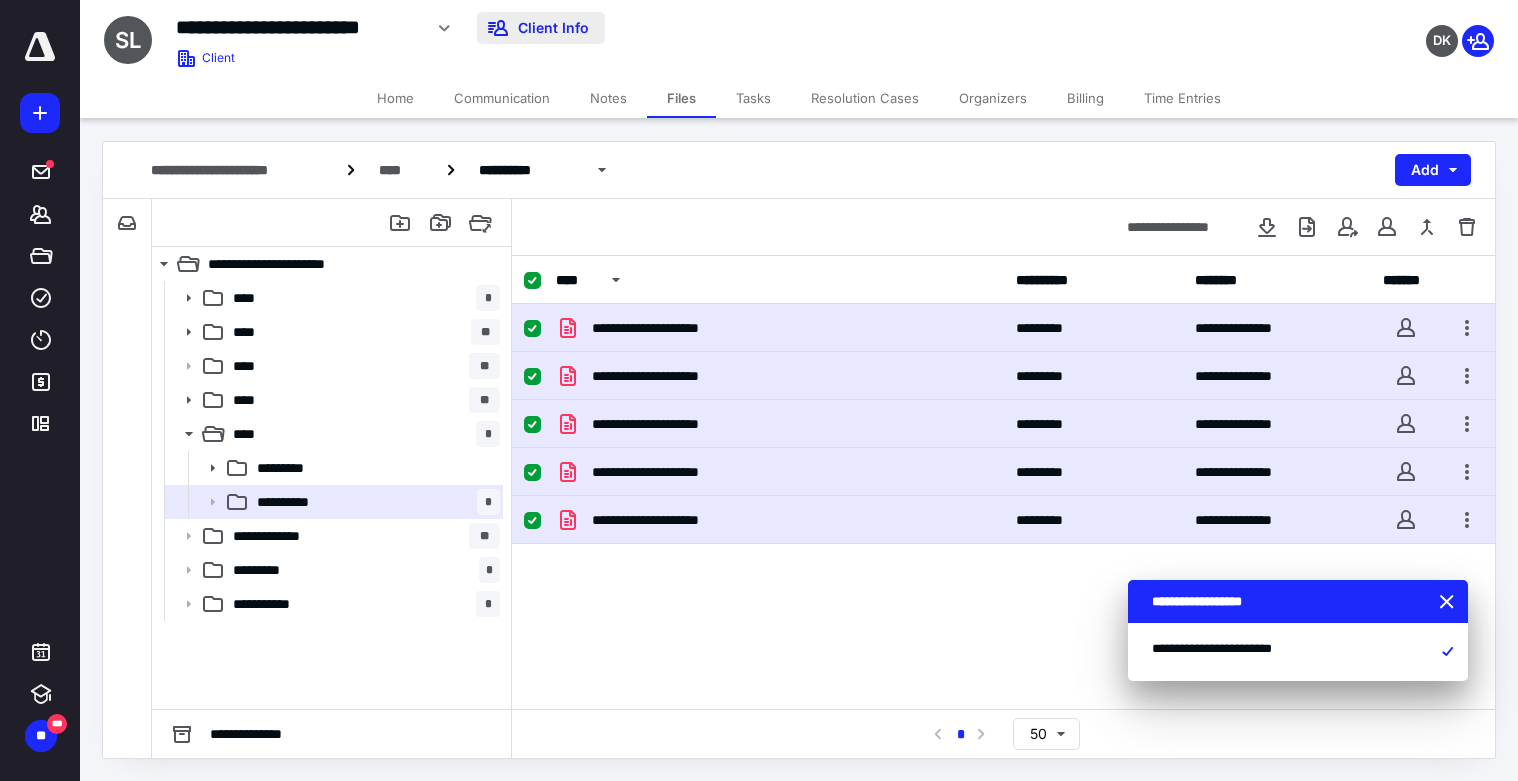 click on "Client Info" at bounding box center (541, 28) 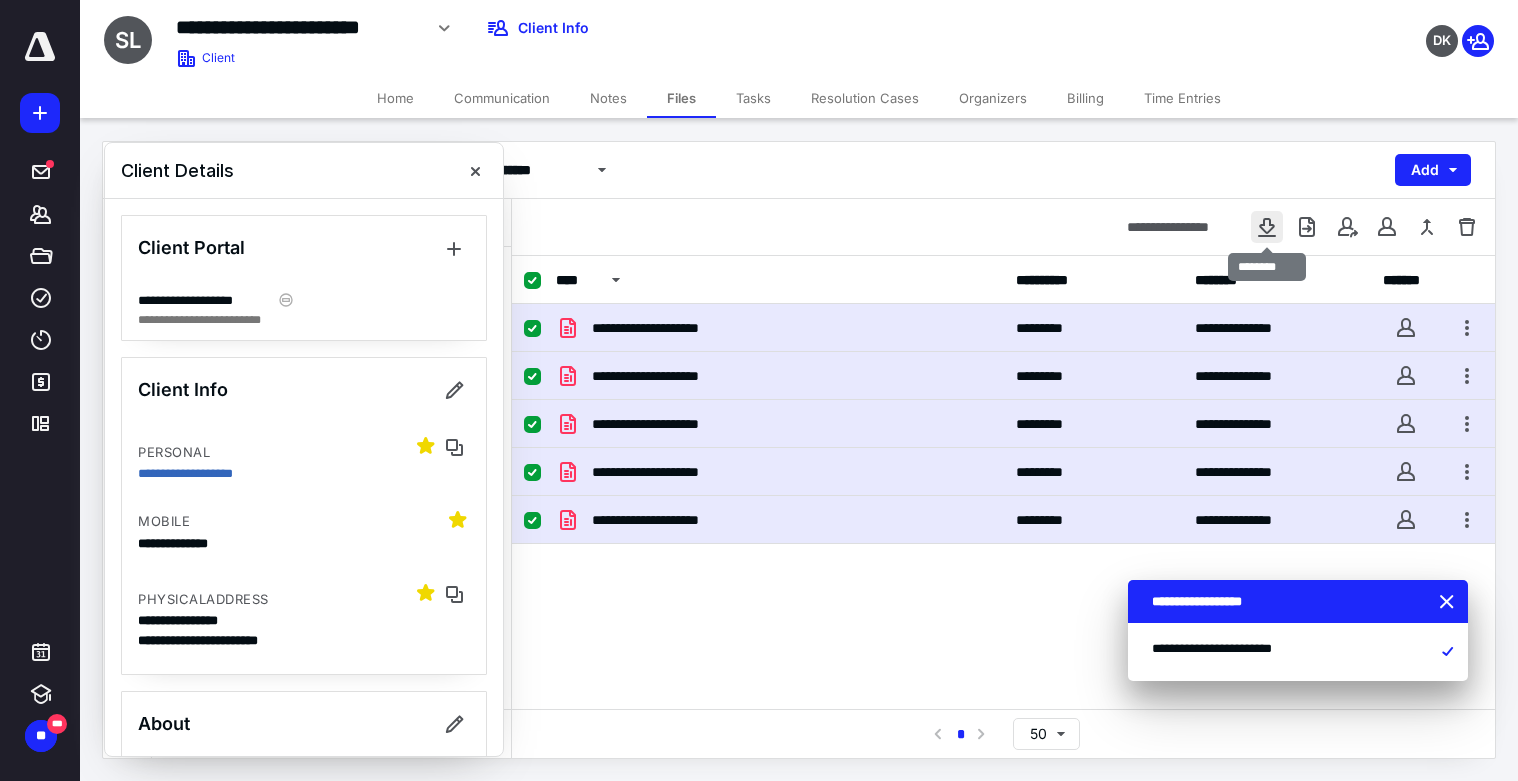 click at bounding box center (1267, 227) 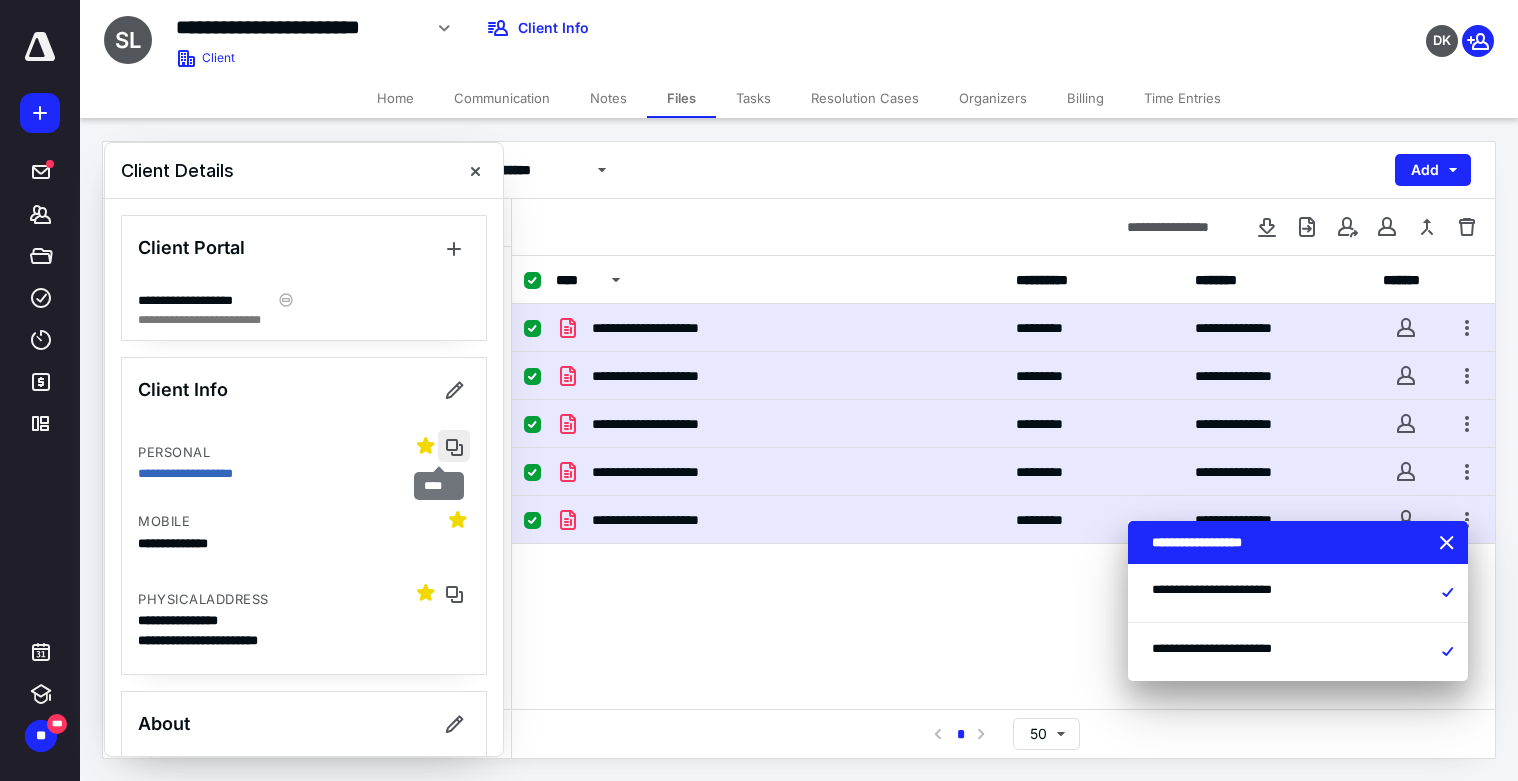 click at bounding box center [454, 446] 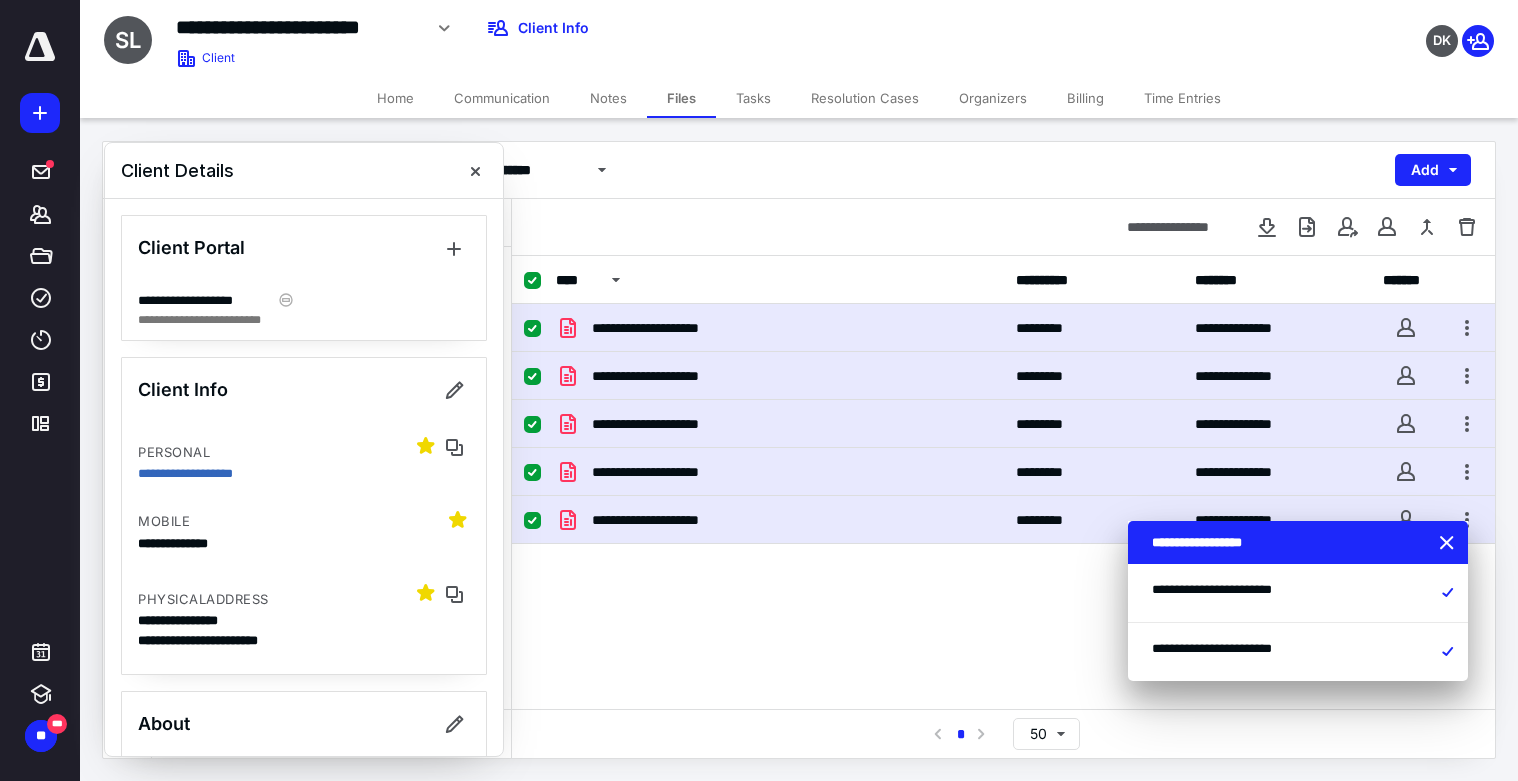 click on "Files" at bounding box center [681, 98] 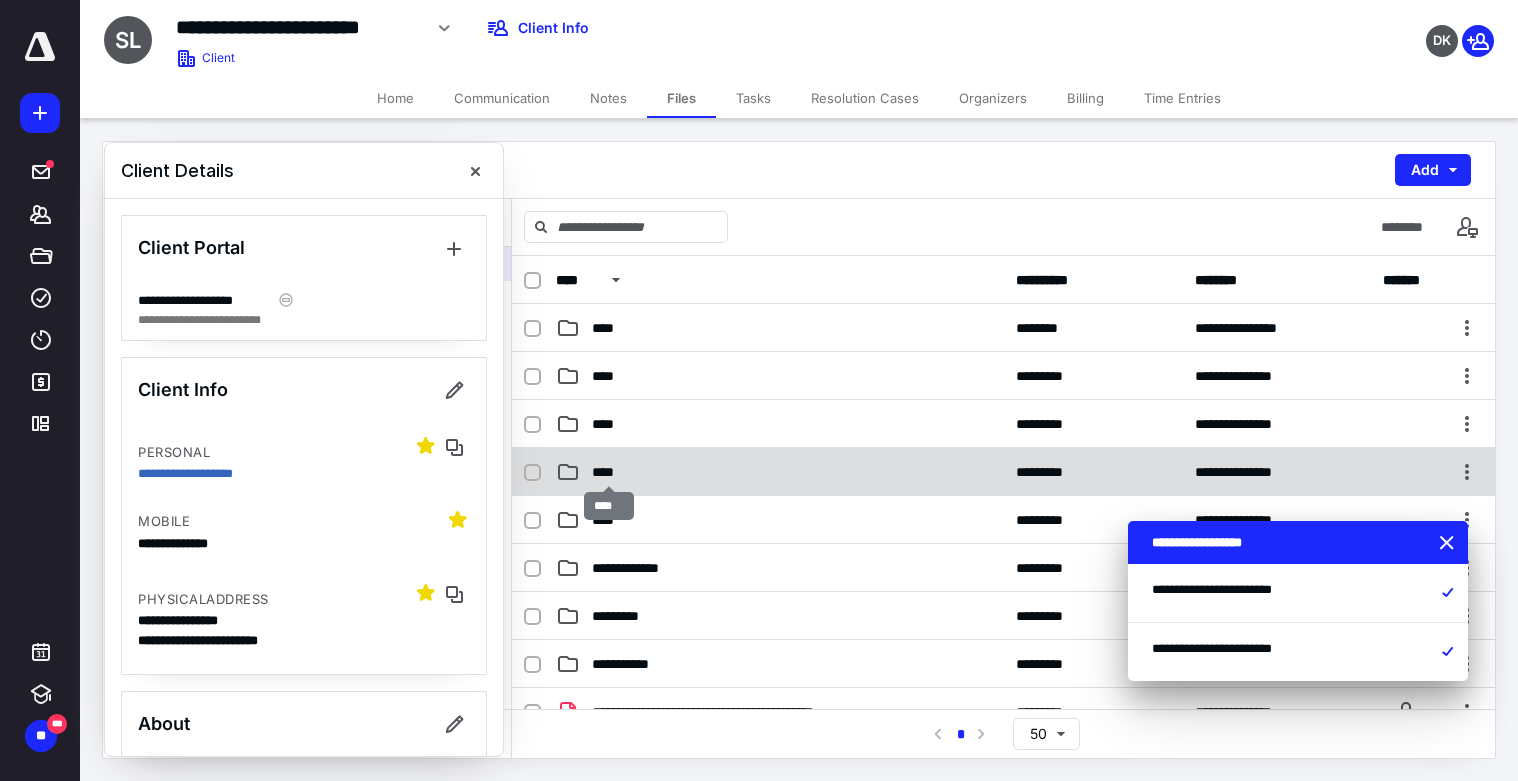 click on "****" at bounding box center (609, 472) 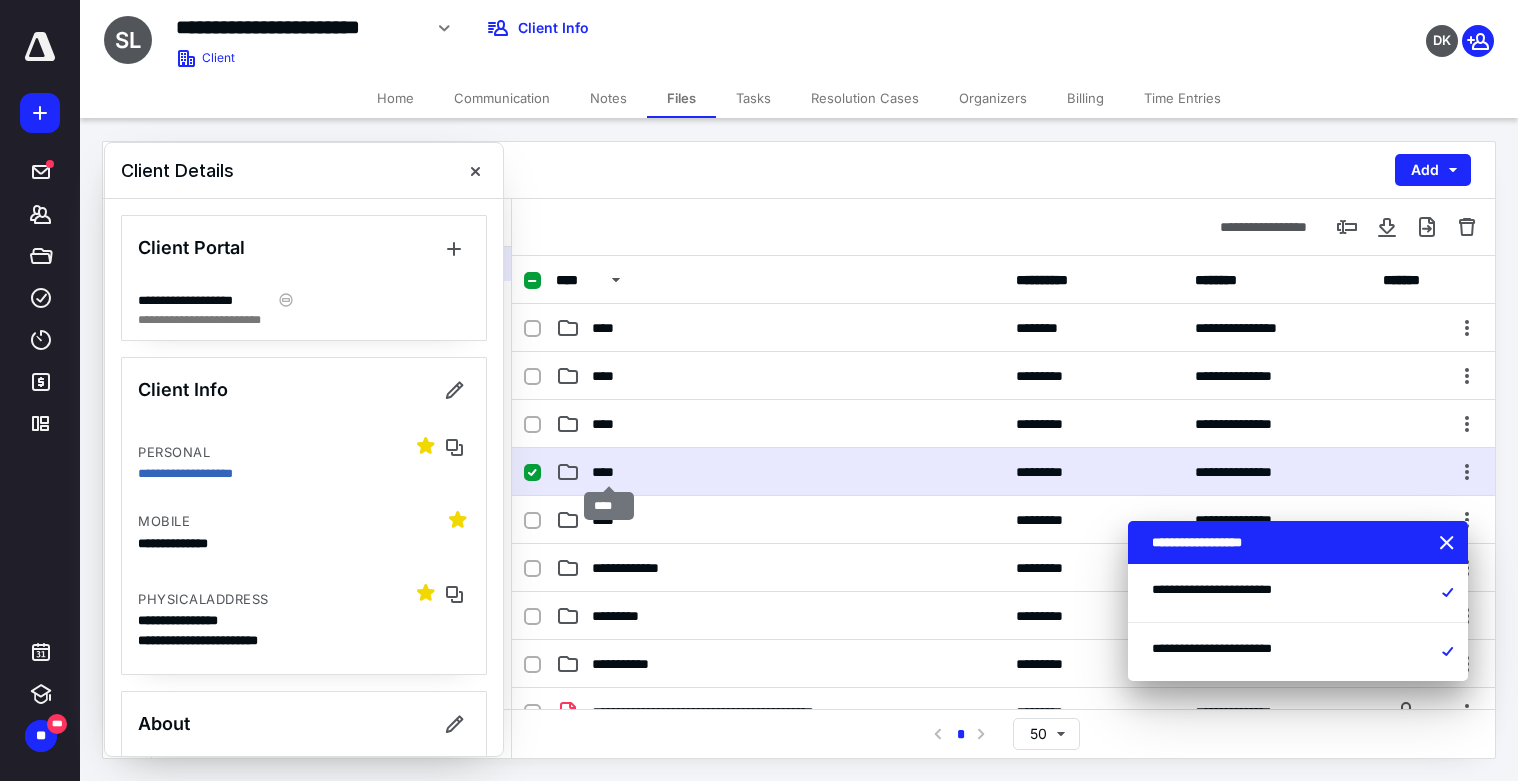 click on "****" at bounding box center [609, 472] 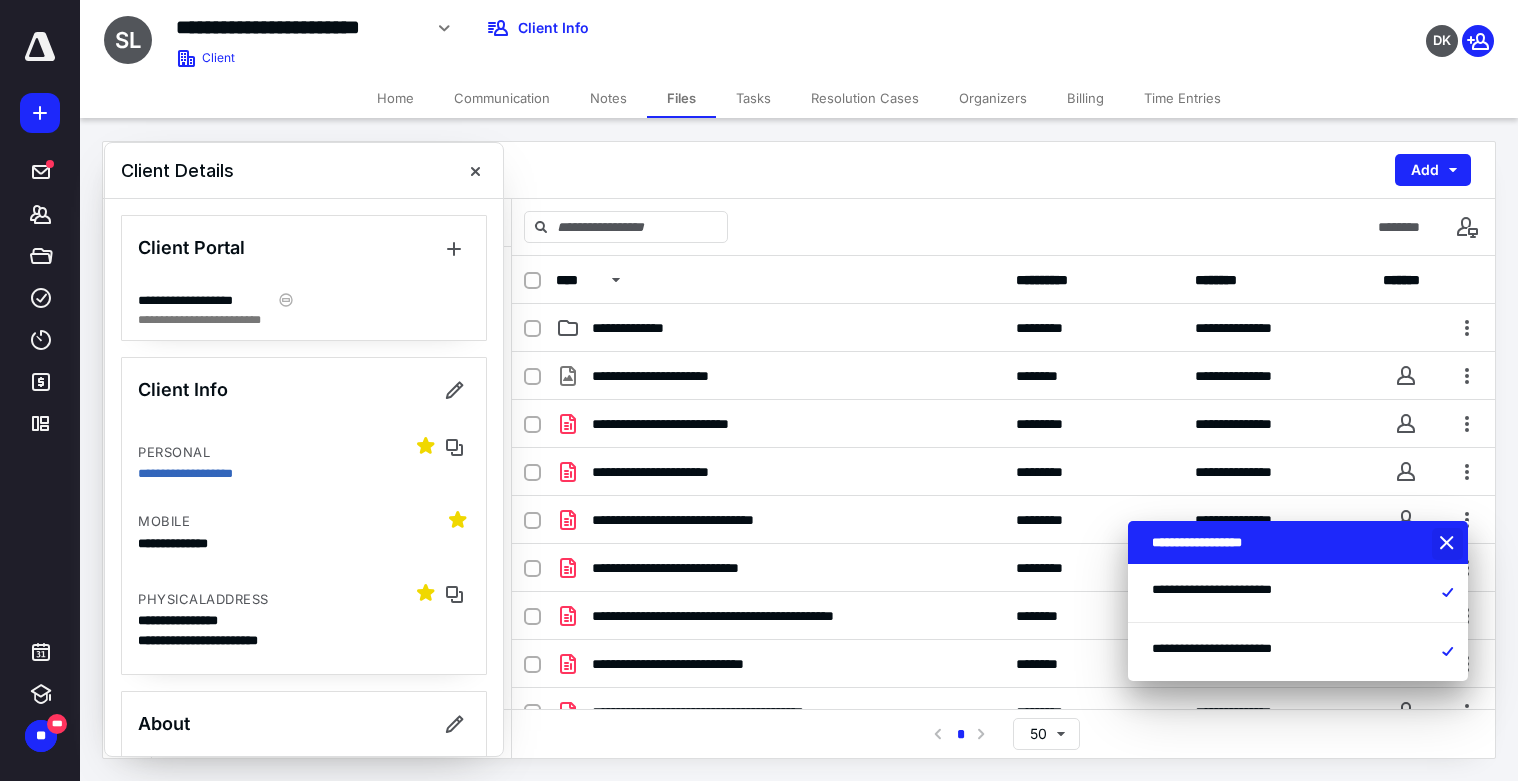 click at bounding box center (1449, 544) 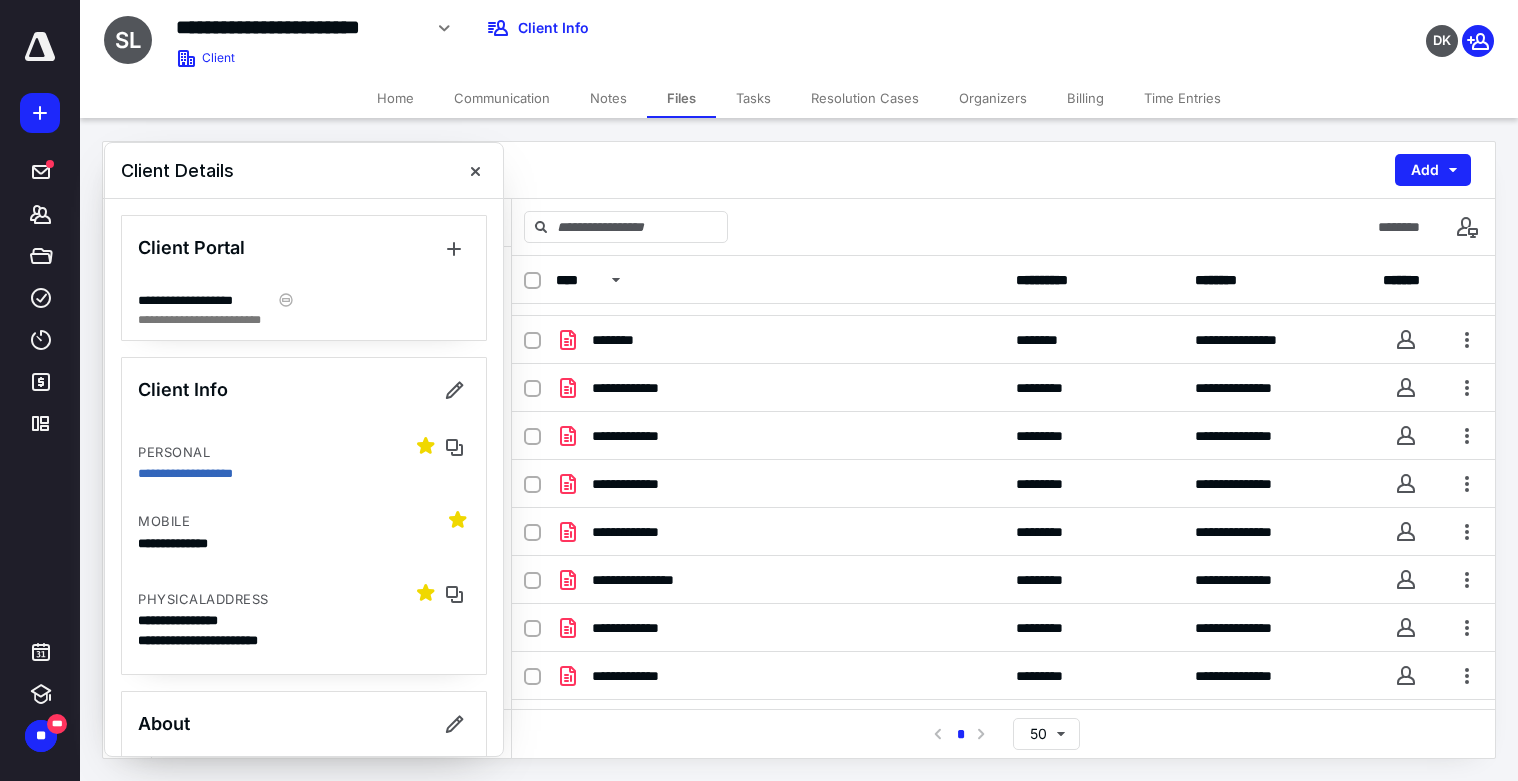 scroll, scrollTop: 1323, scrollLeft: 0, axis: vertical 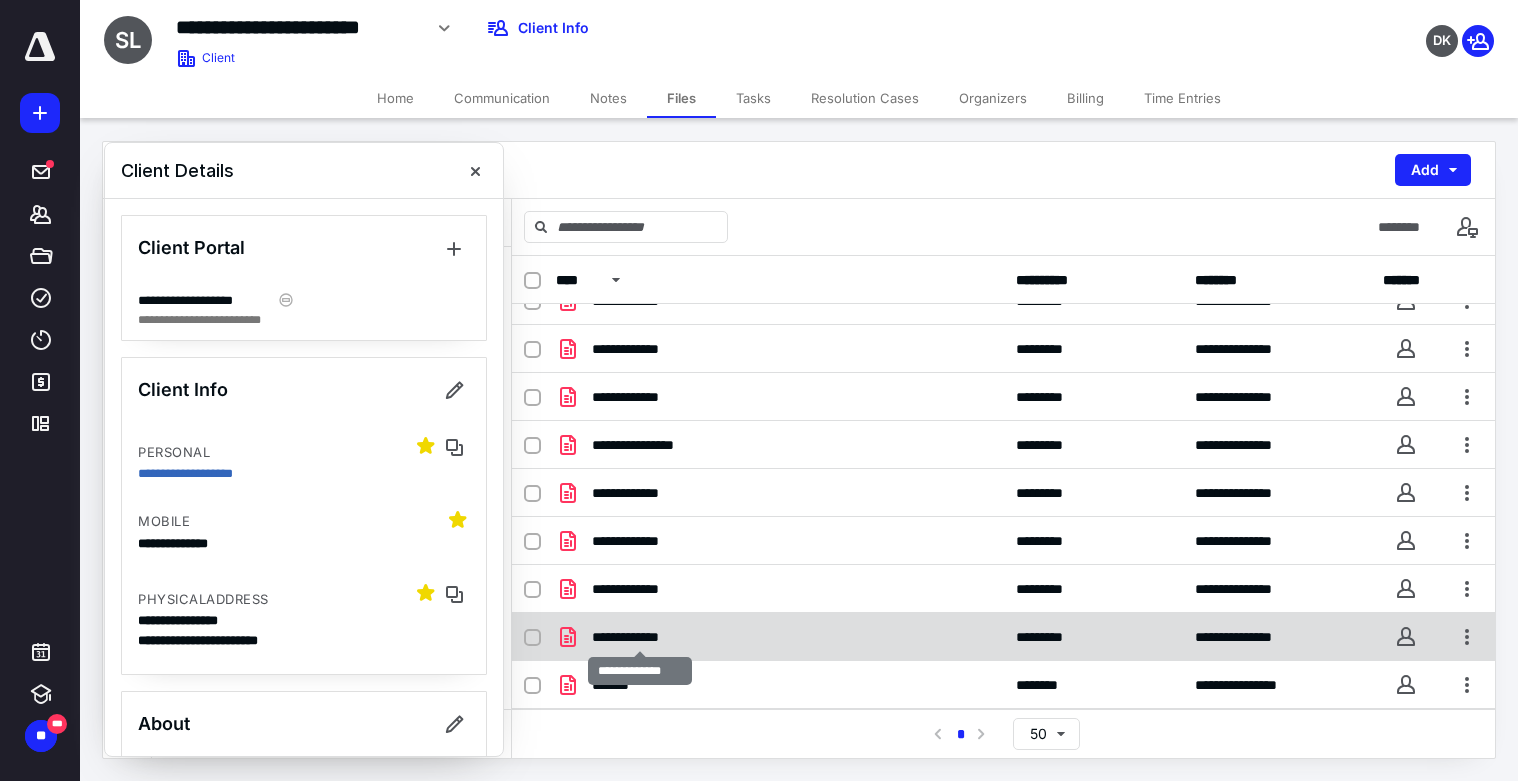 click on "**********" at bounding box center (640, 637) 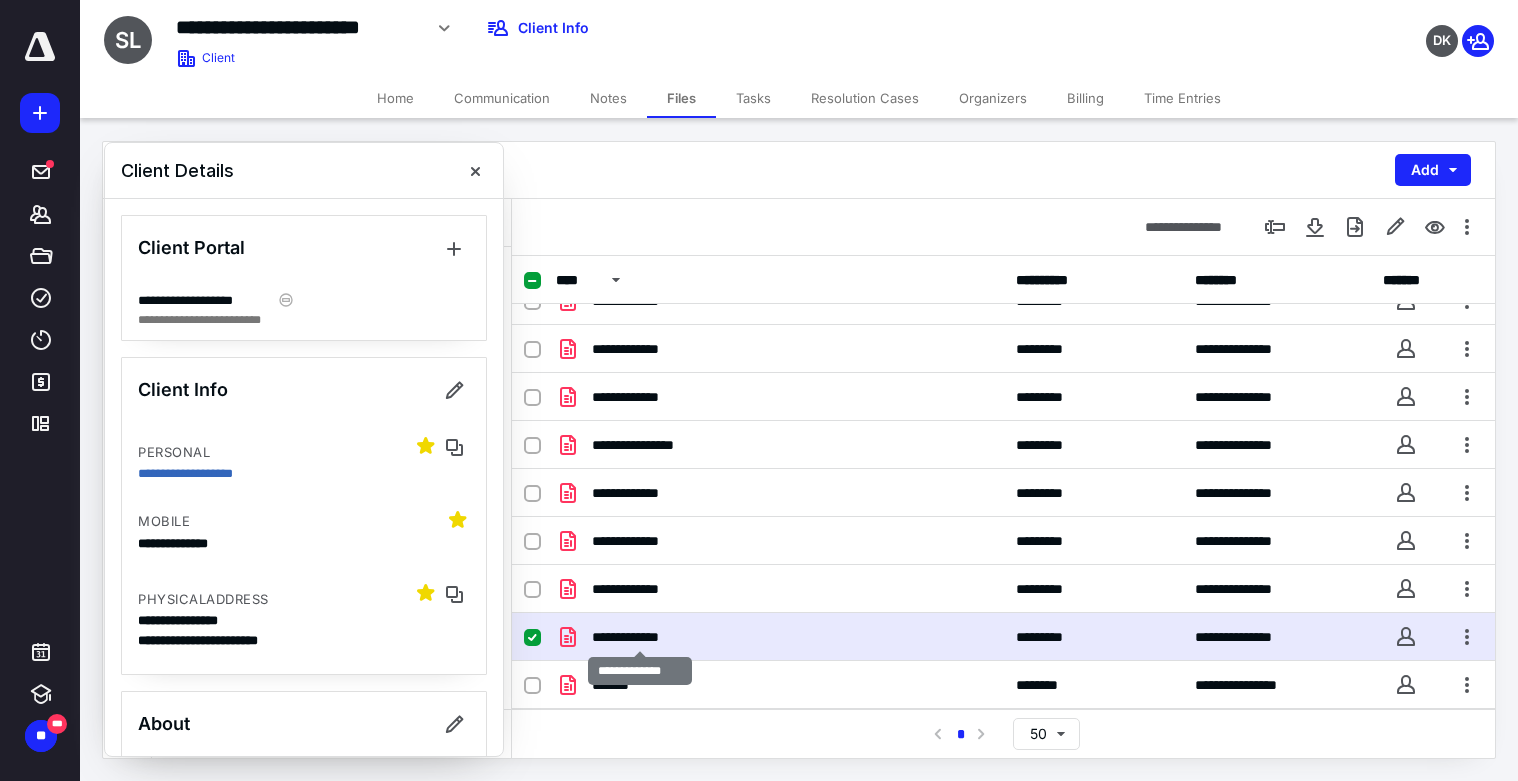 click on "**********" at bounding box center [640, 637] 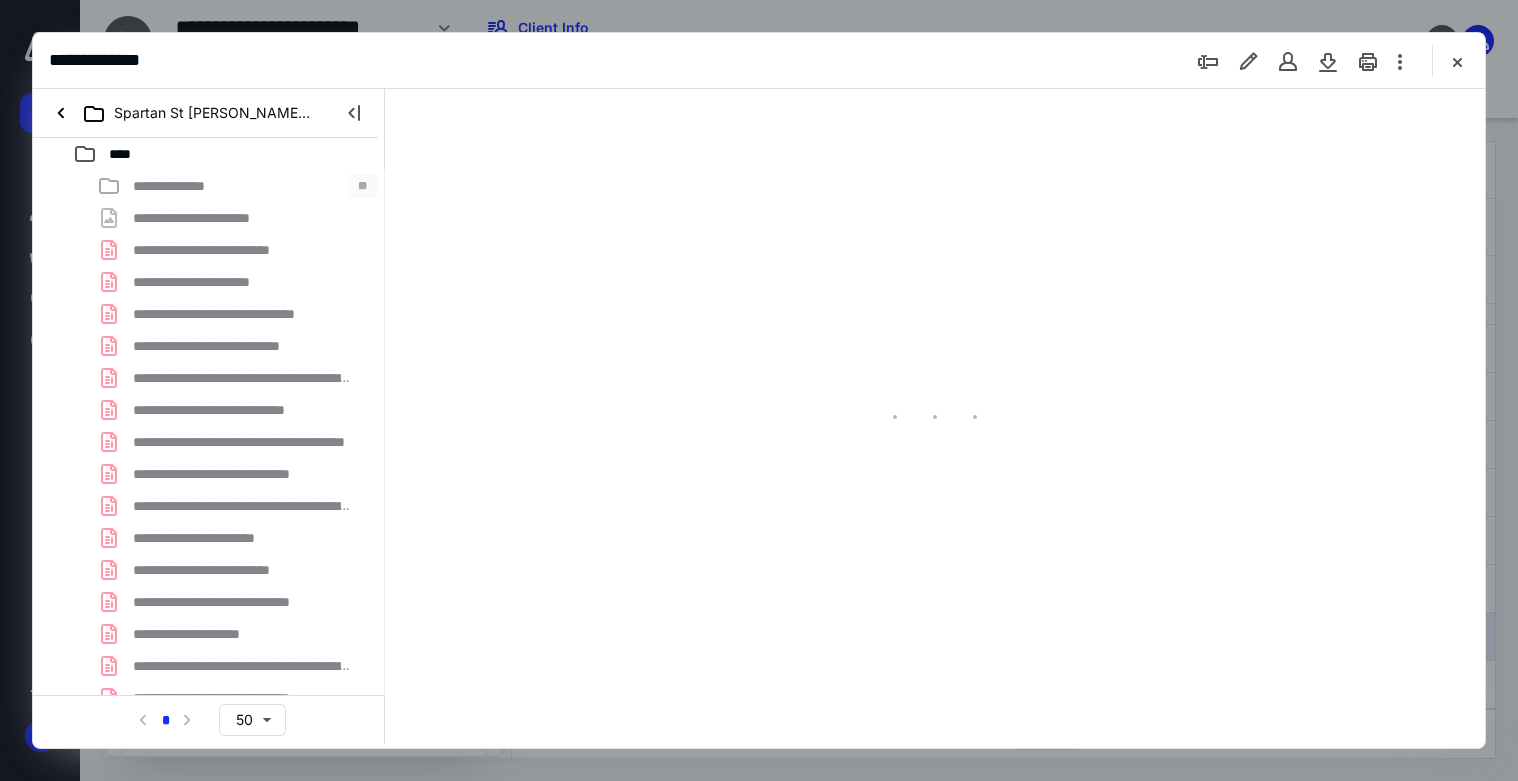 scroll, scrollTop: 0, scrollLeft: 0, axis: both 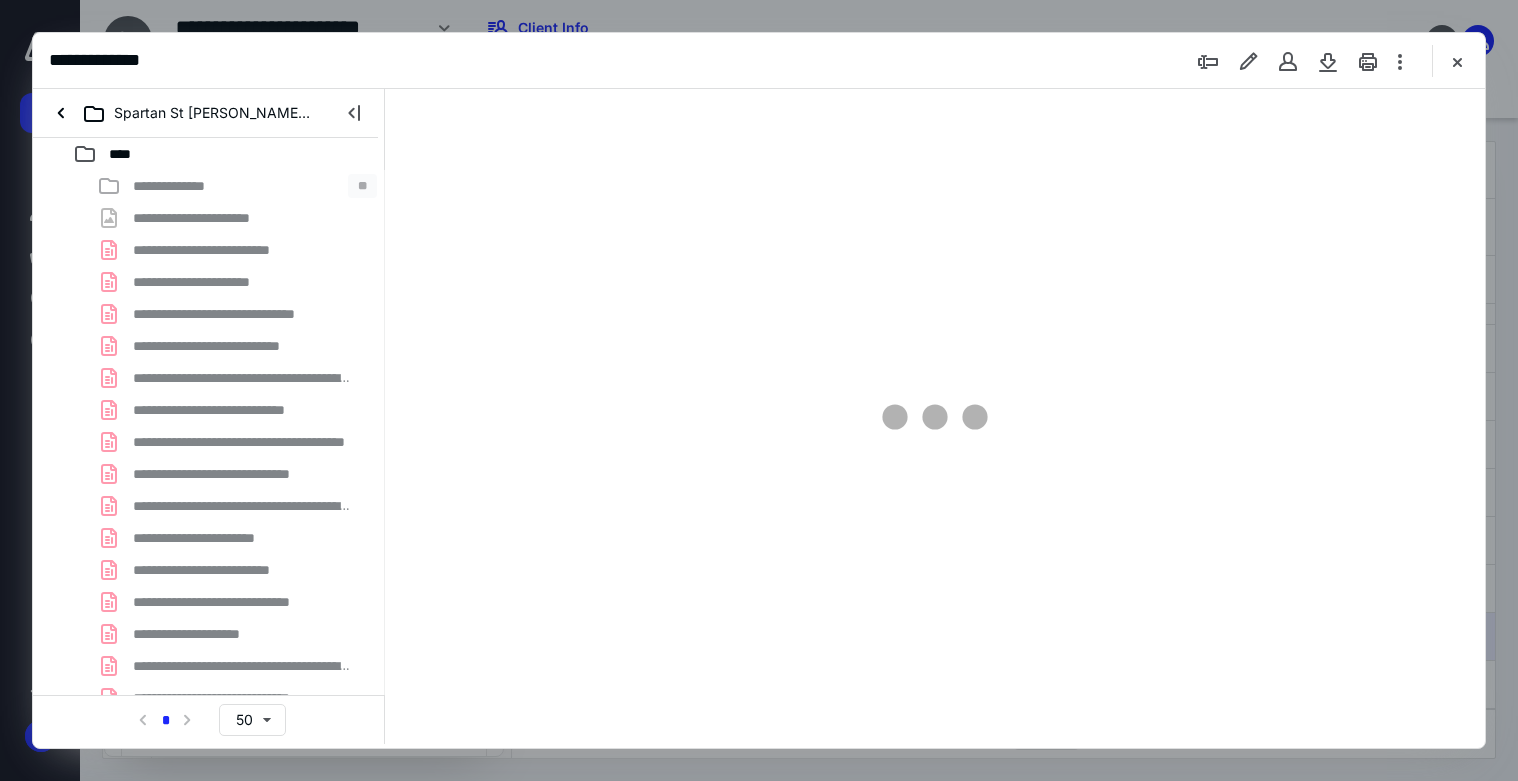 type on "11" 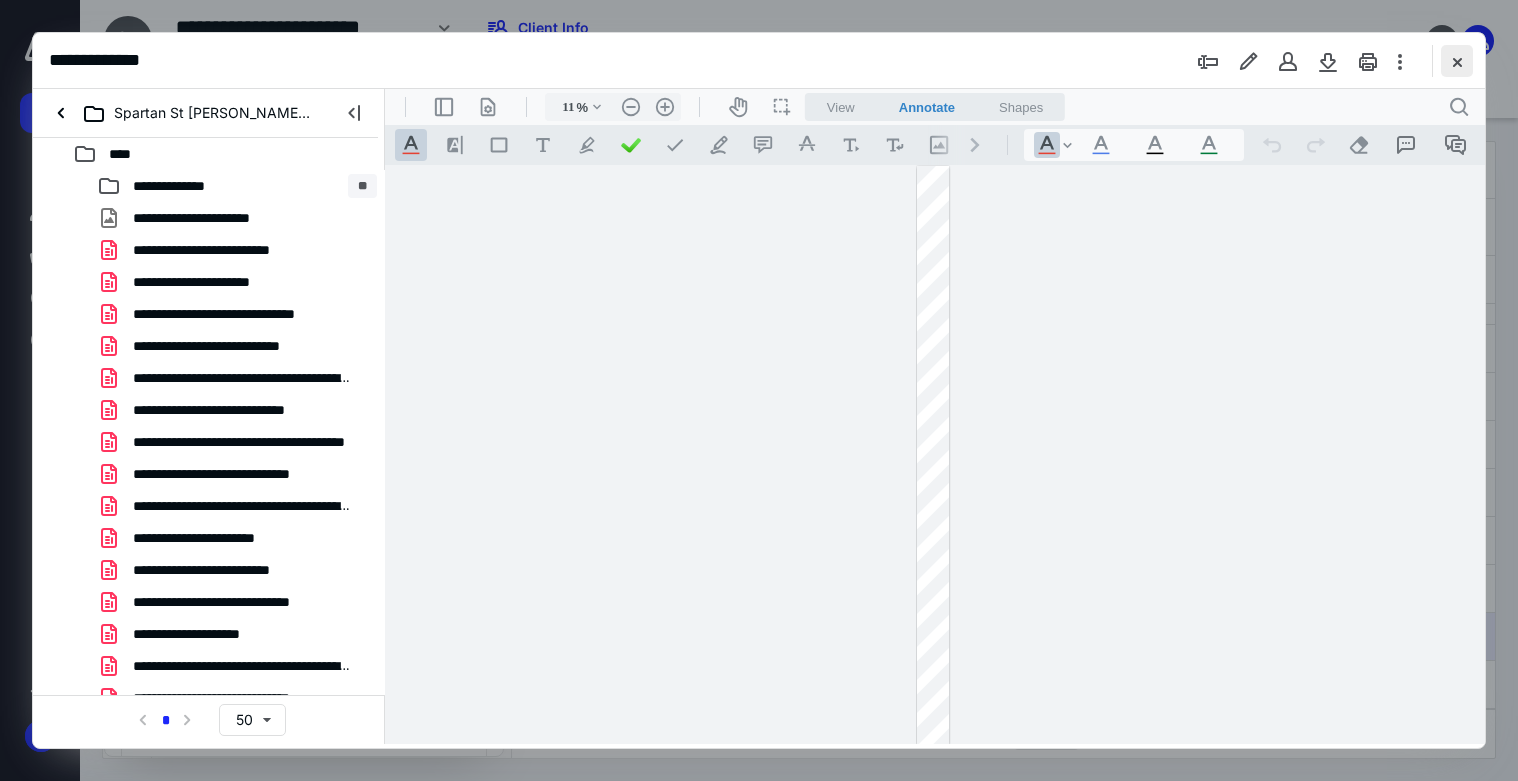 click at bounding box center [1457, 61] 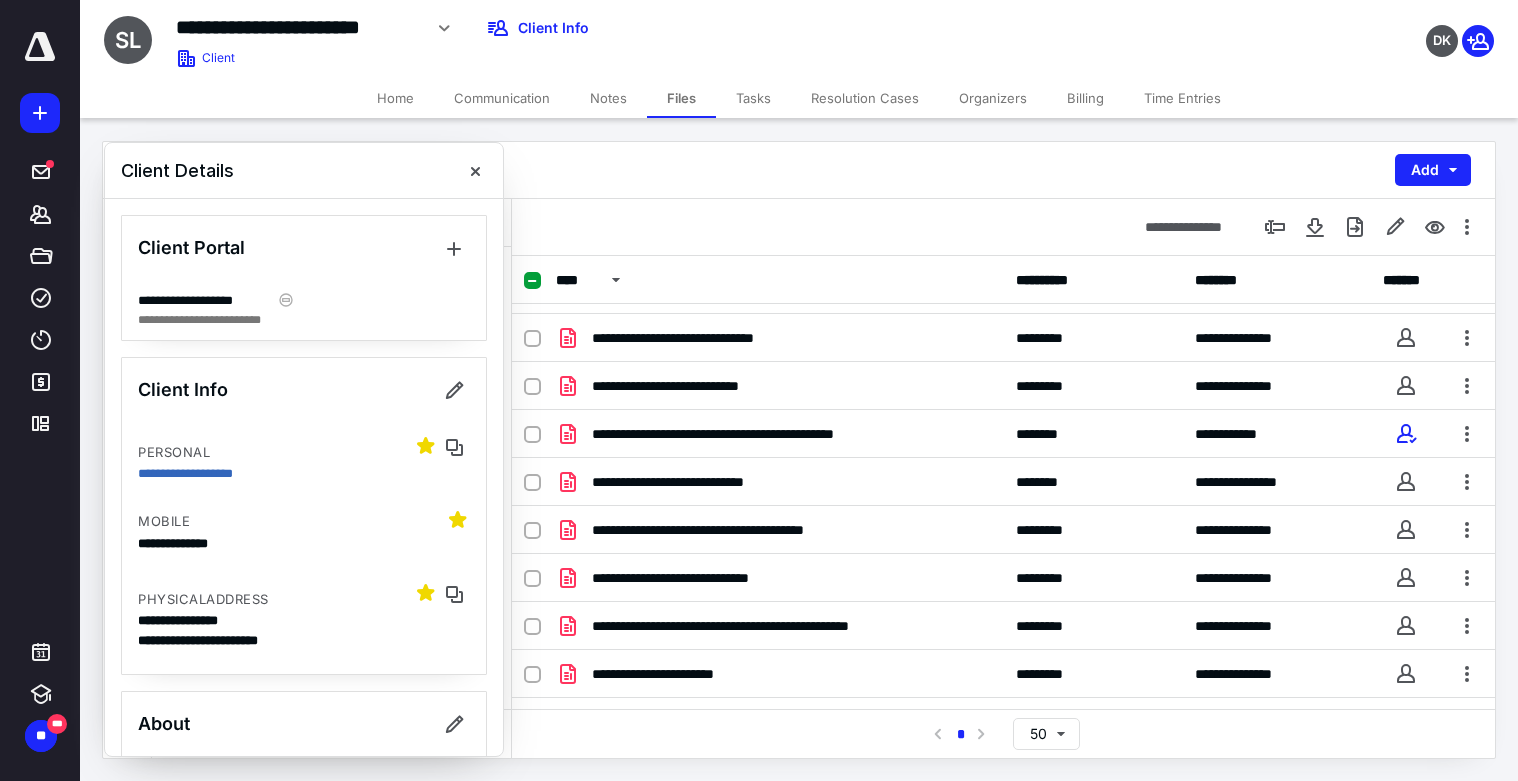 scroll, scrollTop: 0, scrollLeft: 0, axis: both 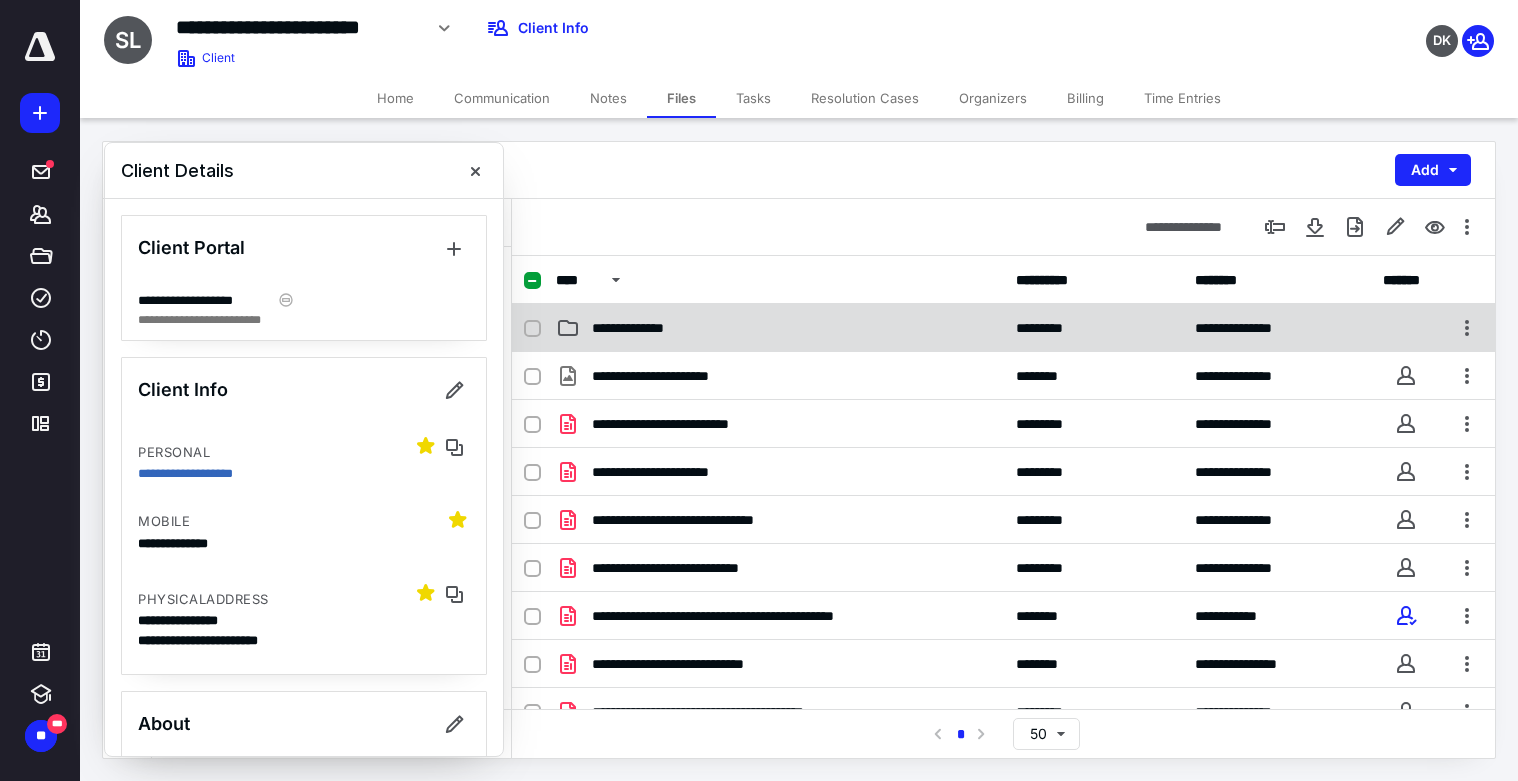 click on "**********" at bounding box center [644, 328] 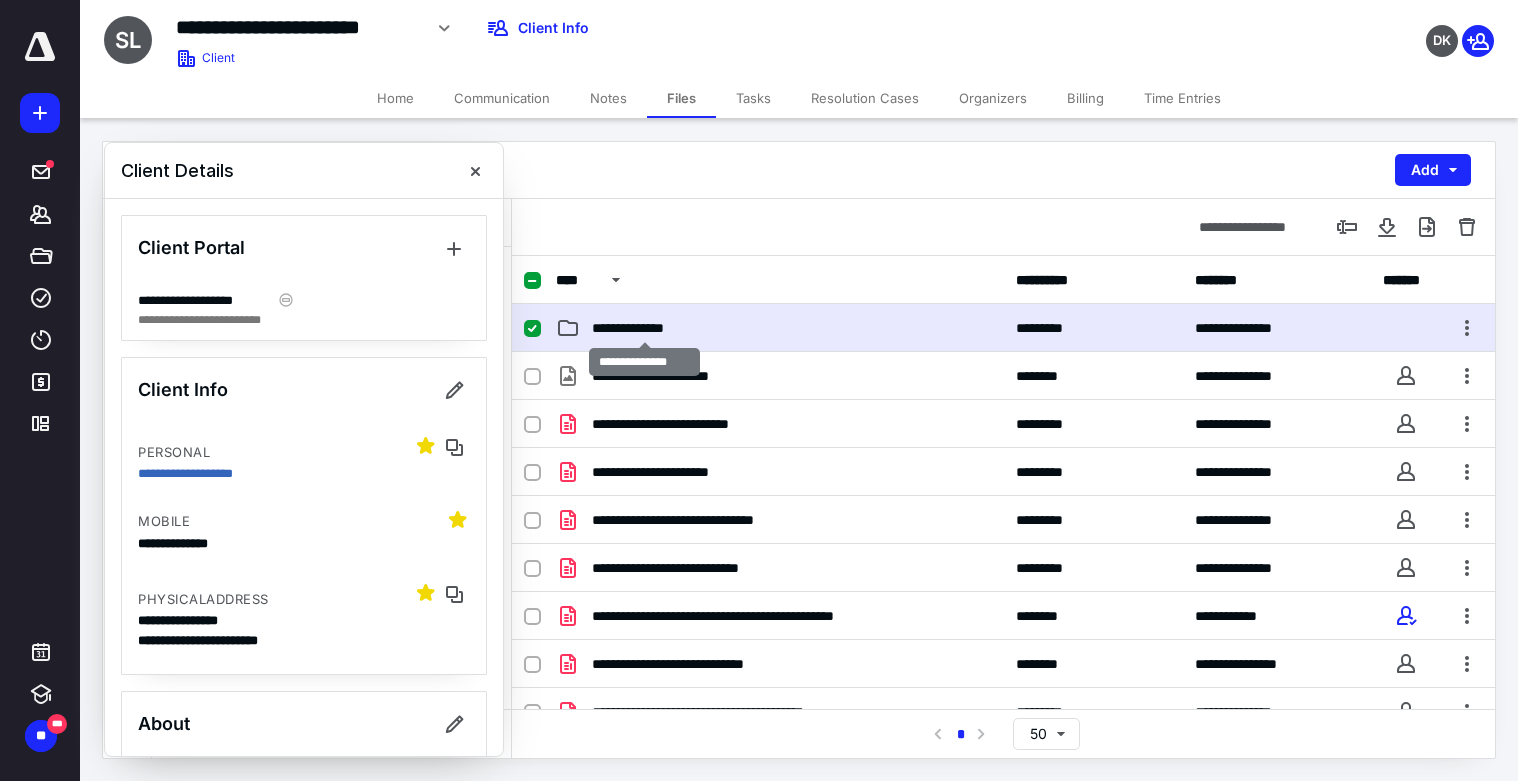 click on "**********" at bounding box center [644, 328] 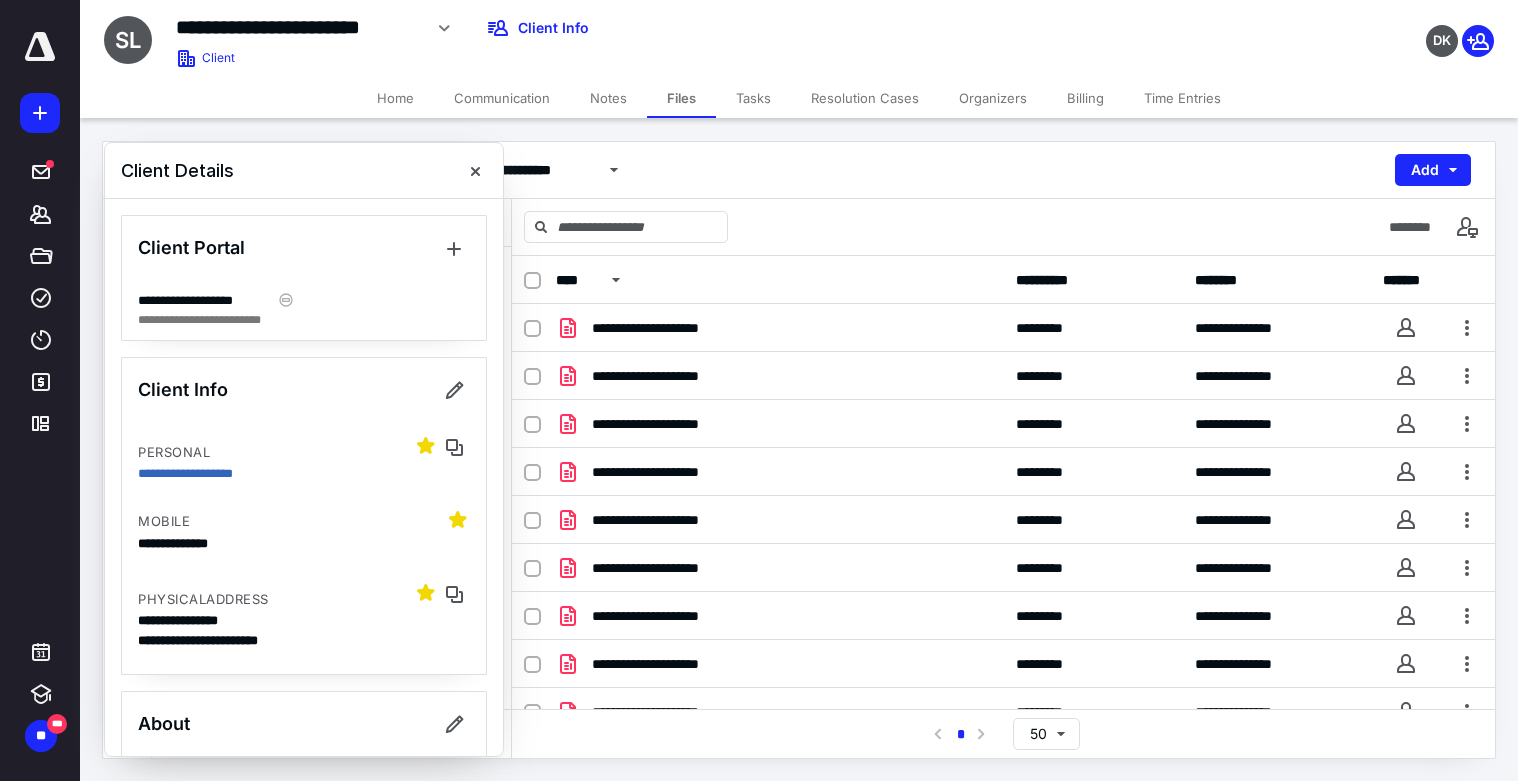 click on "Files" at bounding box center (681, 98) 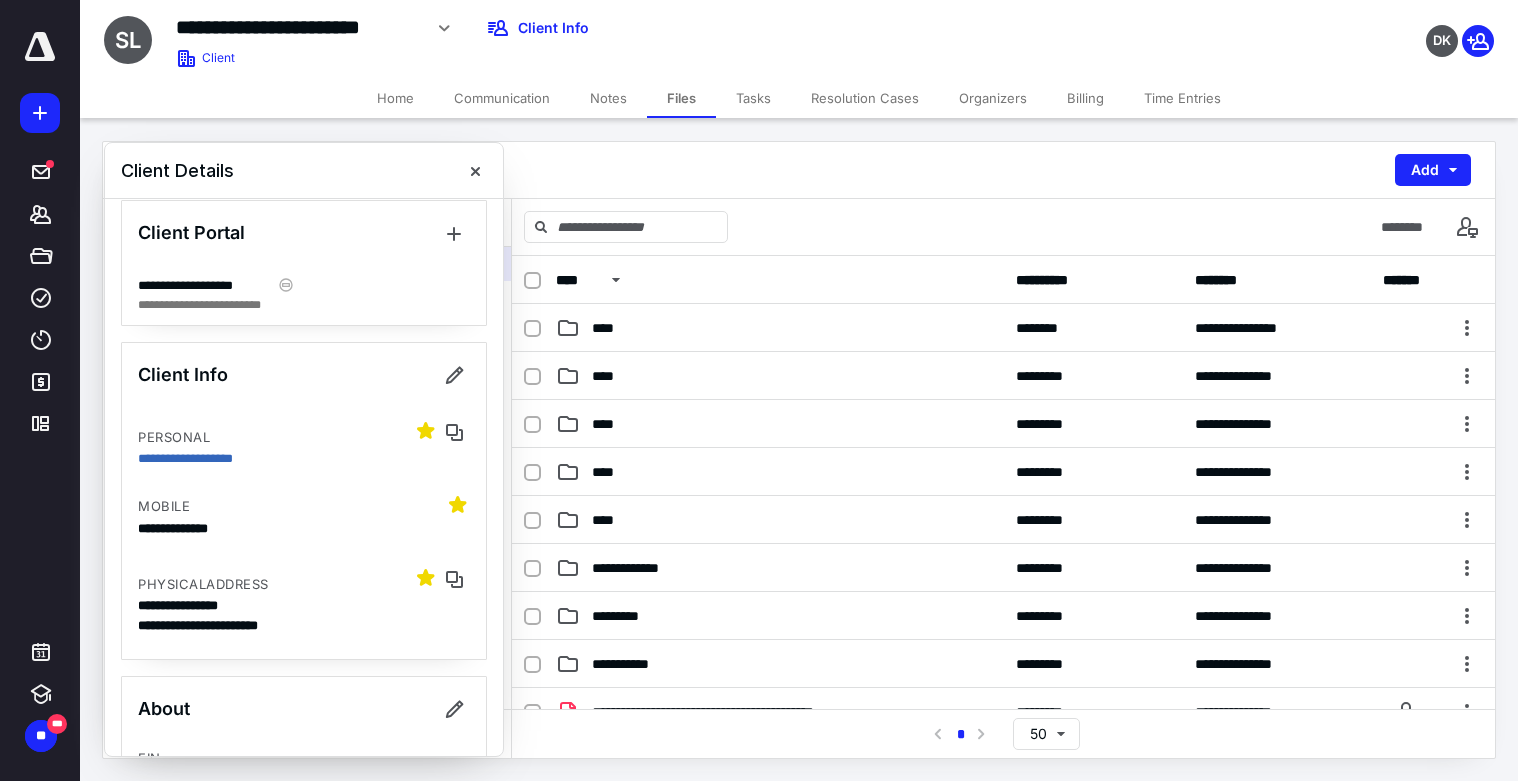 scroll, scrollTop: 0, scrollLeft: 0, axis: both 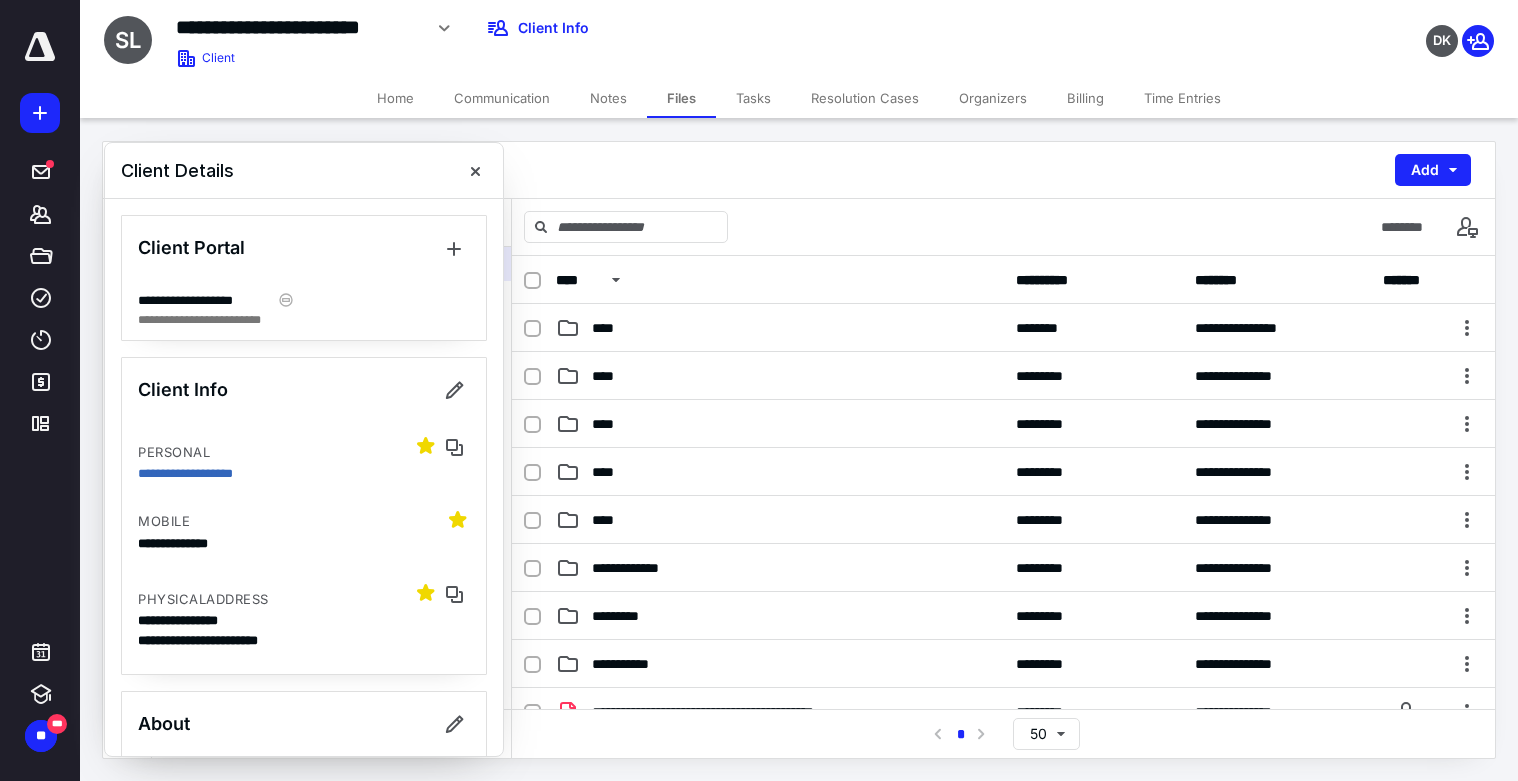 click on "Tasks" at bounding box center (753, 98) 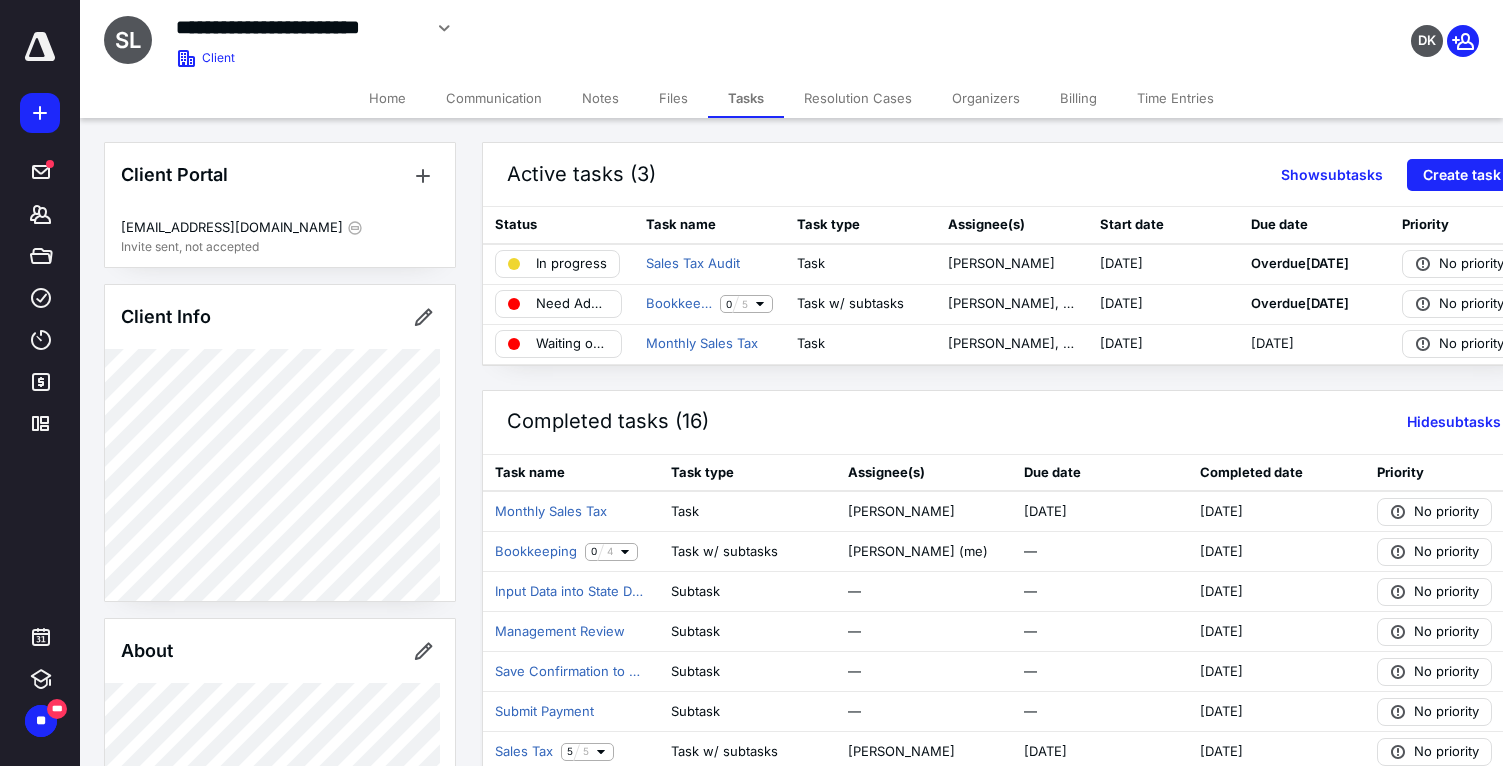 click on "Files" at bounding box center (673, 98) 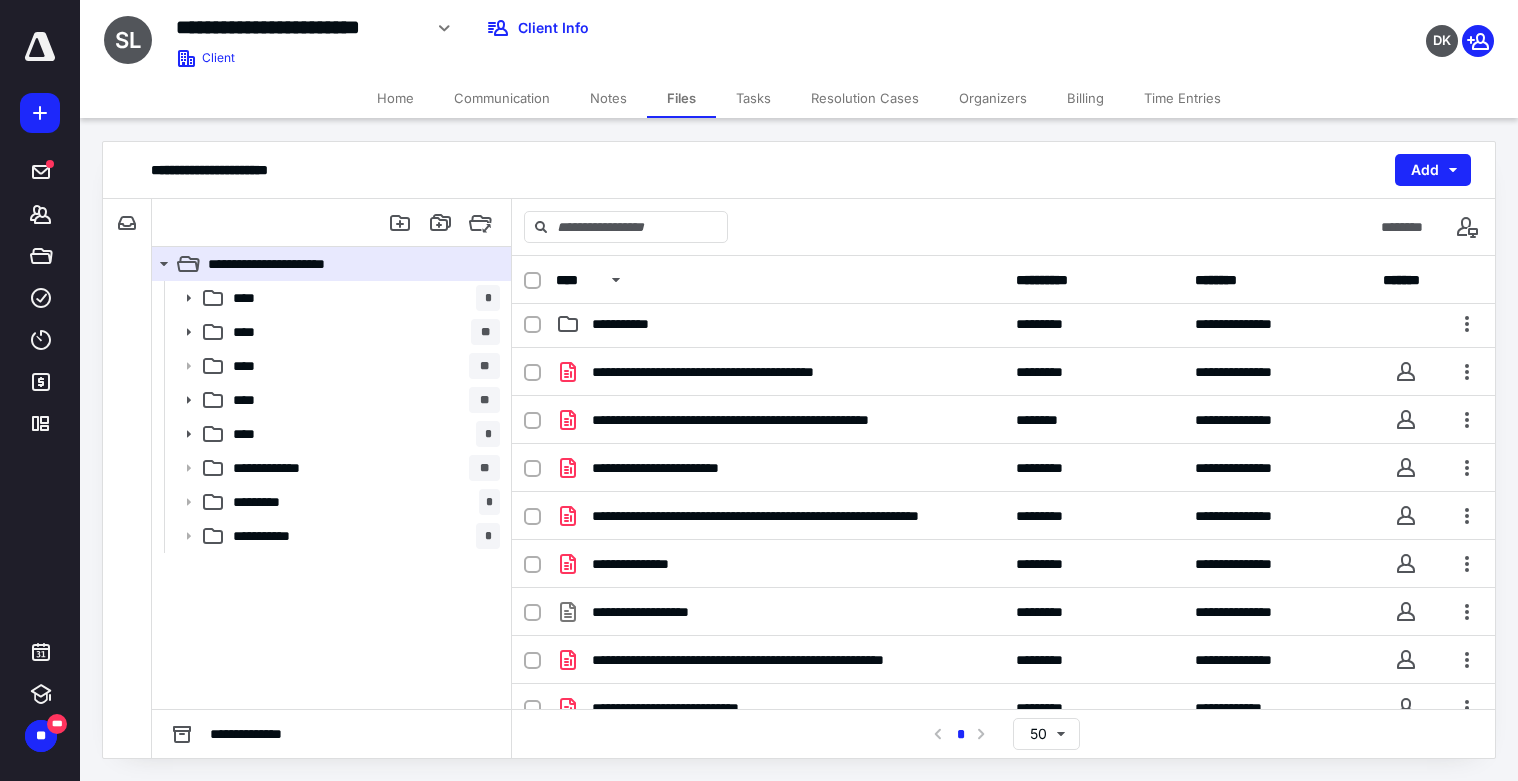 scroll, scrollTop: 363, scrollLeft: 0, axis: vertical 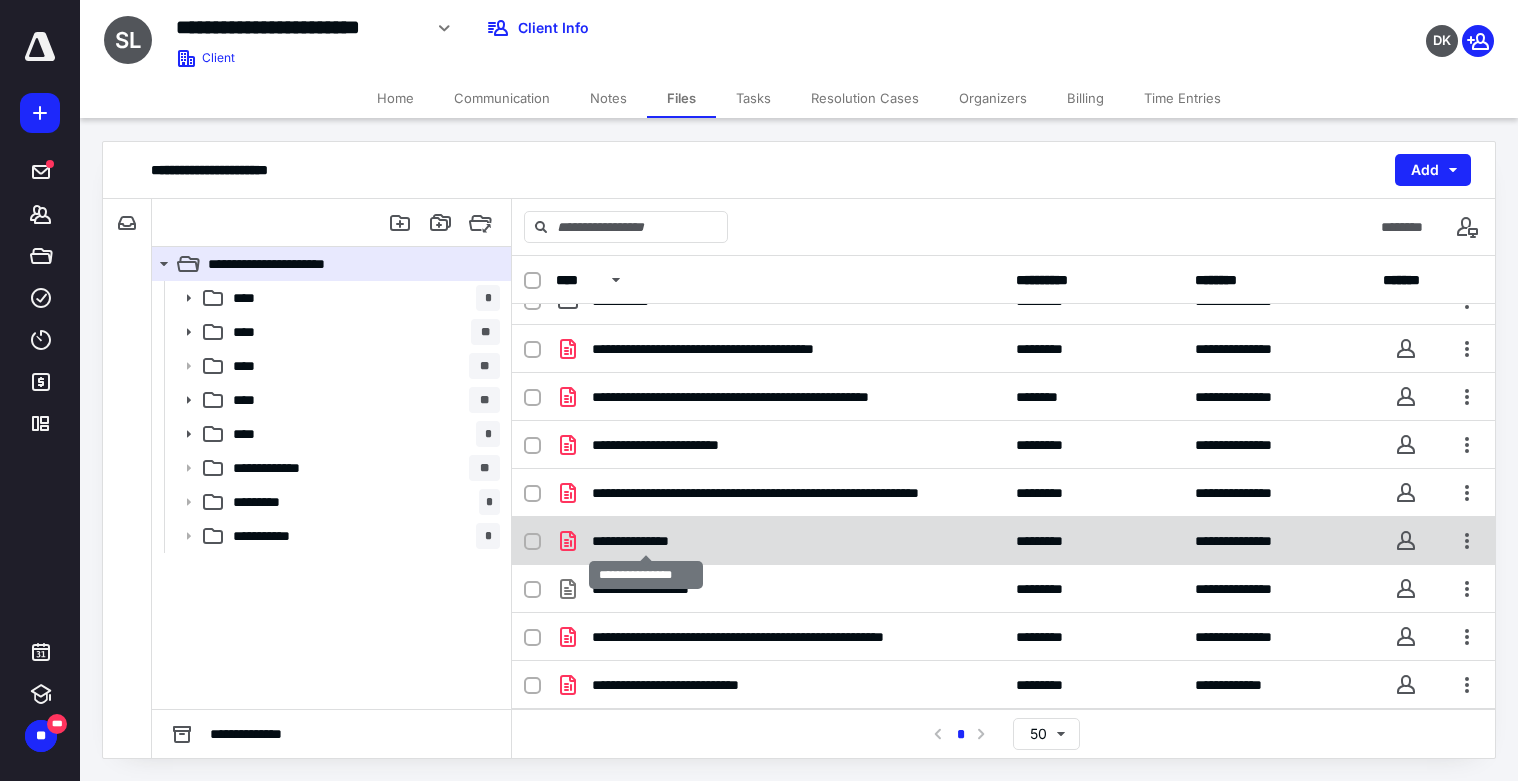 click on "**********" at bounding box center (646, 541) 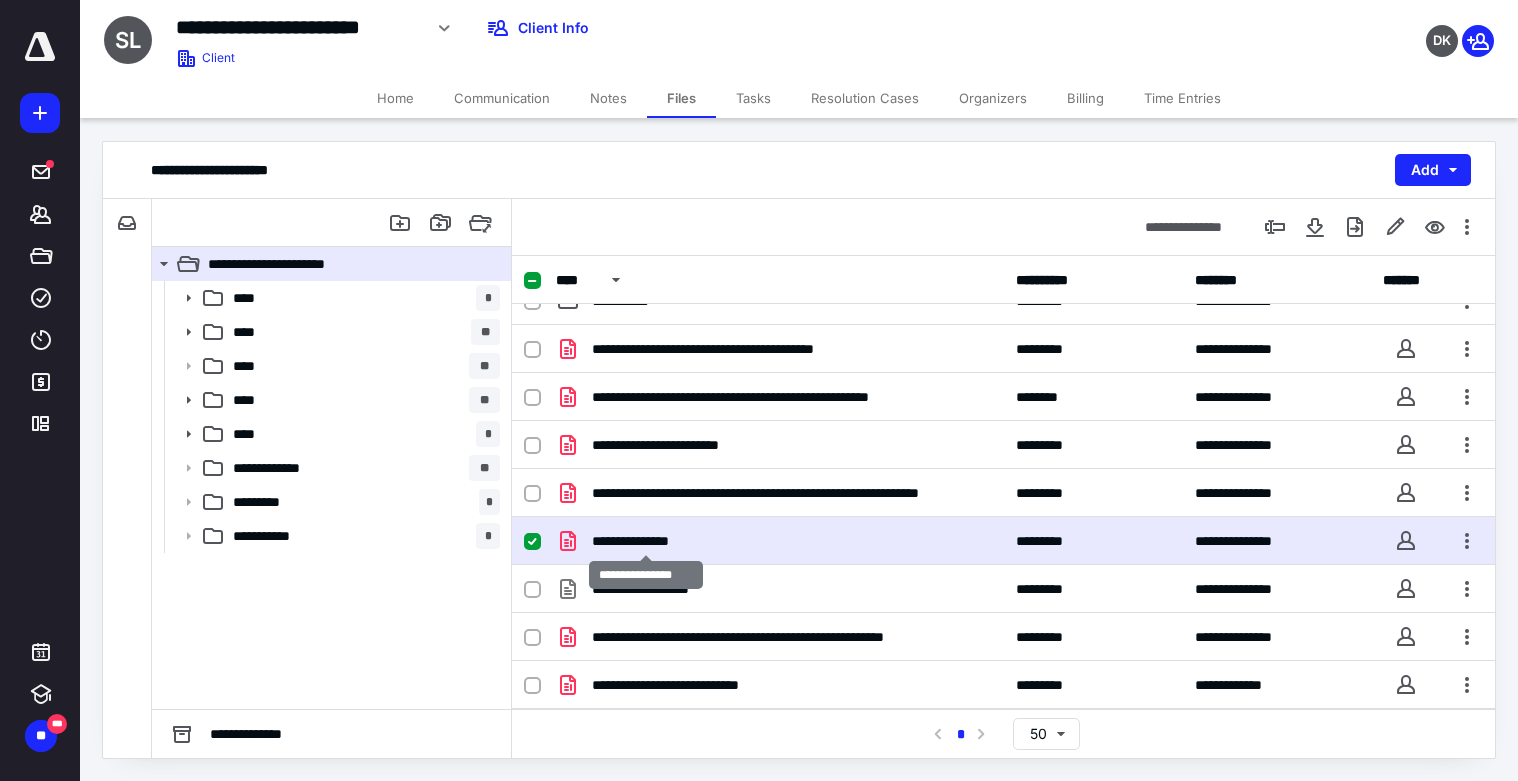 click on "**********" at bounding box center [646, 541] 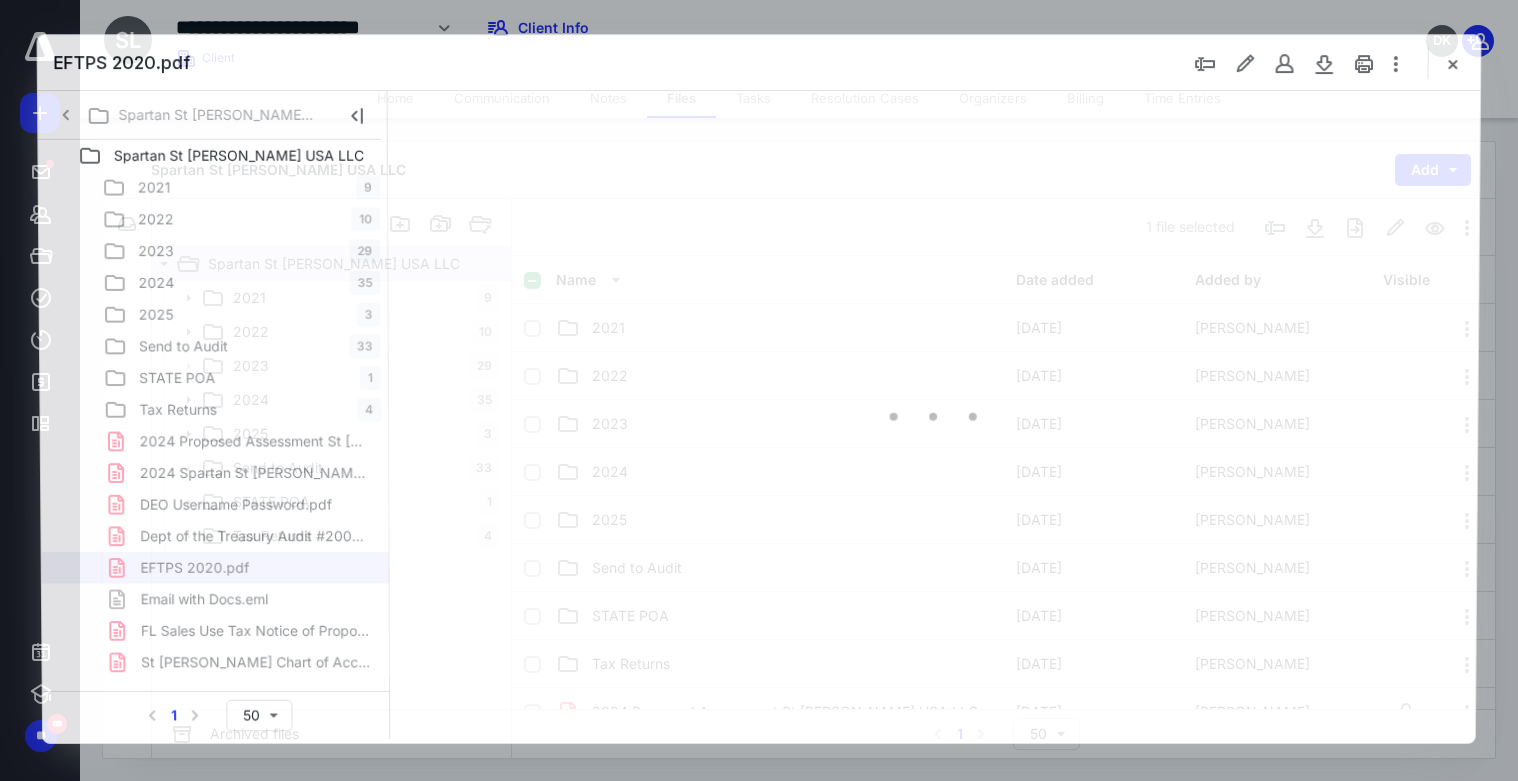 scroll, scrollTop: 363, scrollLeft: 0, axis: vertical 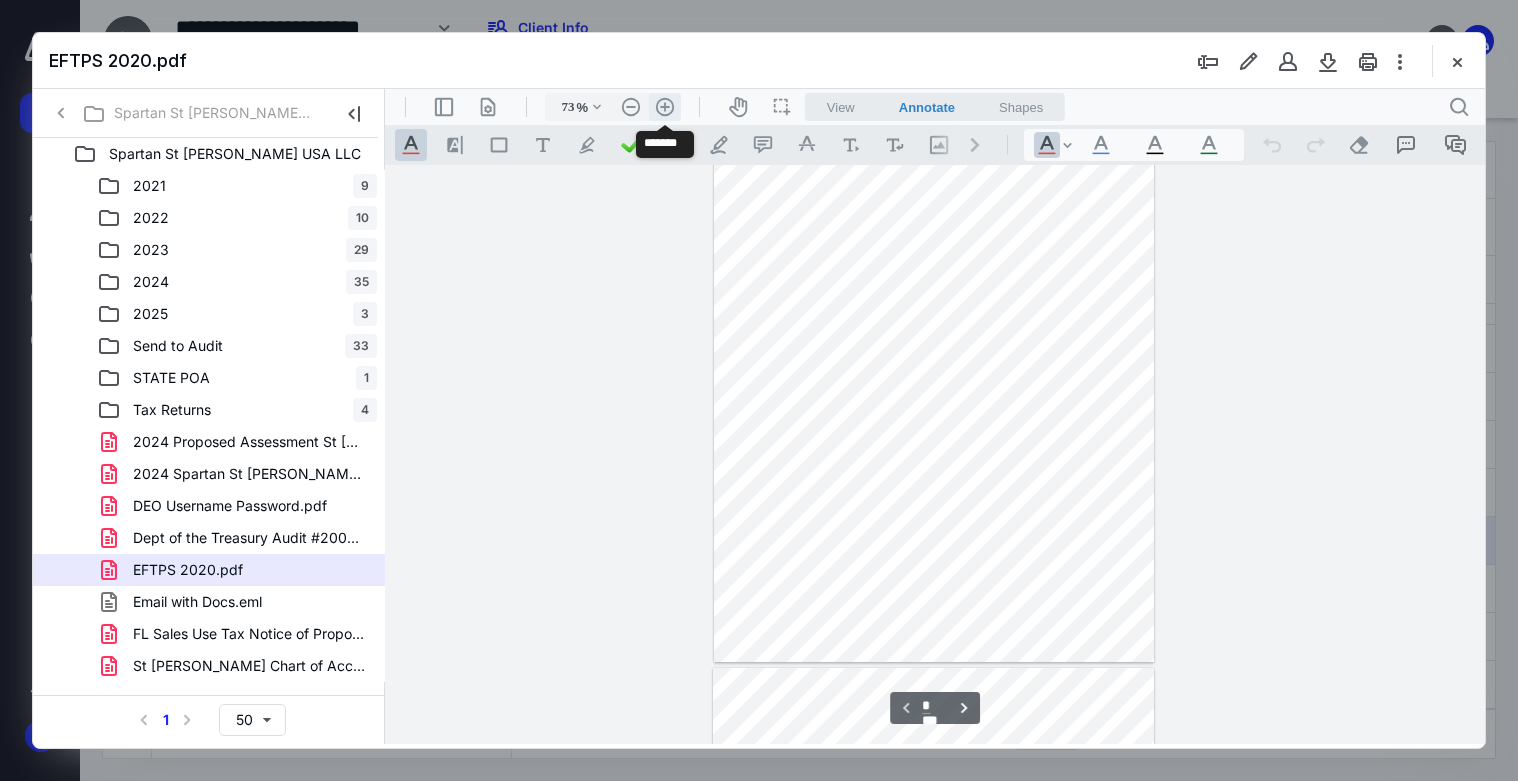 click on ".cls-1{fill:#abb0c4;} icon - header - zoom - in - line" at bounding box center [665, 107] 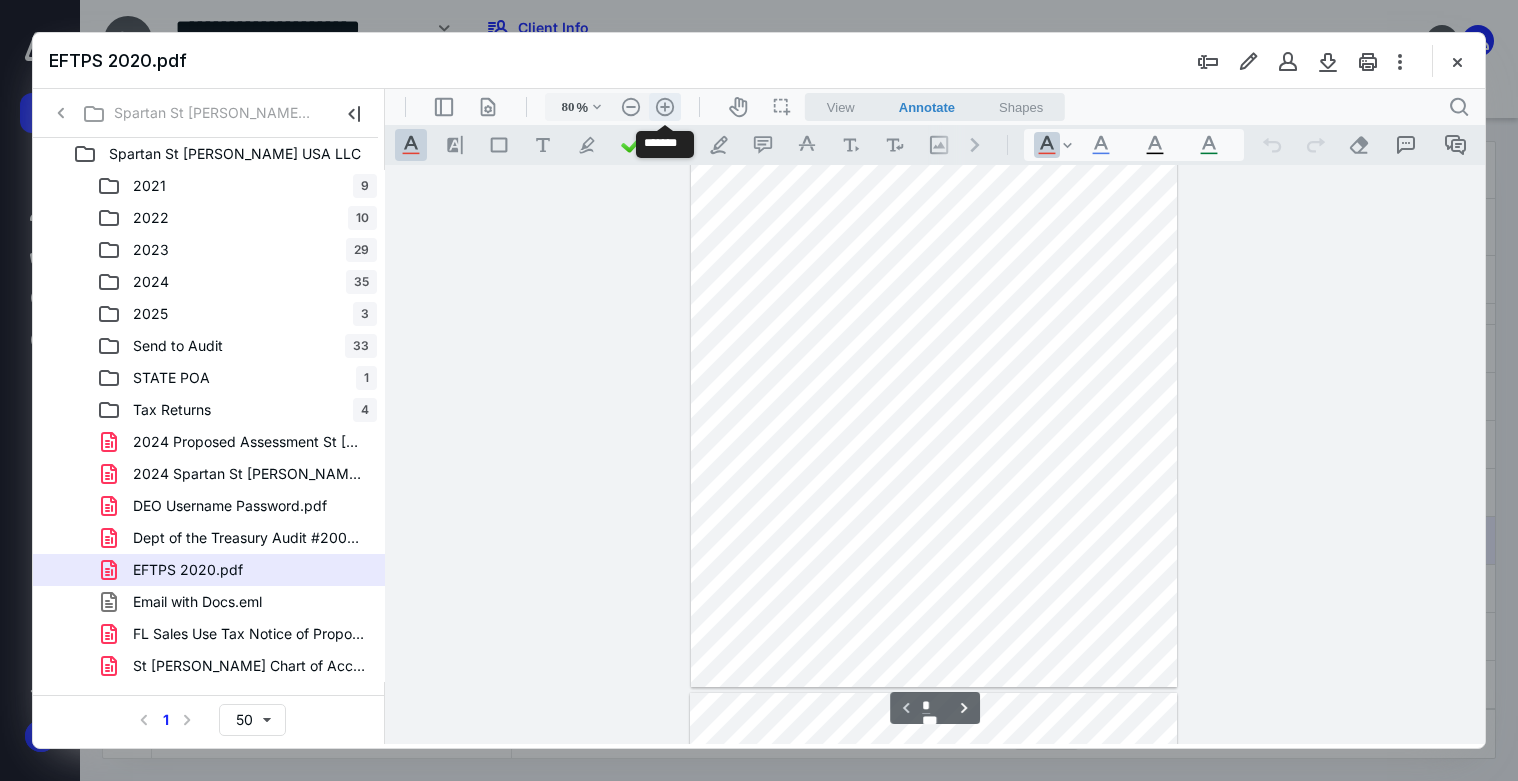 click on ".cls-1{fill:#abb0c4;} icon - header - zoom - in - line" at bounding box center [665, 107] 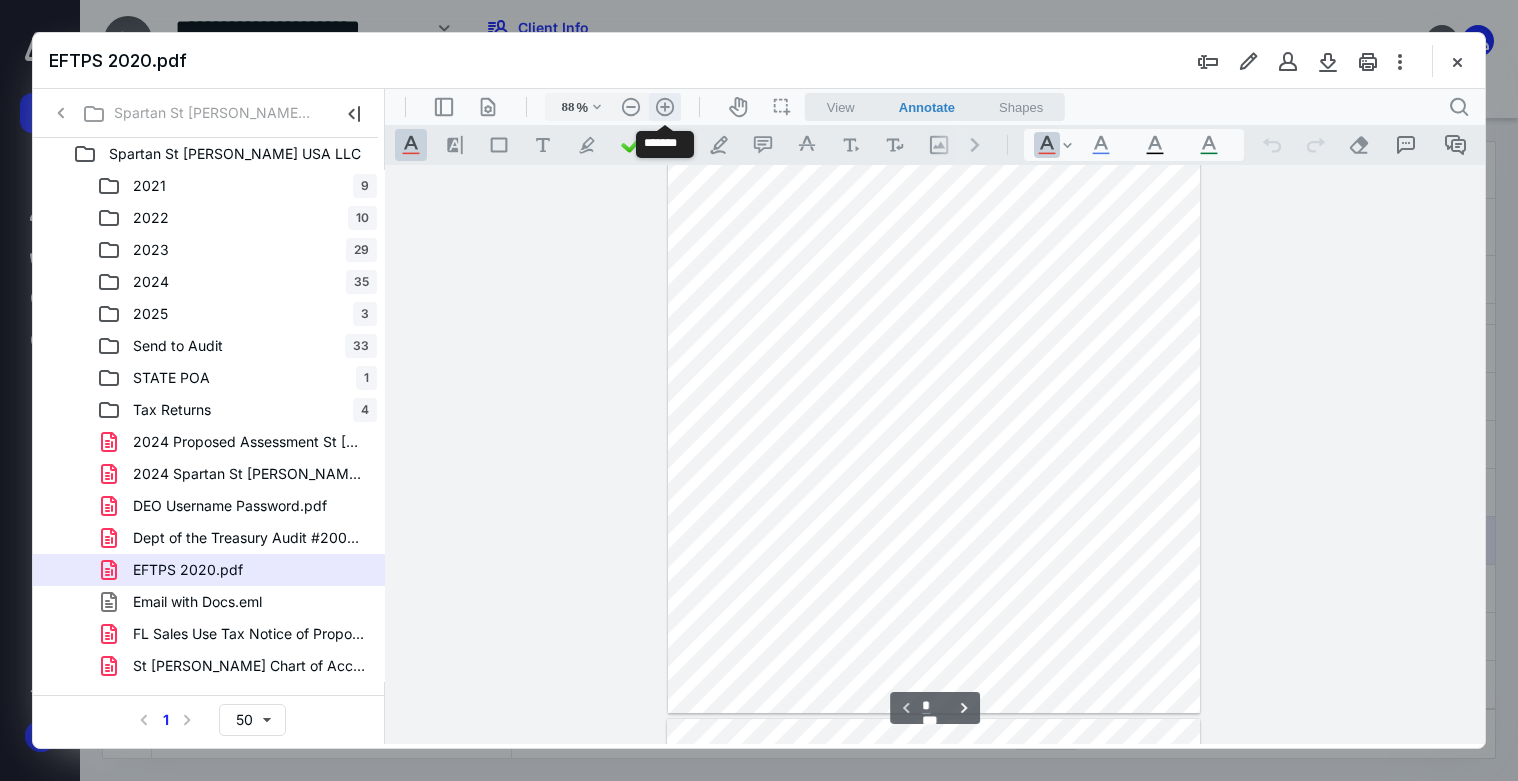 click on ".cls-1{fill:#abb0c4;} icon - header - zoom - in - line" at bounding box center (665, 107) 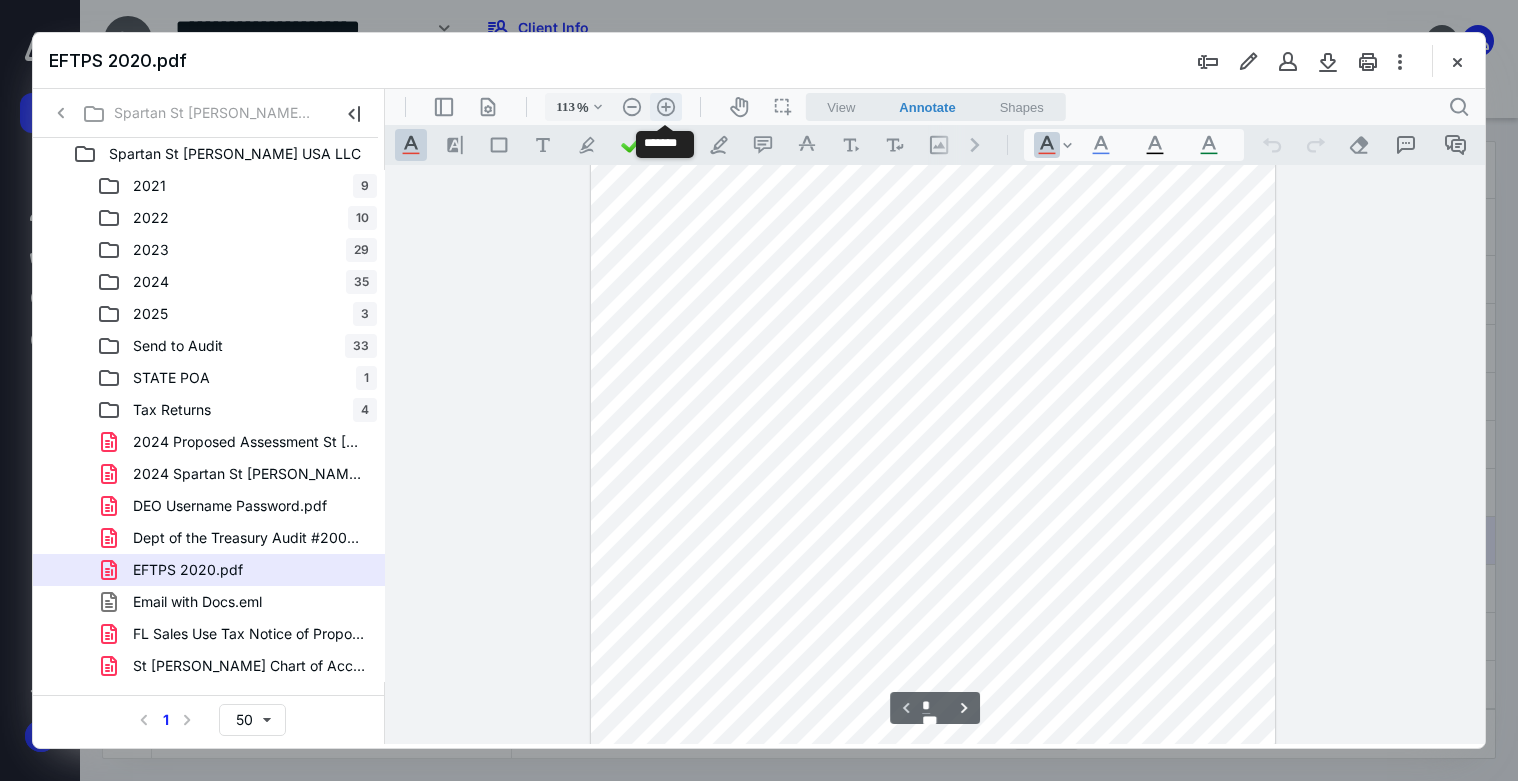 click on ".cls-1{fill:#abb0c4;} icon - header - zoom - in - line" at bounding box center [666, 107] 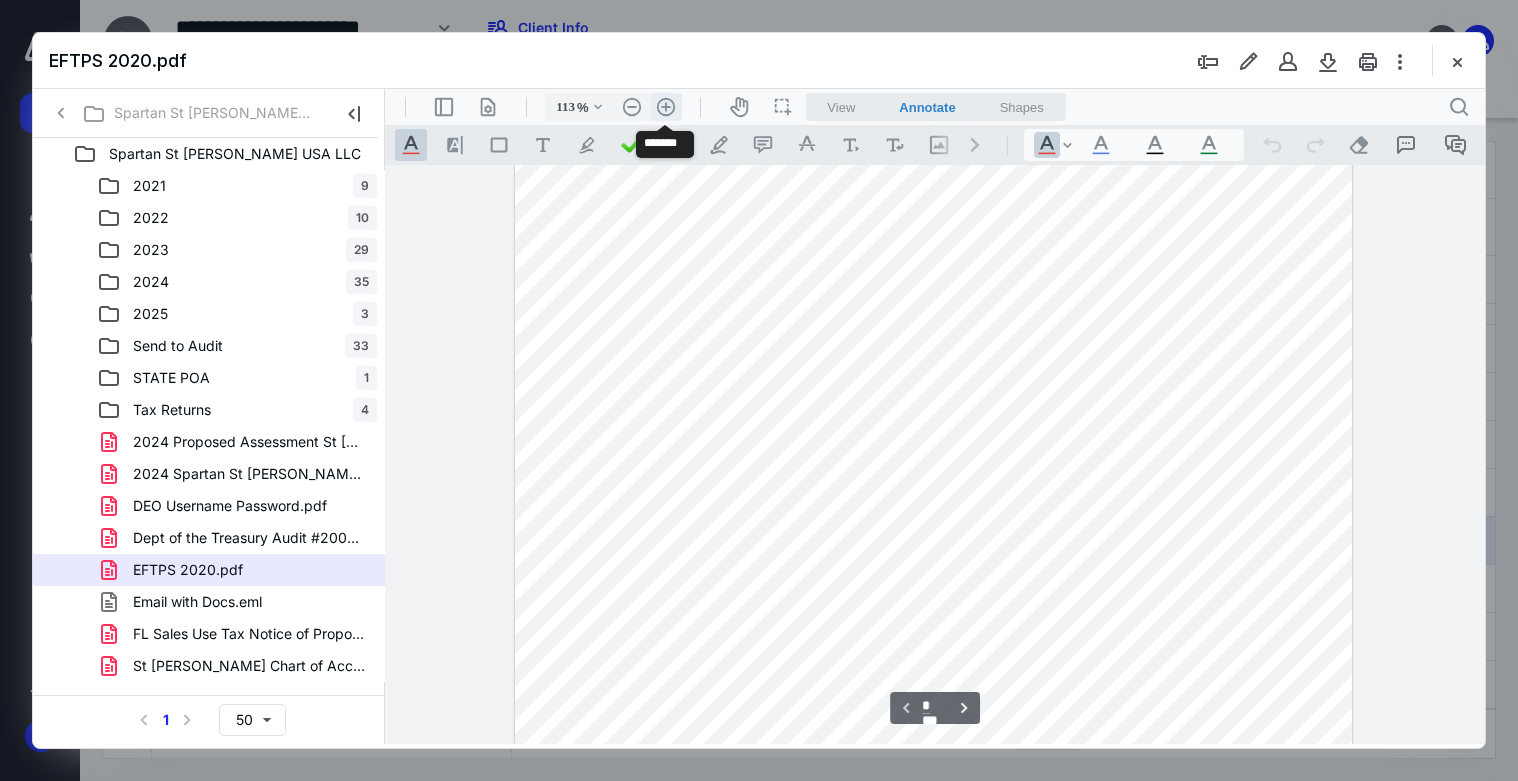 type on "138" 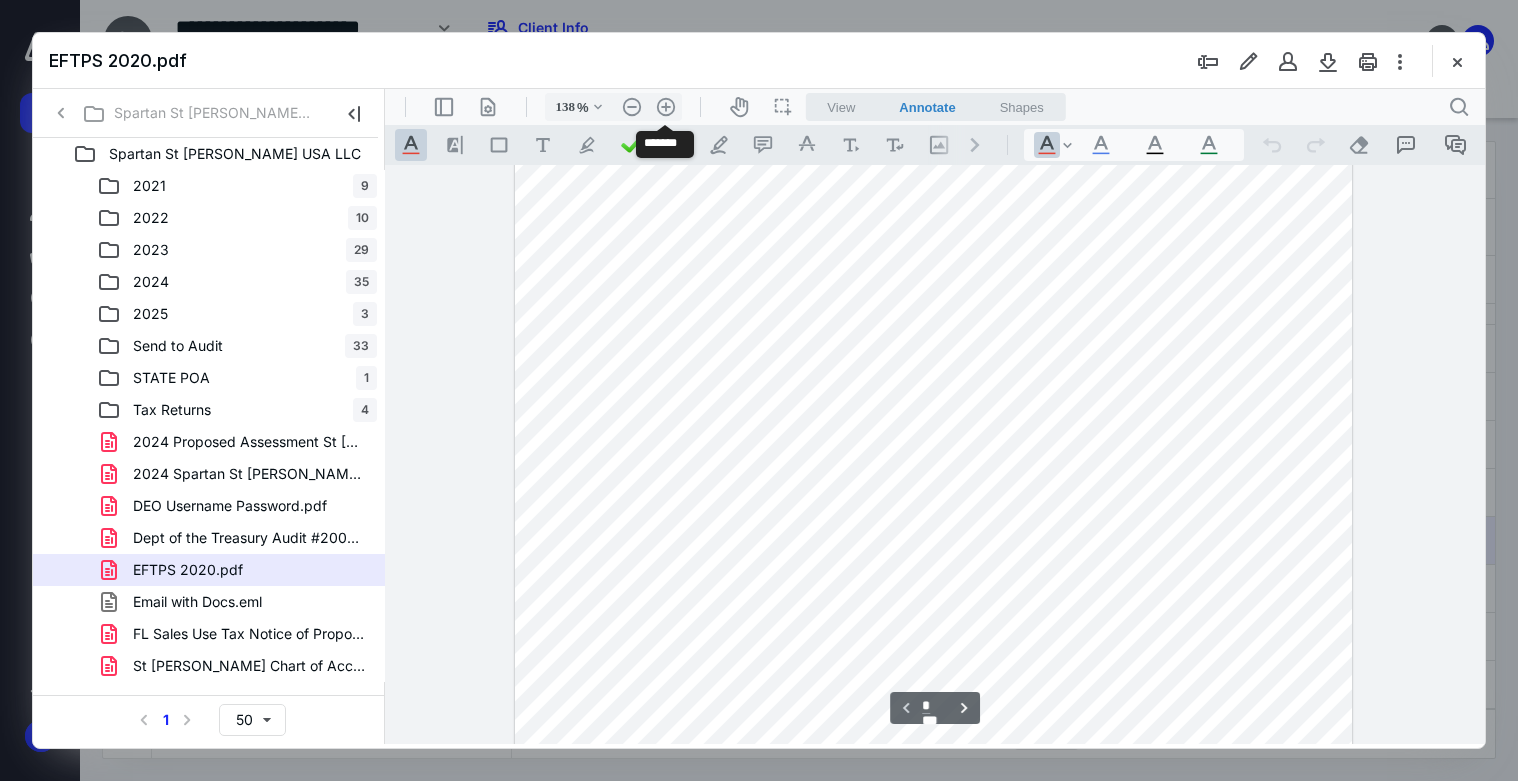 scroll, scrollTop: 375, scrollLeft: 0, axis: vertical 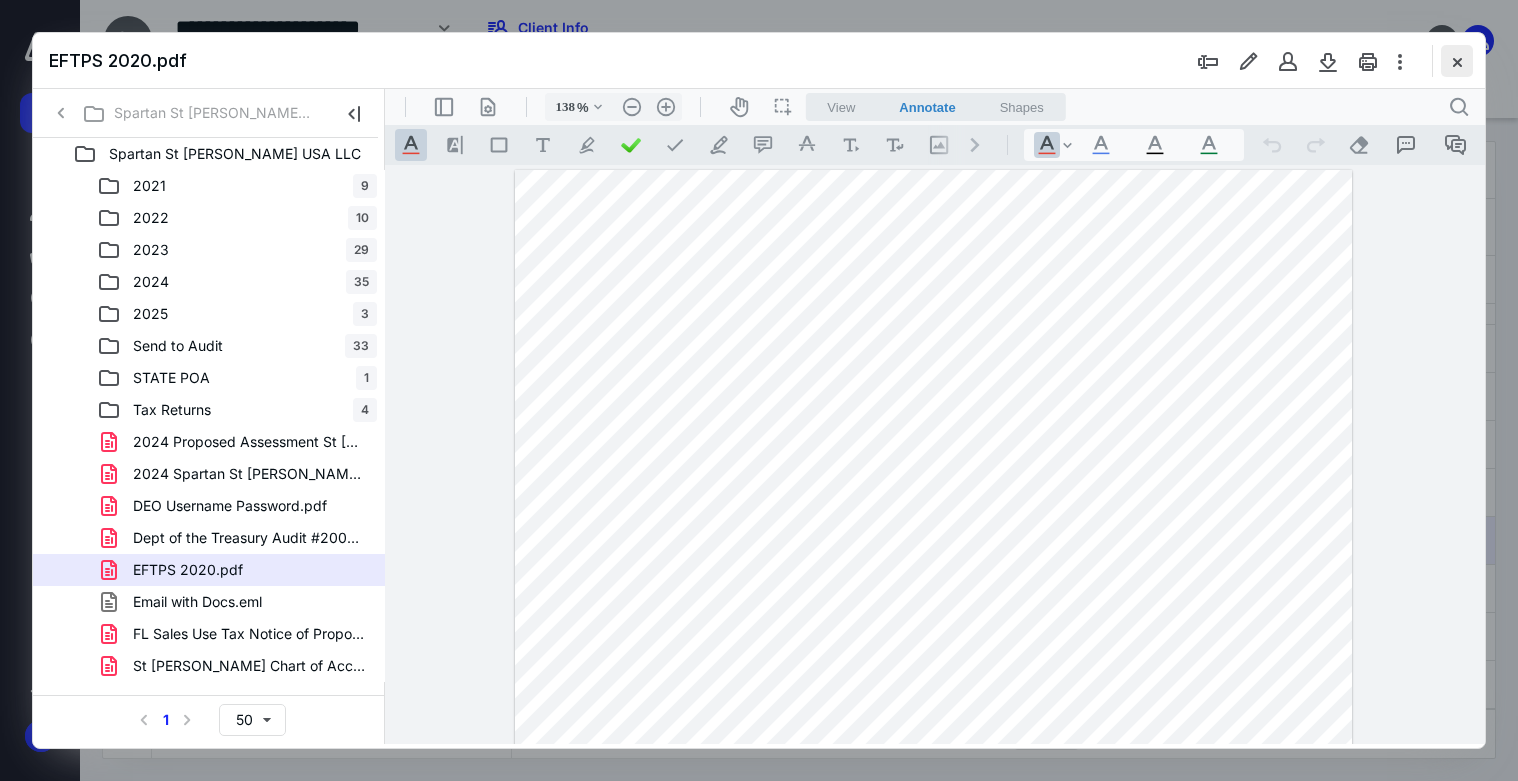 click at bounding box center (1457, 61) 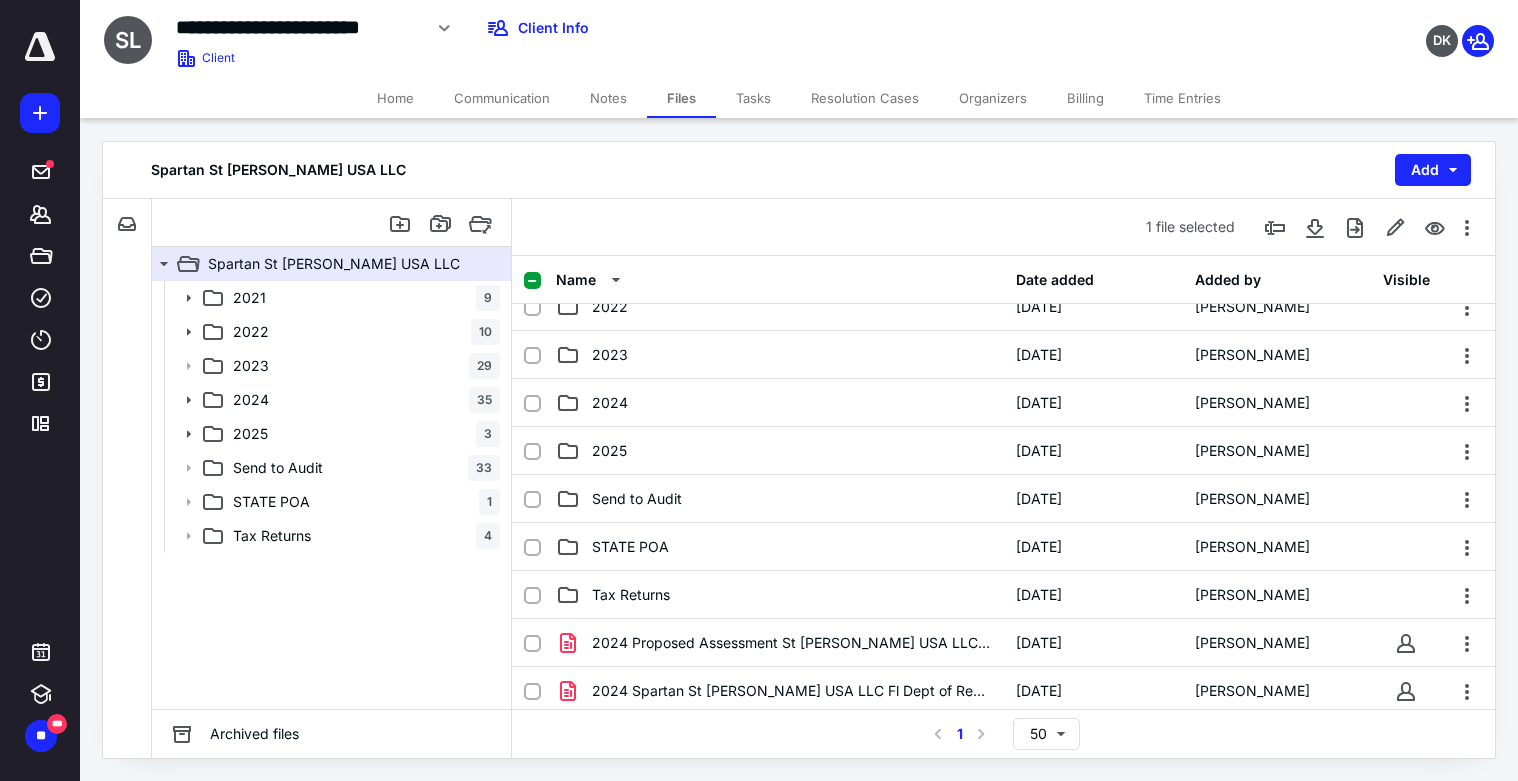 scroll, scrollTop: 0, scrollLeft: 0, axis: both 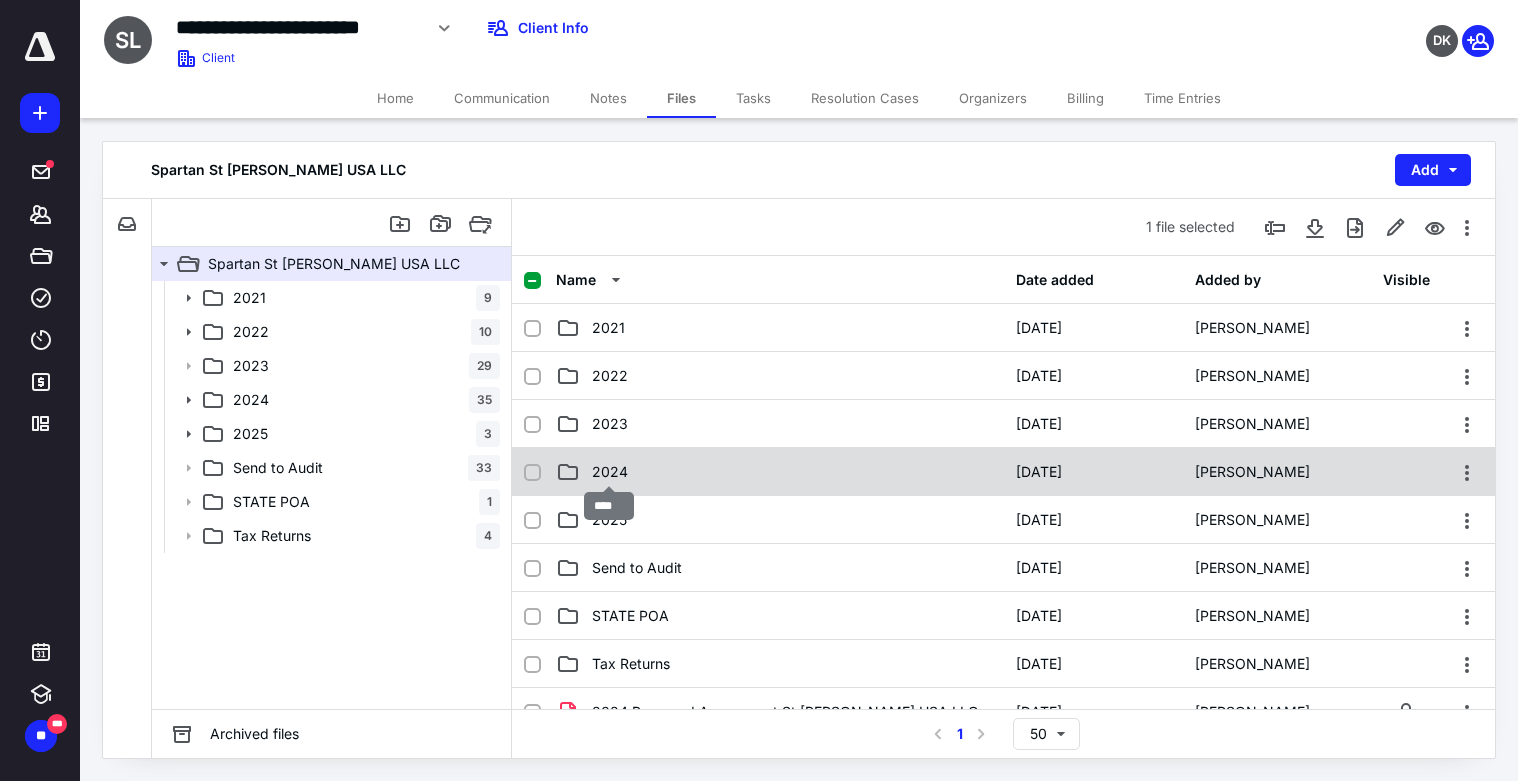 click on "2024" at bounding box center (610, 472) 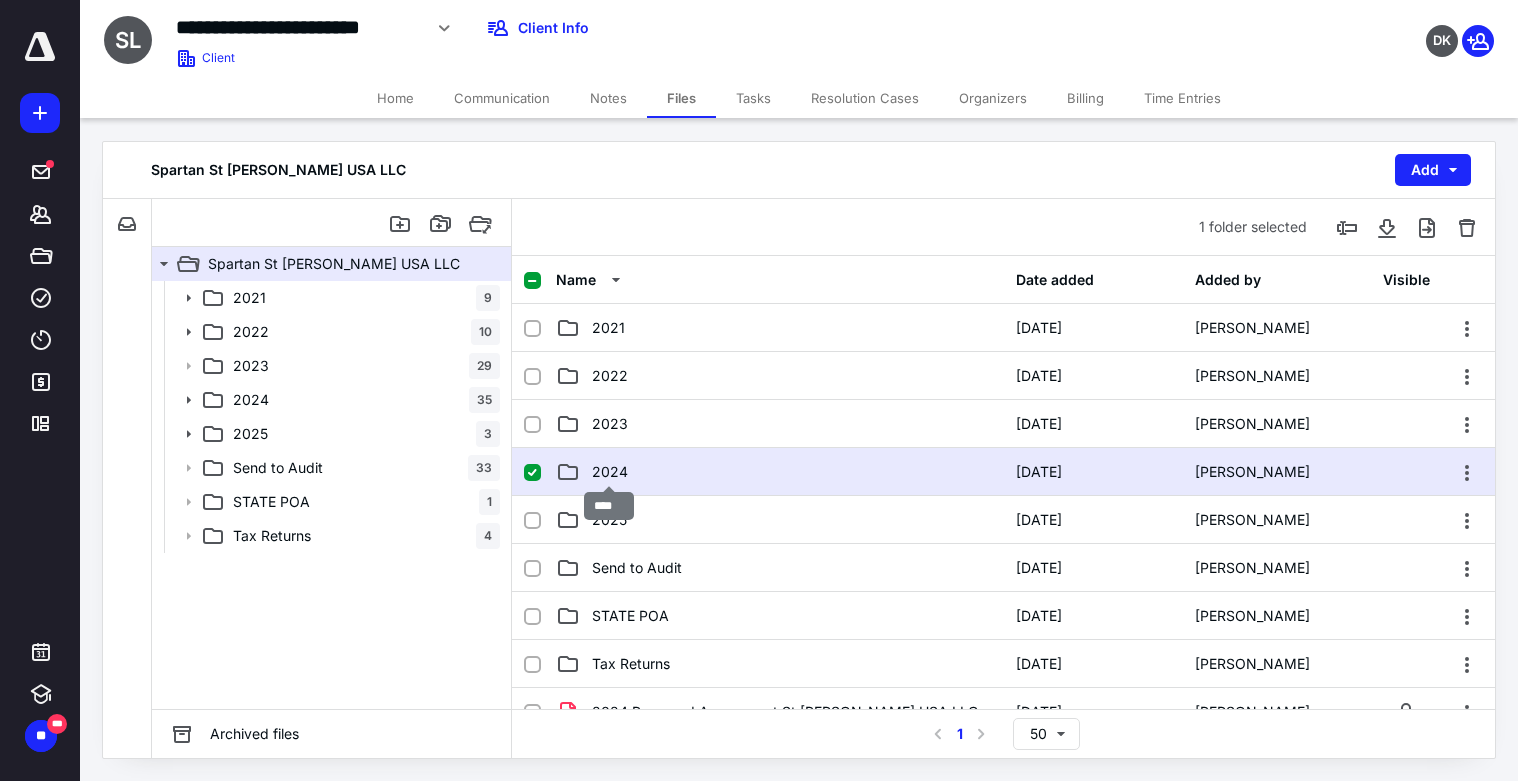 click on "2024" at bounding box center [610, 472] 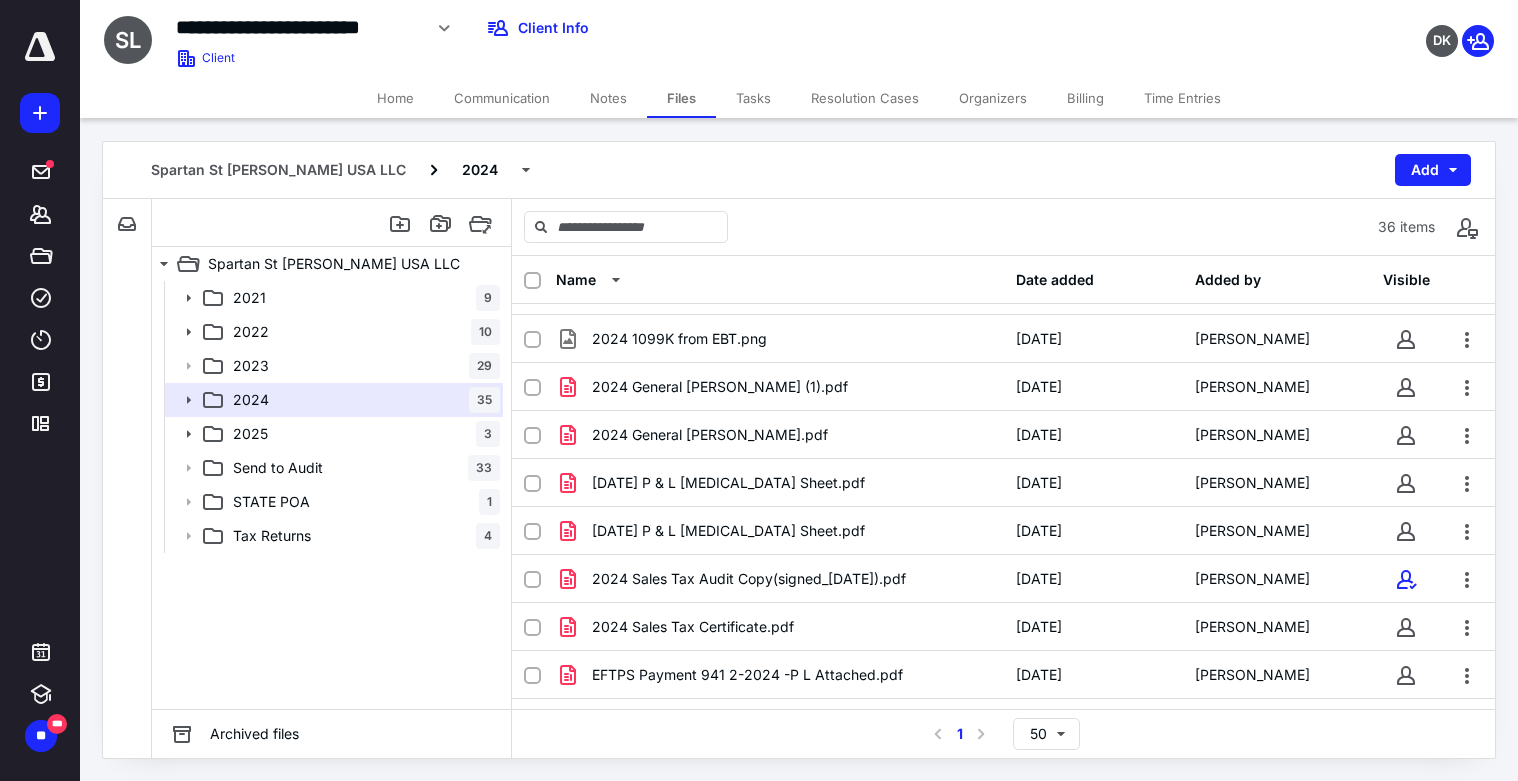 scroll, scrollTop: 47, scrollLeft: 0, axis: vertical 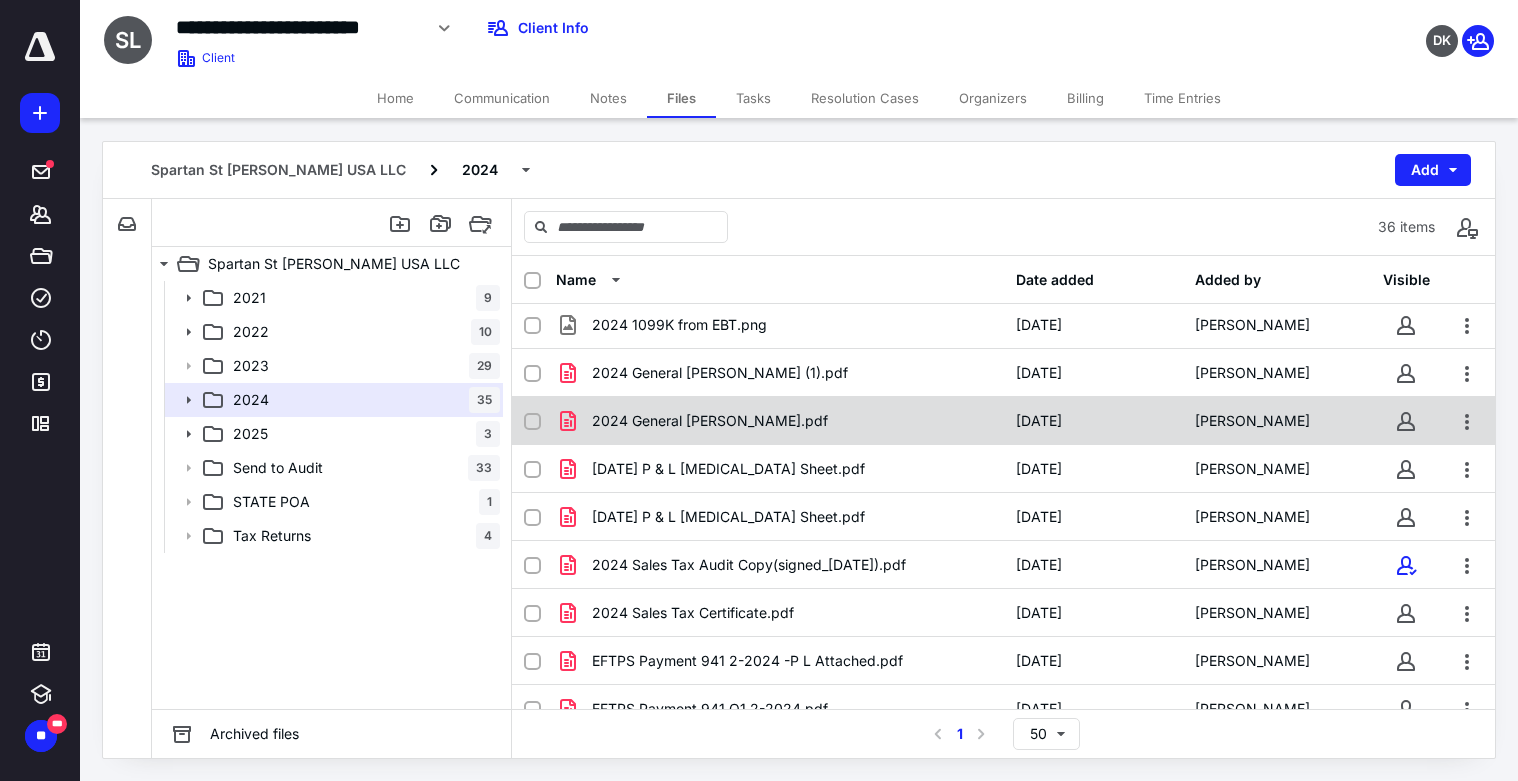 click on "2024 General [PERSON_NAME].pdf [DATE] [PERSON_NAME]" at bounding box center (1003, 421) 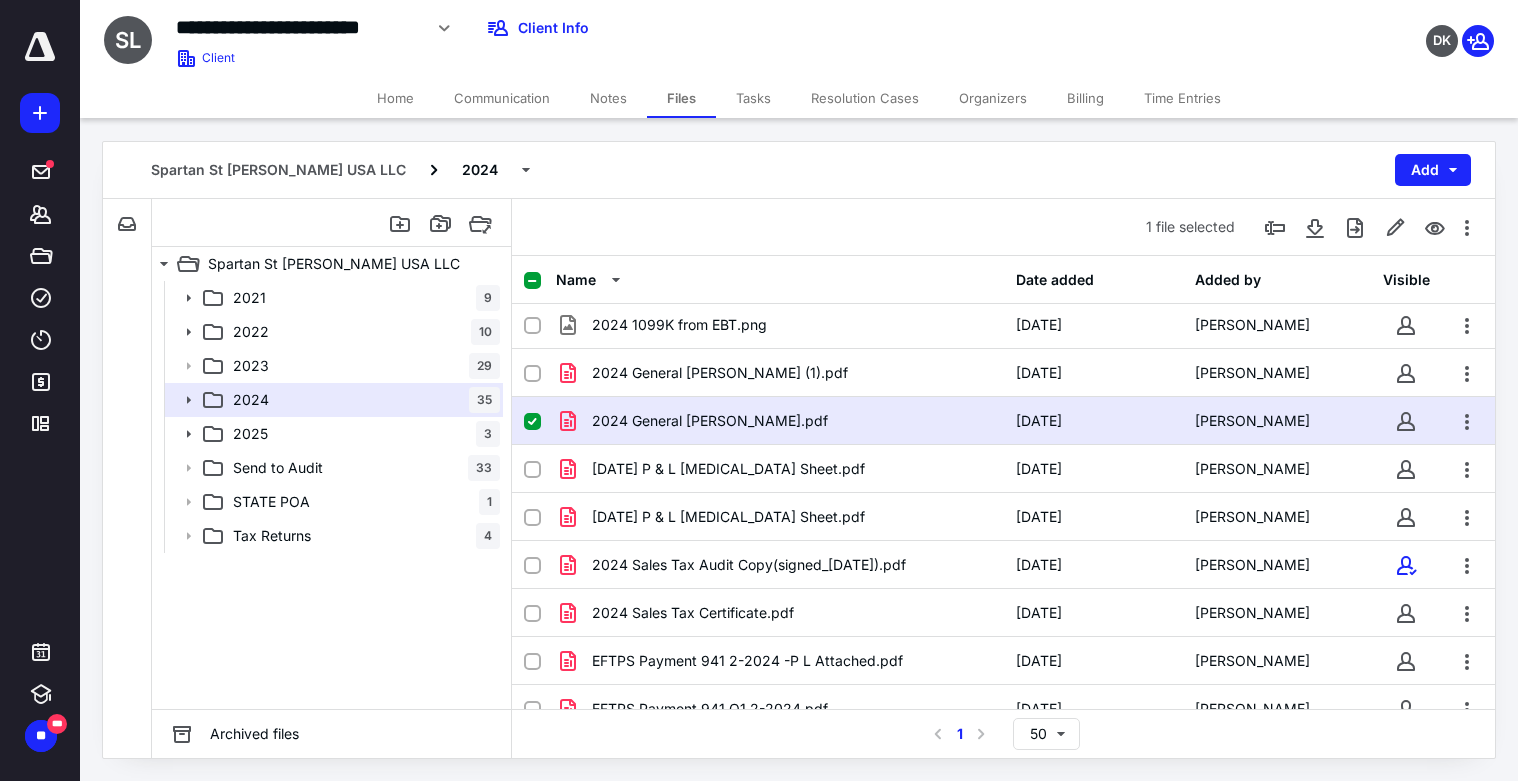 click on "2024 General [PERSON_NAME].pdf [DATE] [PERSON_NAME]" at bounding box center [1003, 421] 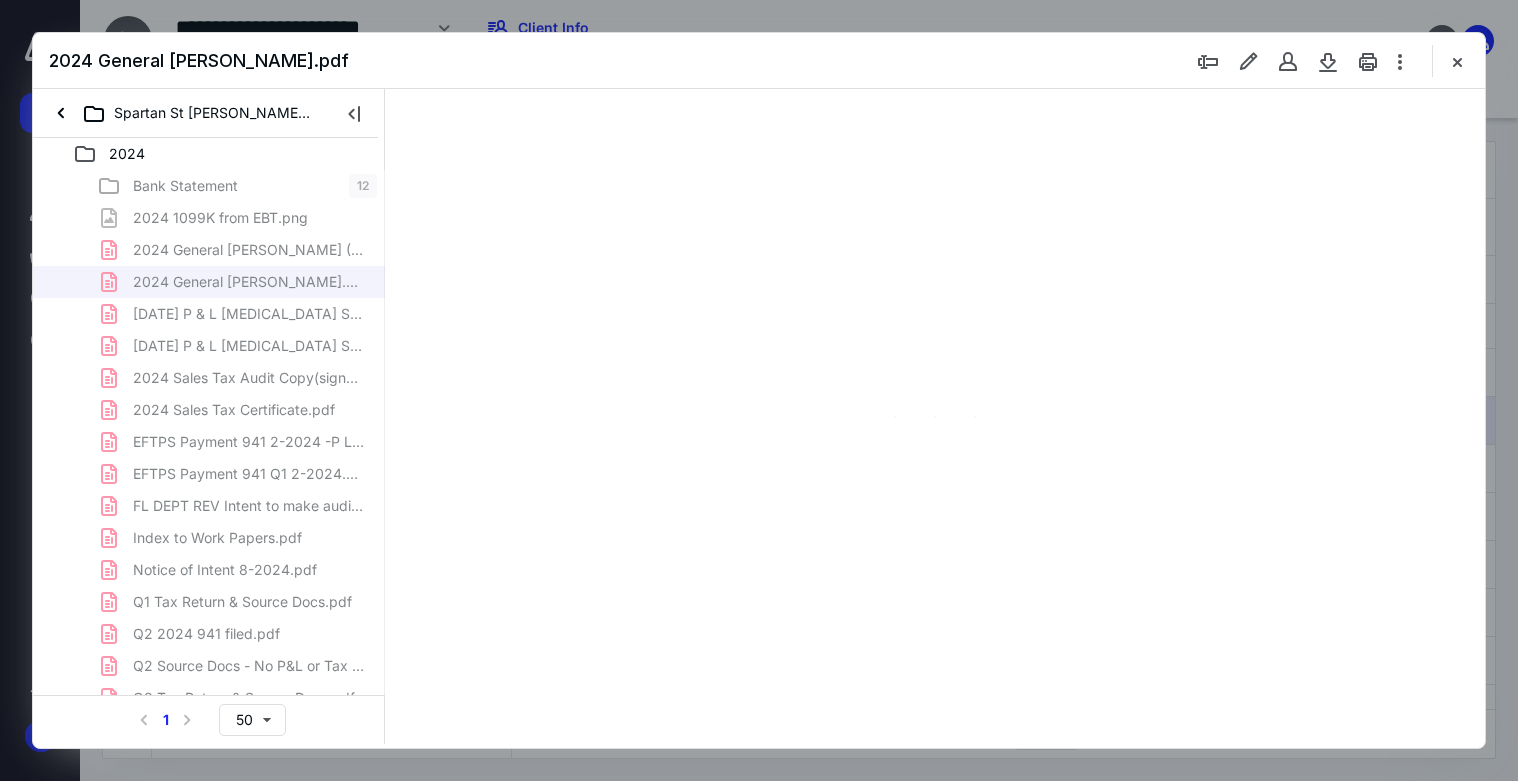 scroll, scrollTop: 0, scrollLeft: 0, axis: both 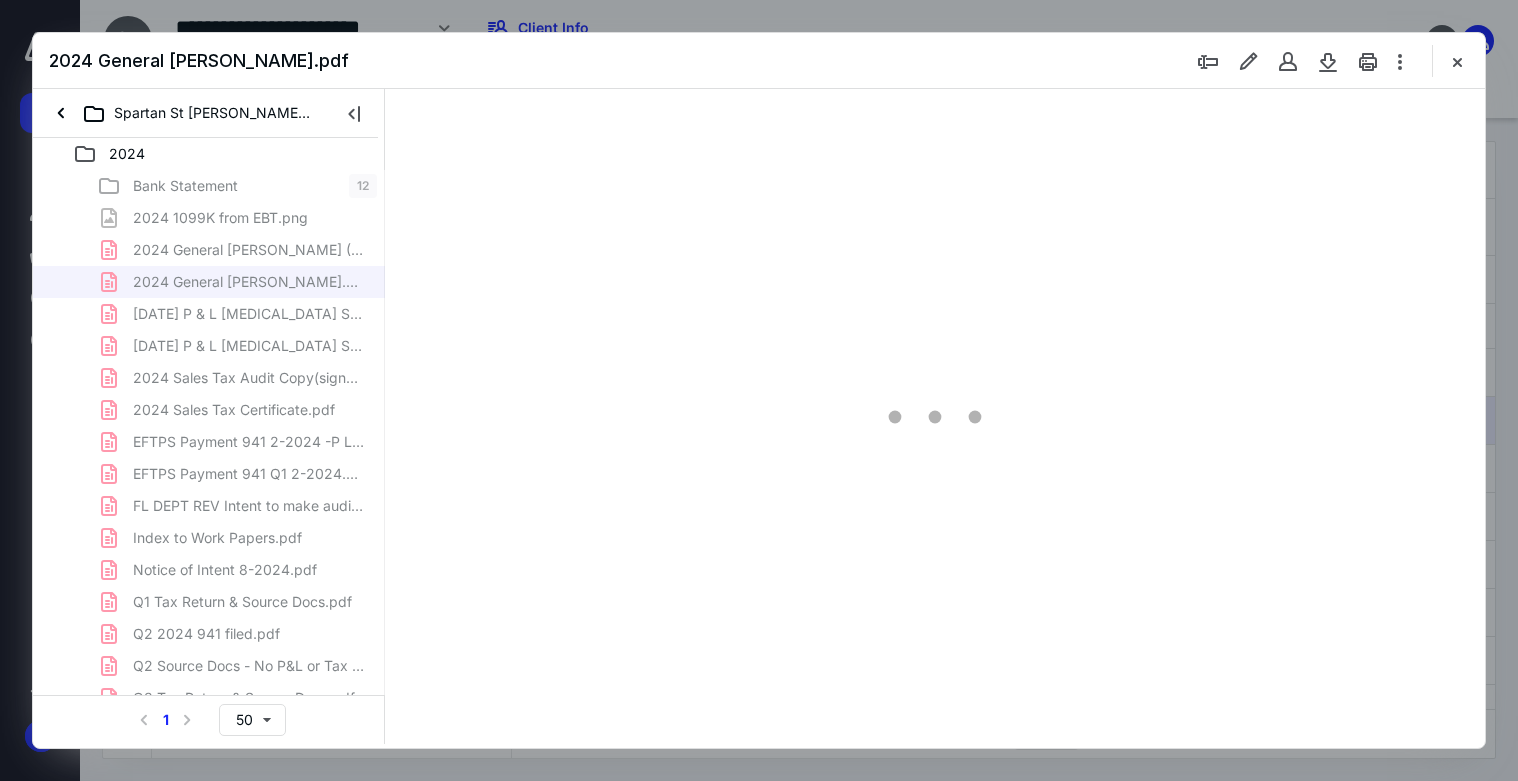 type on "89" 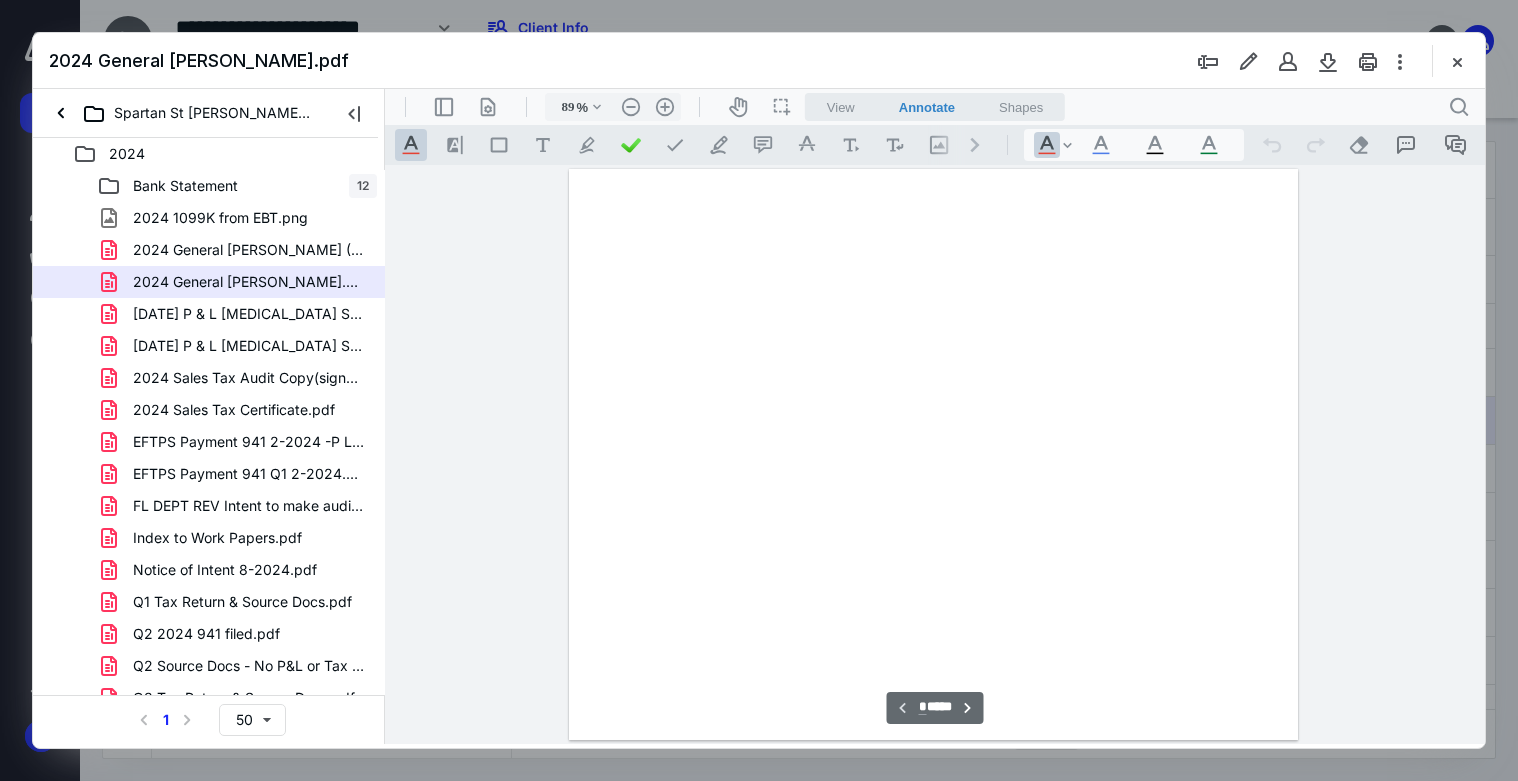scroll, scrollTop: 80, scrollLeft: 0, axis: vertical 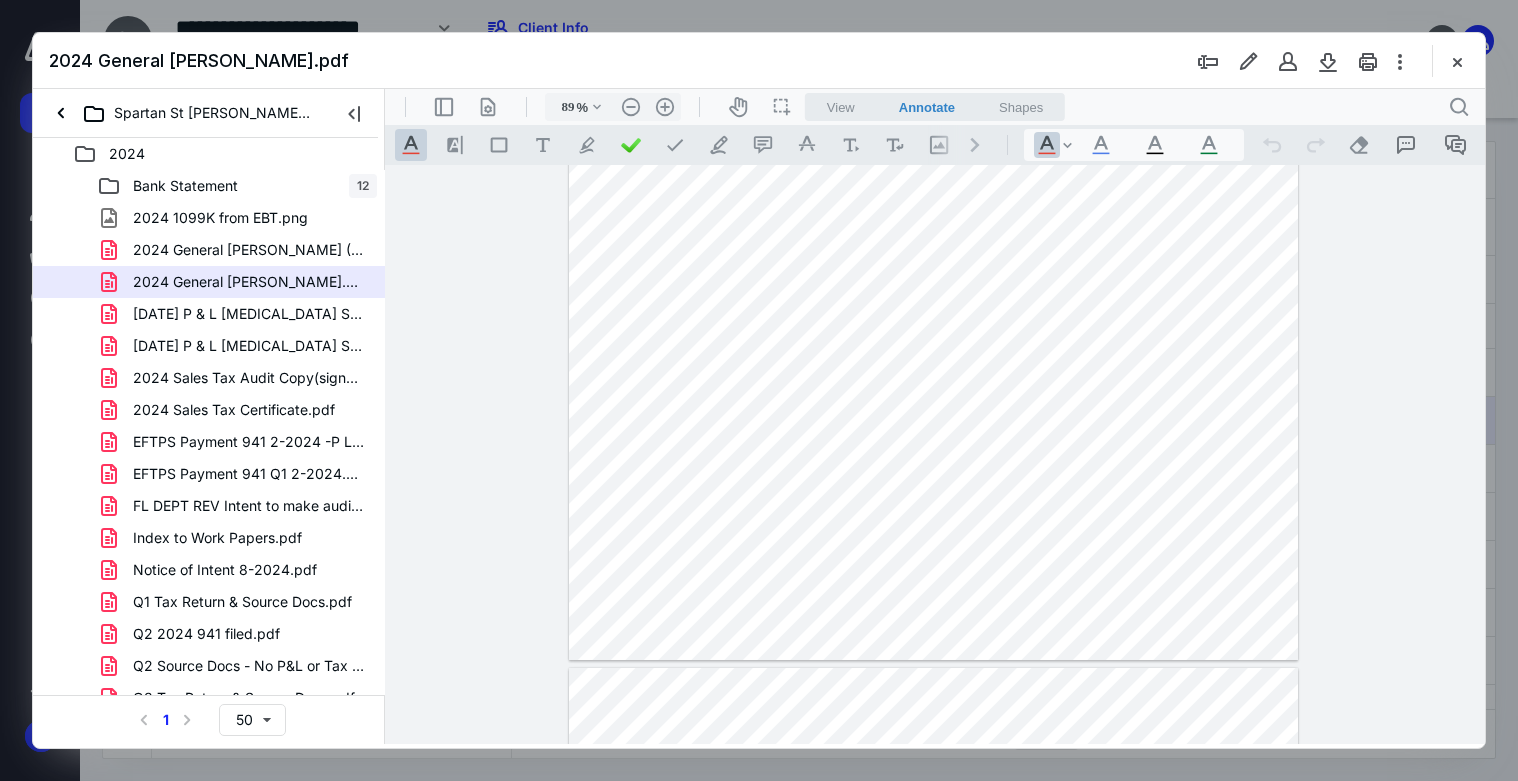 drag, startPoint x: 1474, startPoint y: 170, endPoint x: 1463, endPoint y: 192, distance: 24.596748 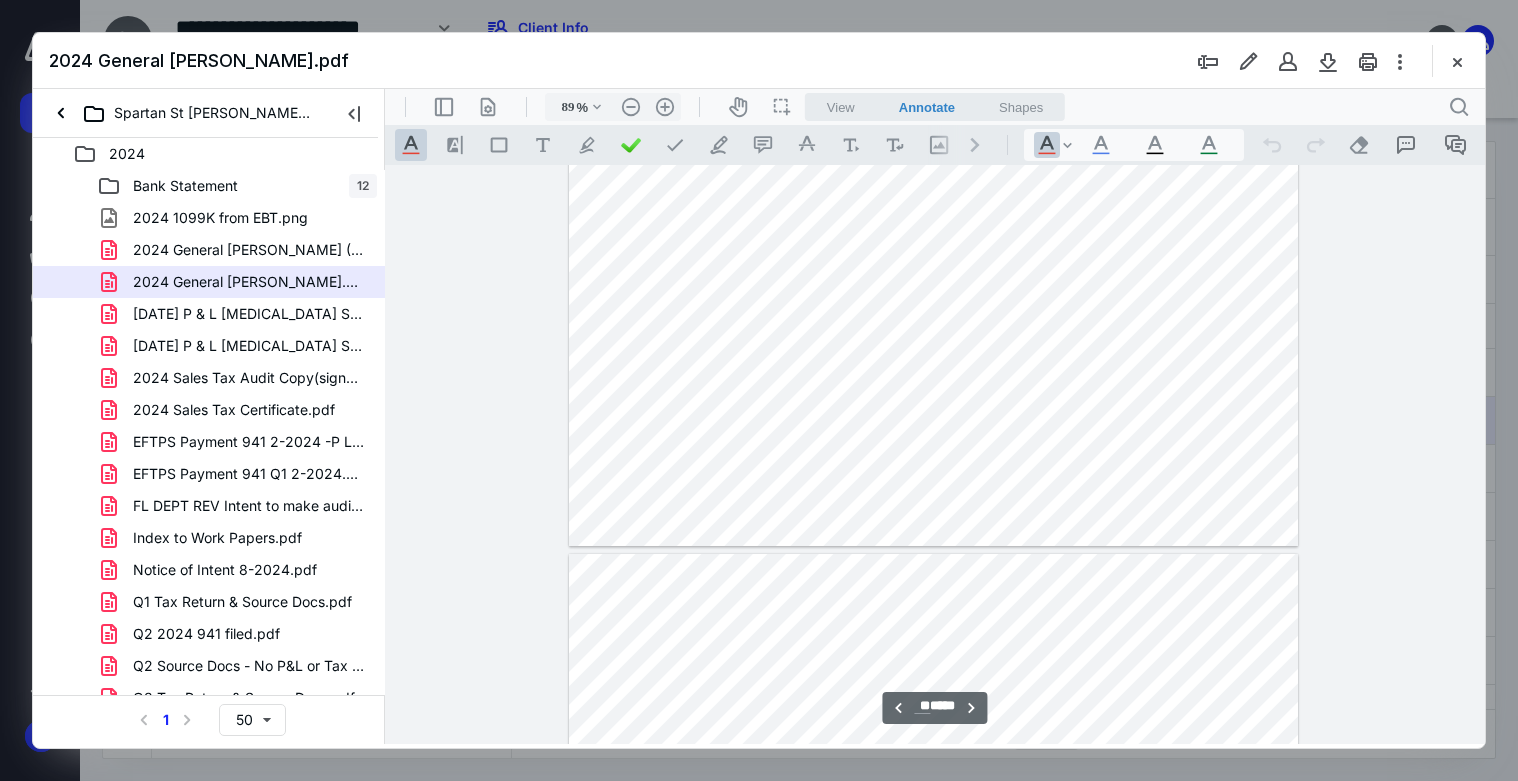 scroll, scrollTop: 80, scrollLeft: 0, axis: vertical 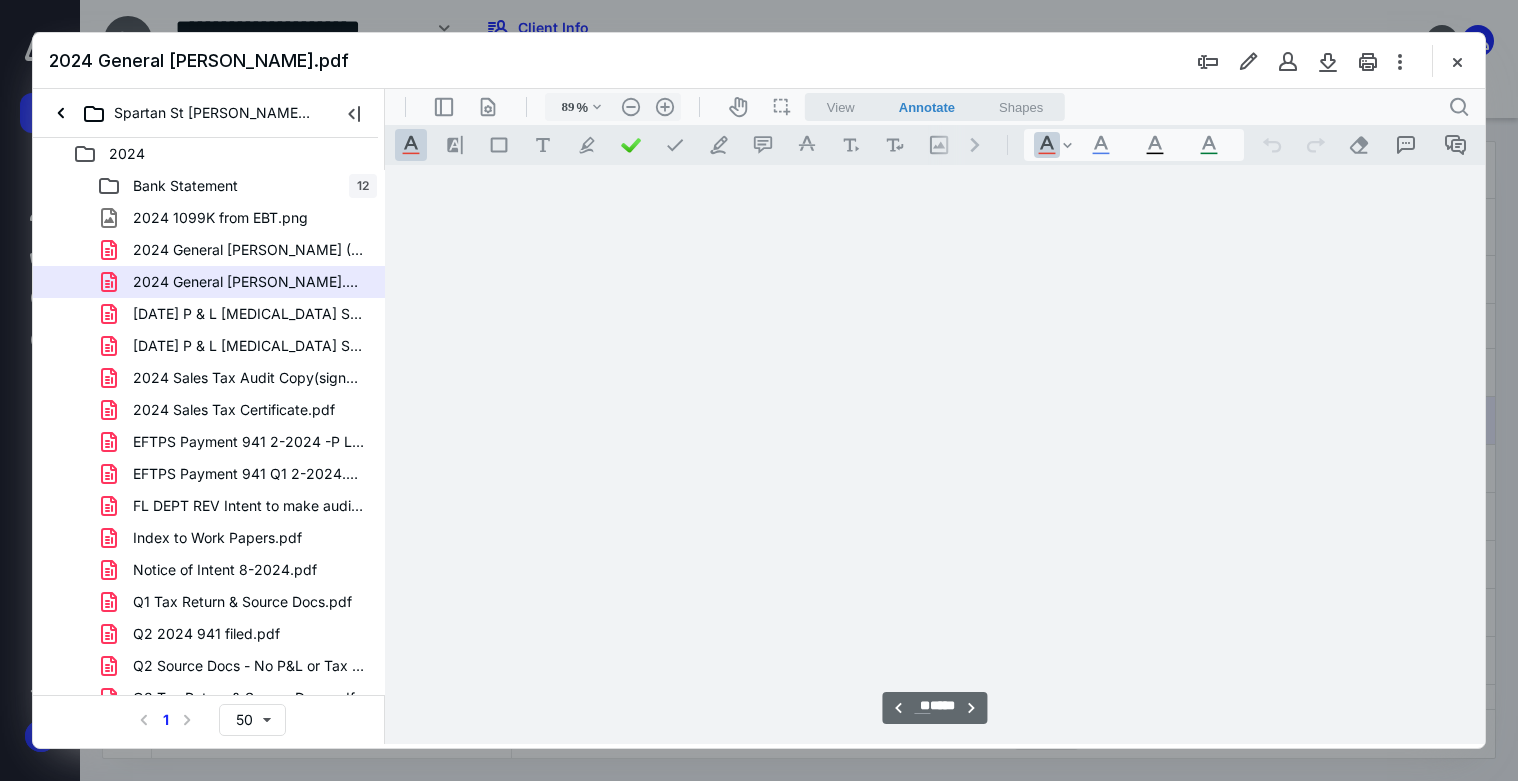 type on "*" 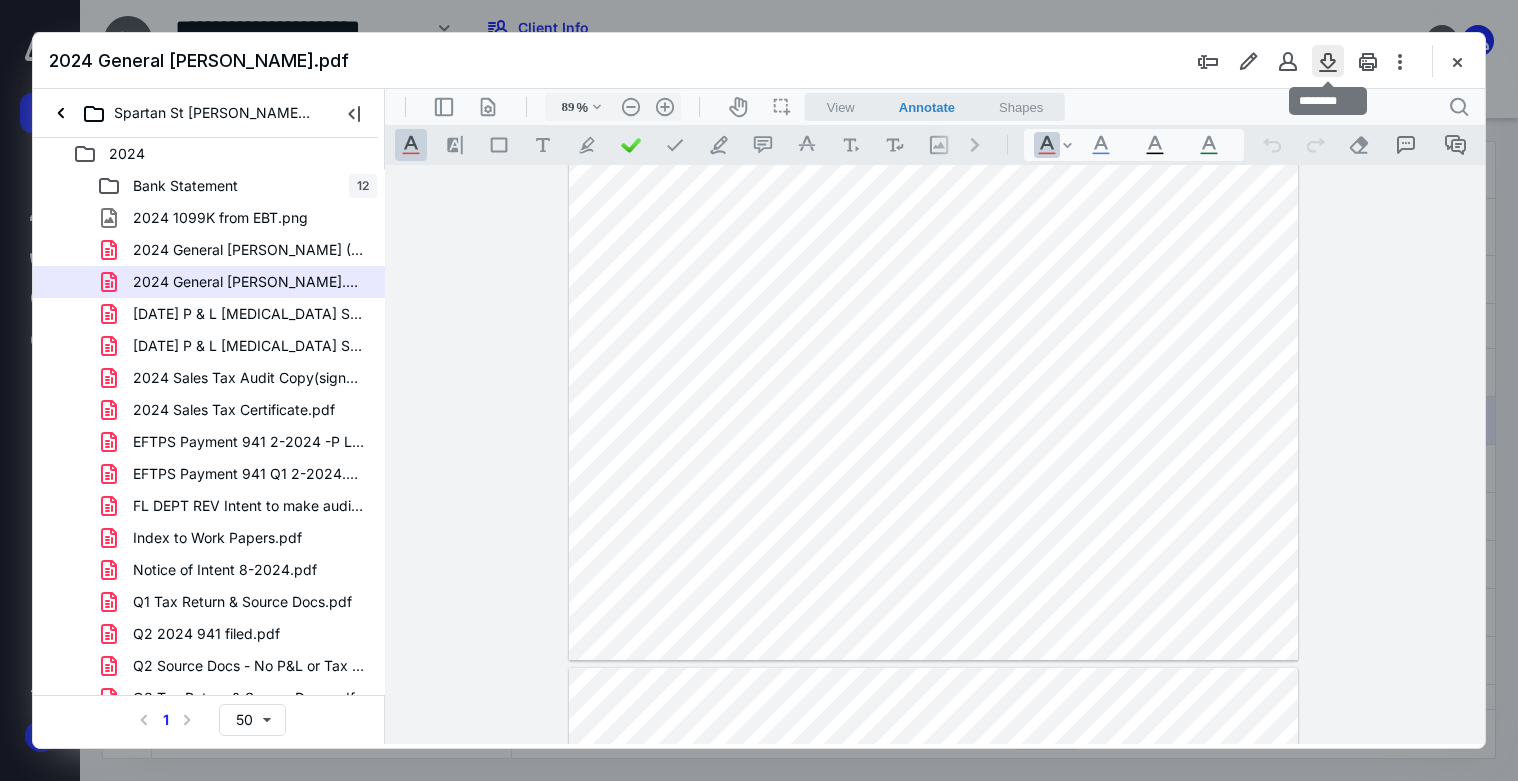 click at bounding box center (1328, 61) 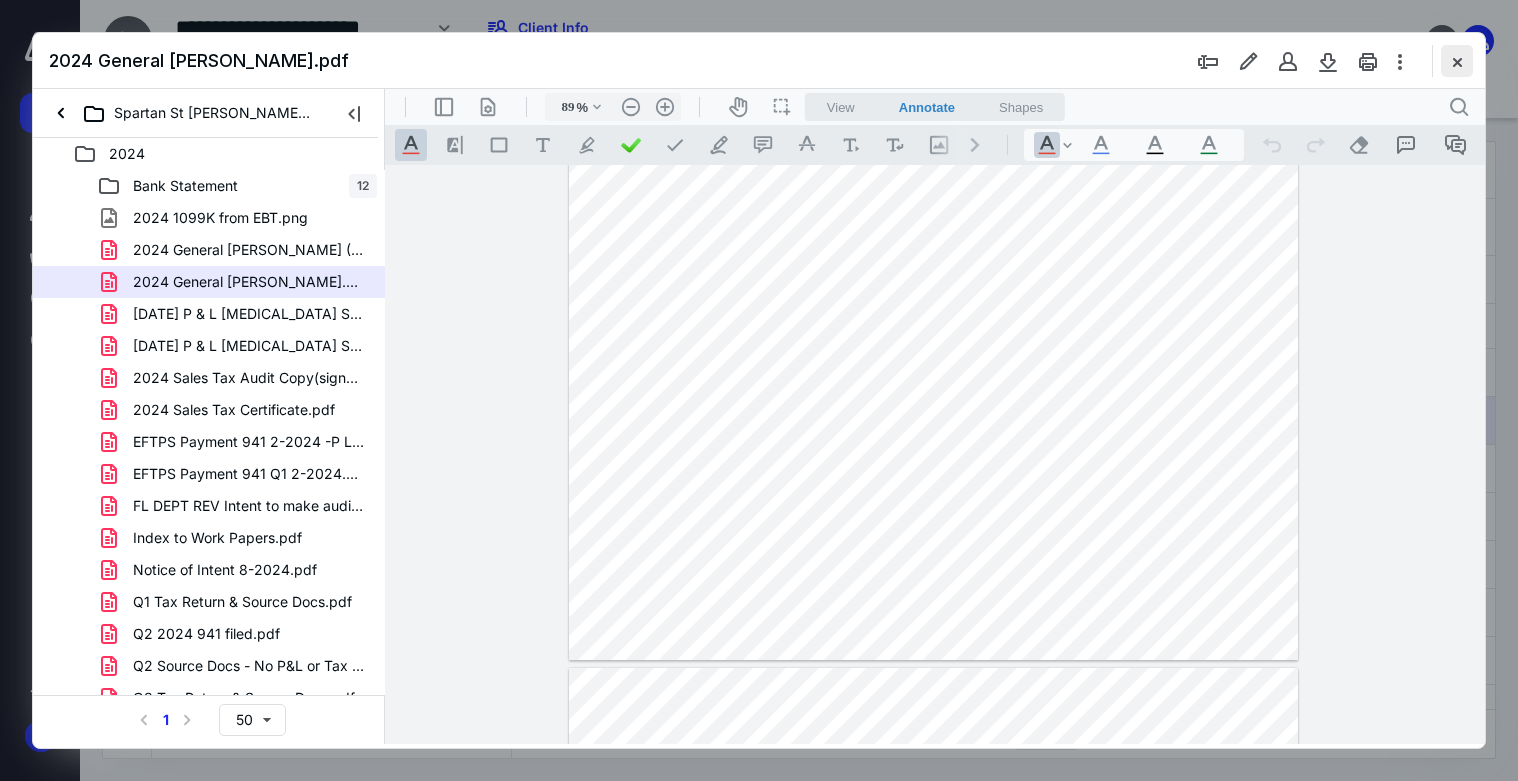 click at bounding box center (1457, 61) 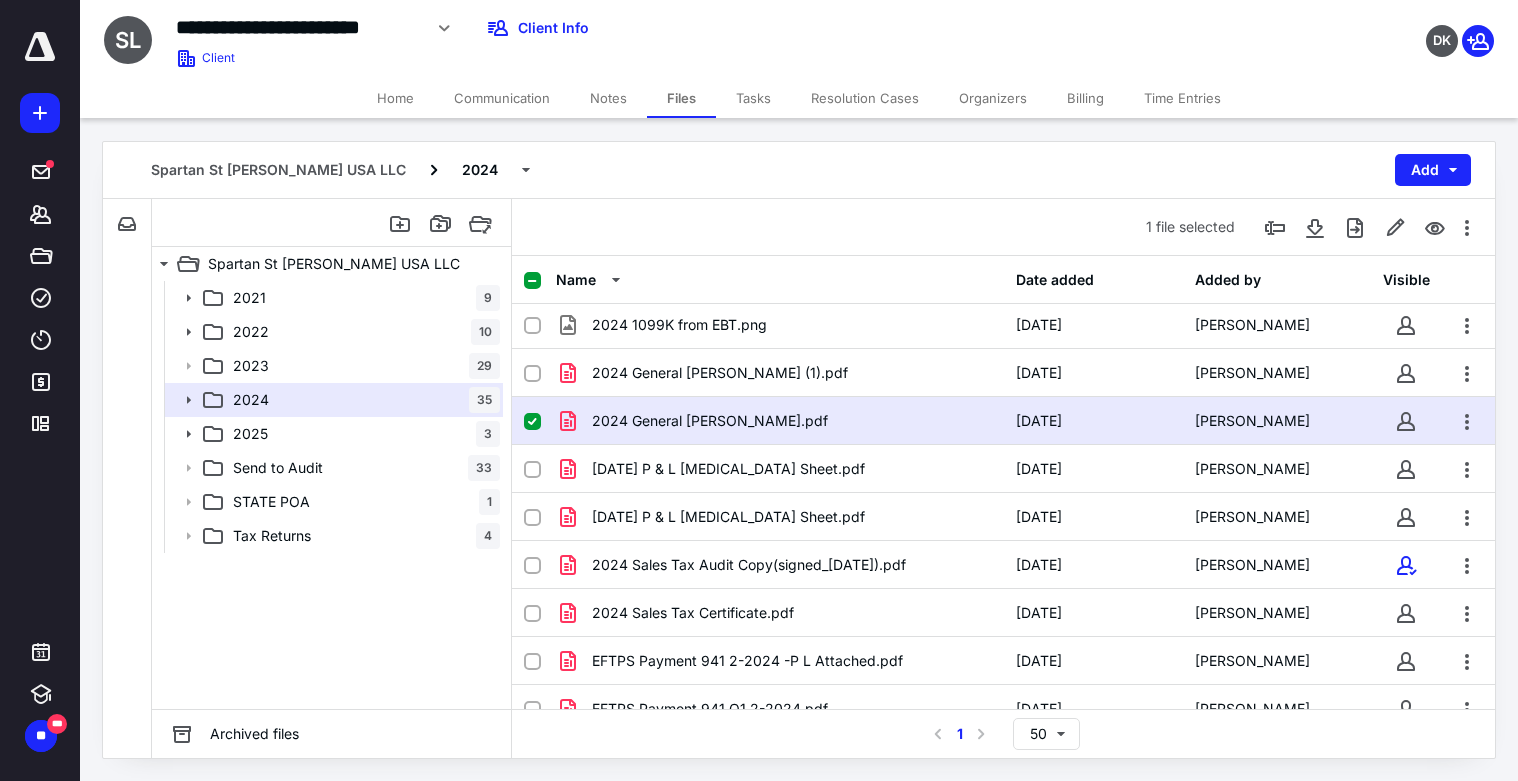 scroll, scrollTop: 0, scrollLeft: 0, axis: both 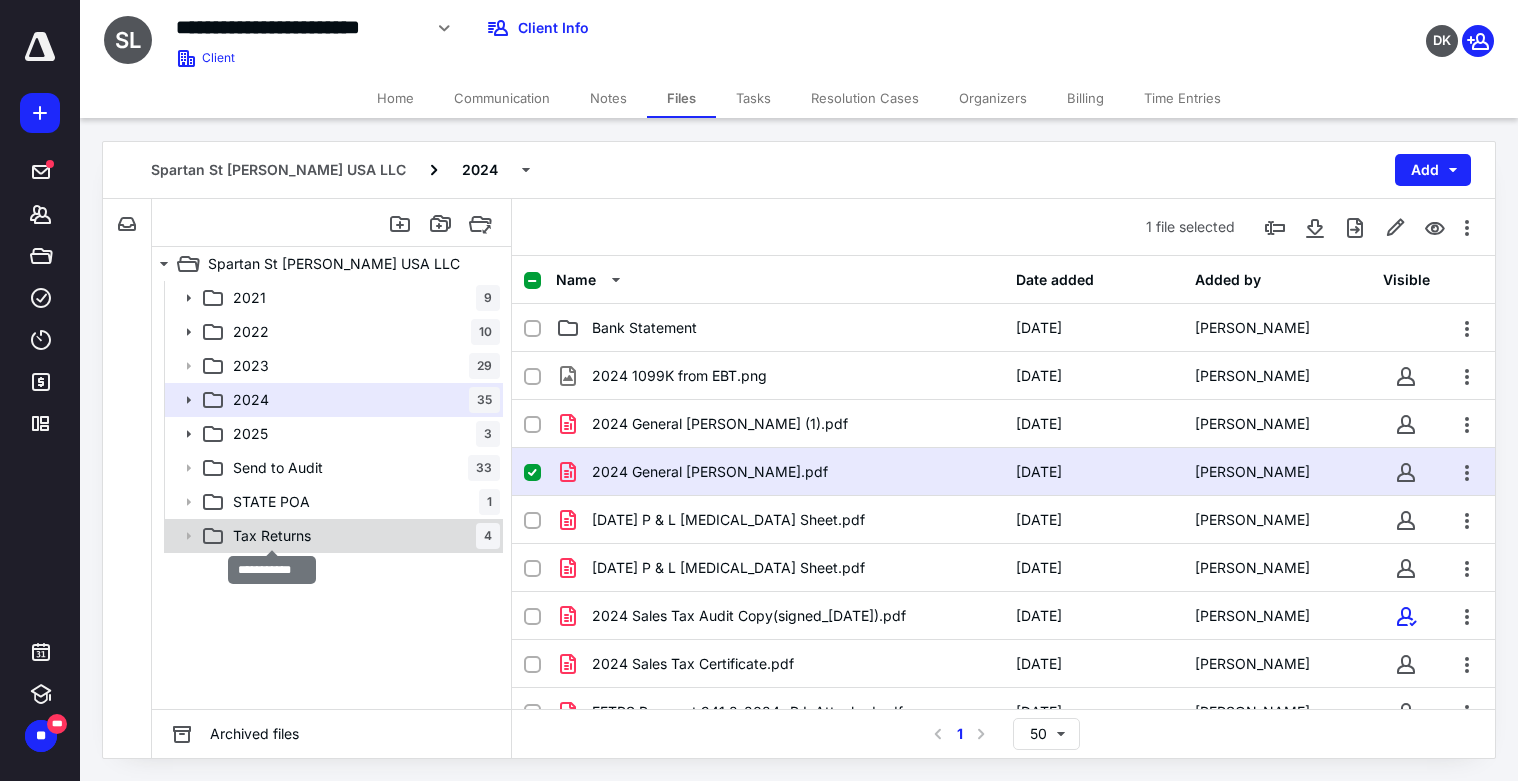 click on "Tax Returns" at bounding box center (272, 536) 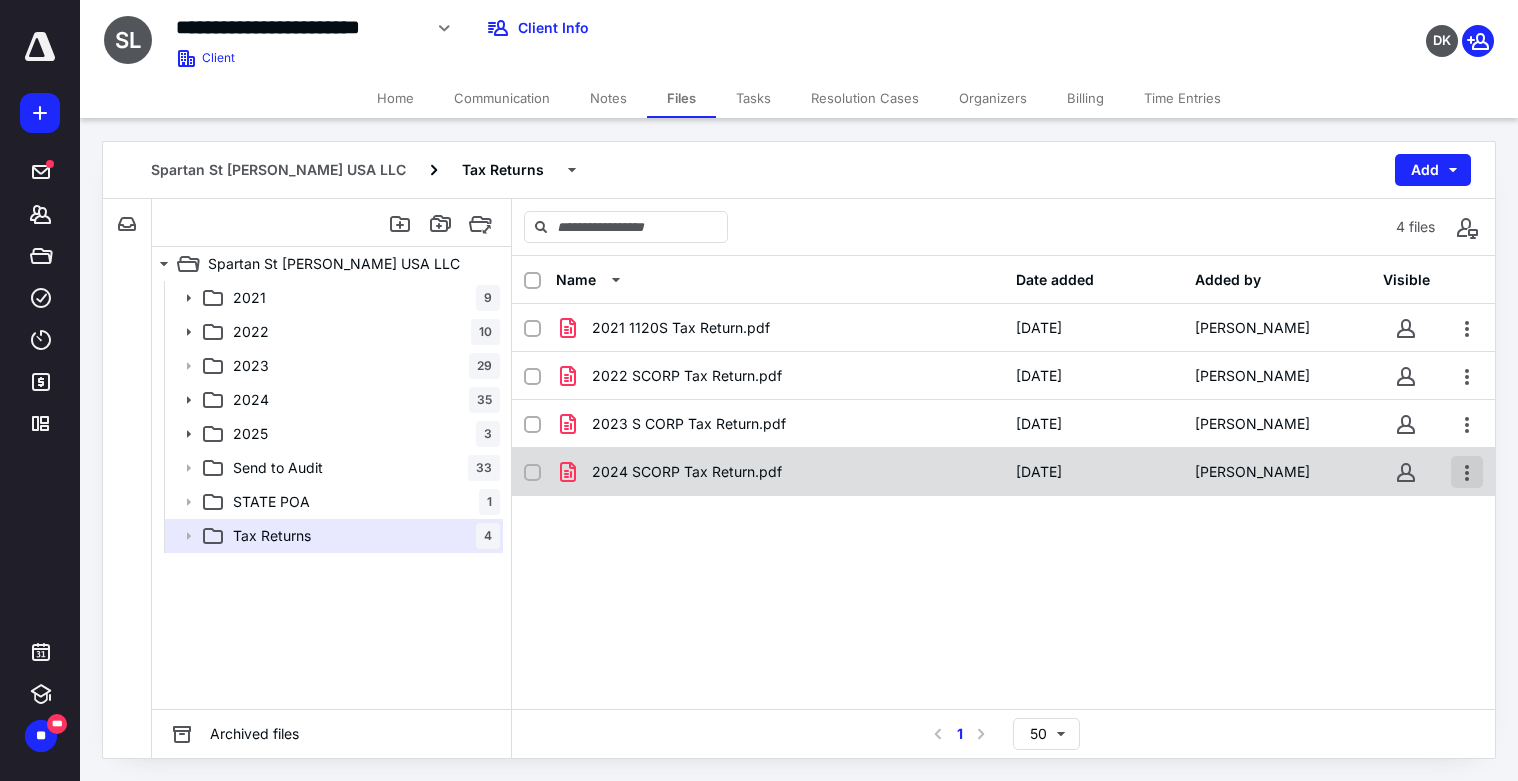 click at bounding box center (1467, 472) 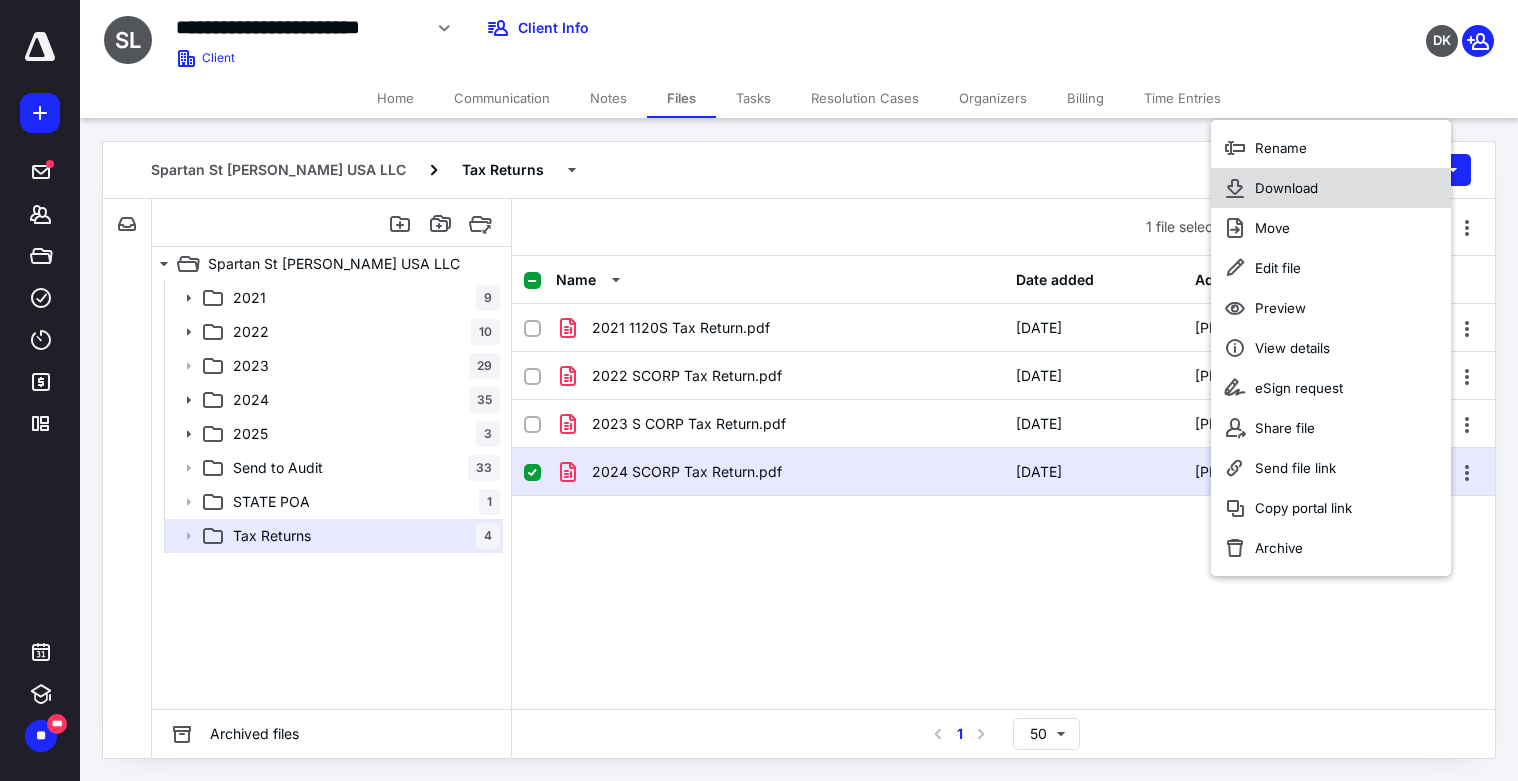 click on "Download" at bounding box center (1286, 188) 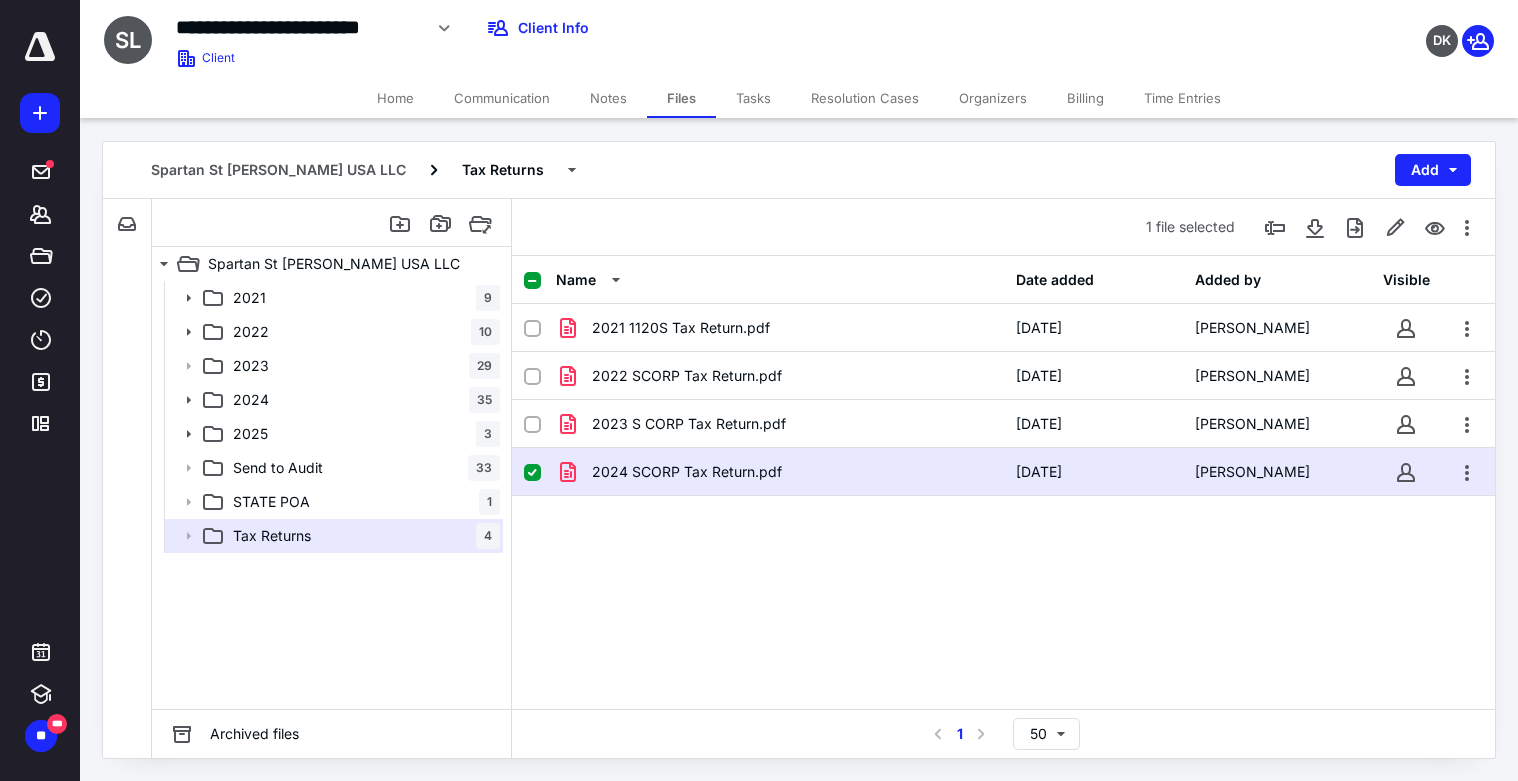 click on "Files" at bounding box center [681, 98] 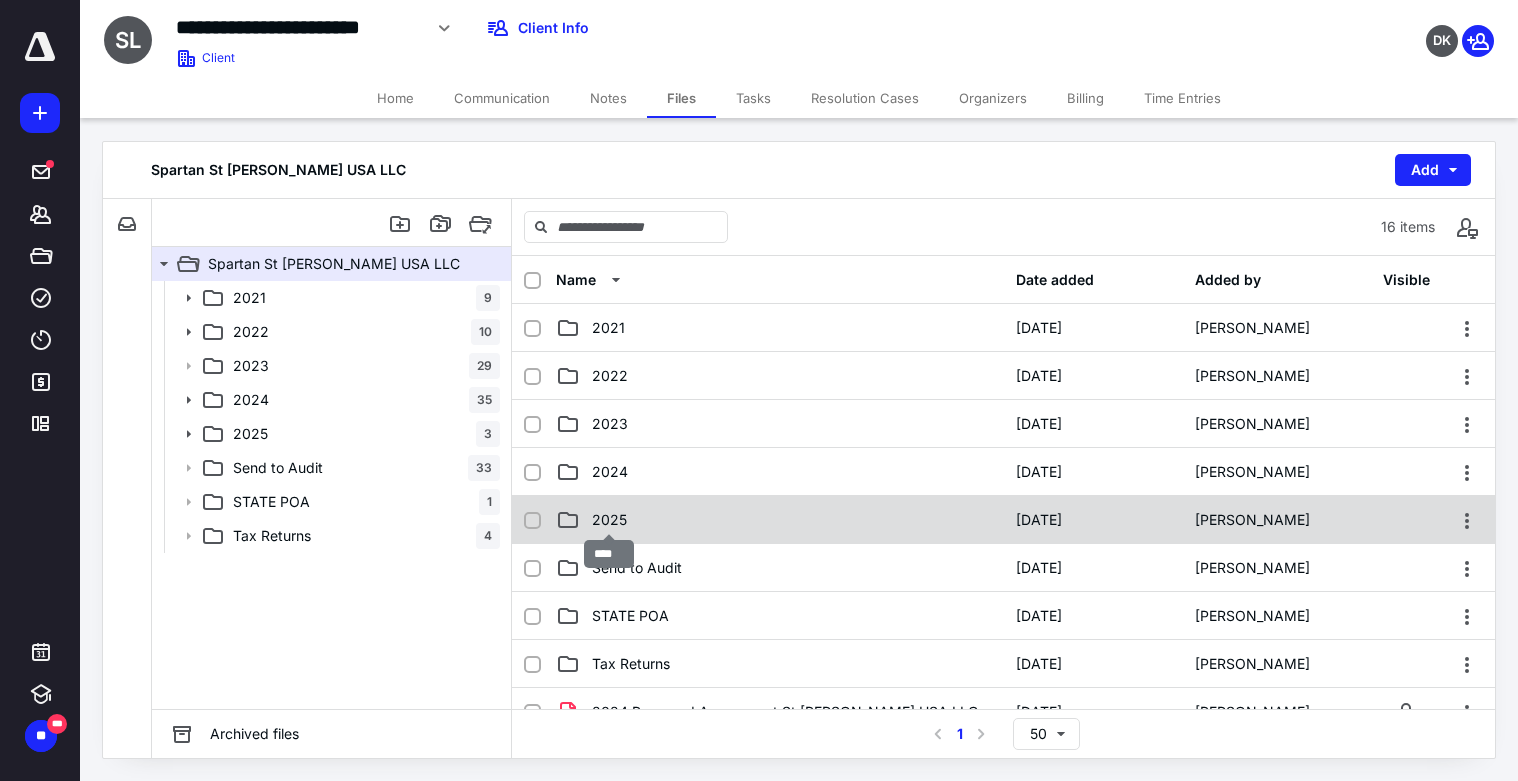 click on "2025" at bounding box center (609, 520) 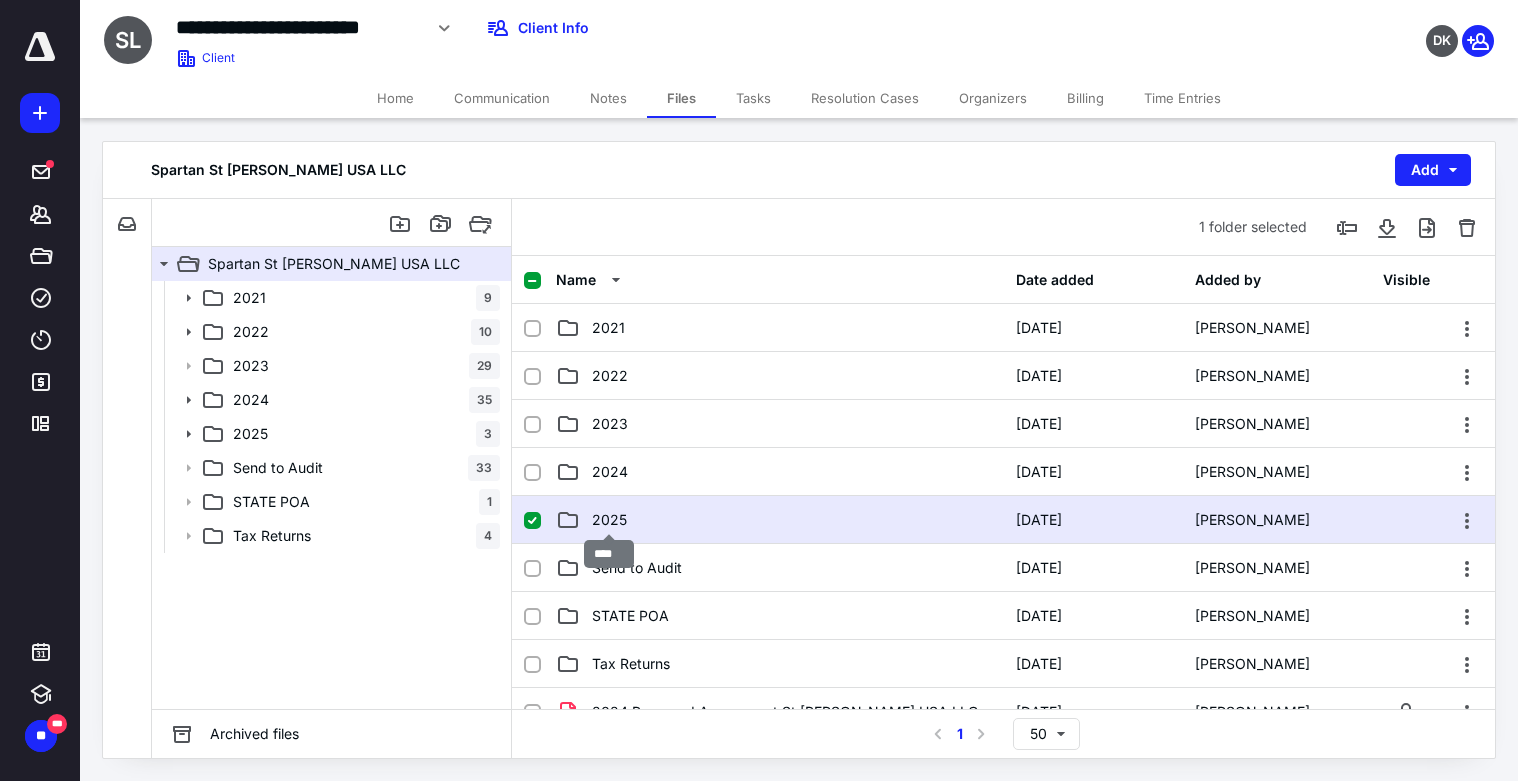 click on "2025" at bounding box center (609, 520) 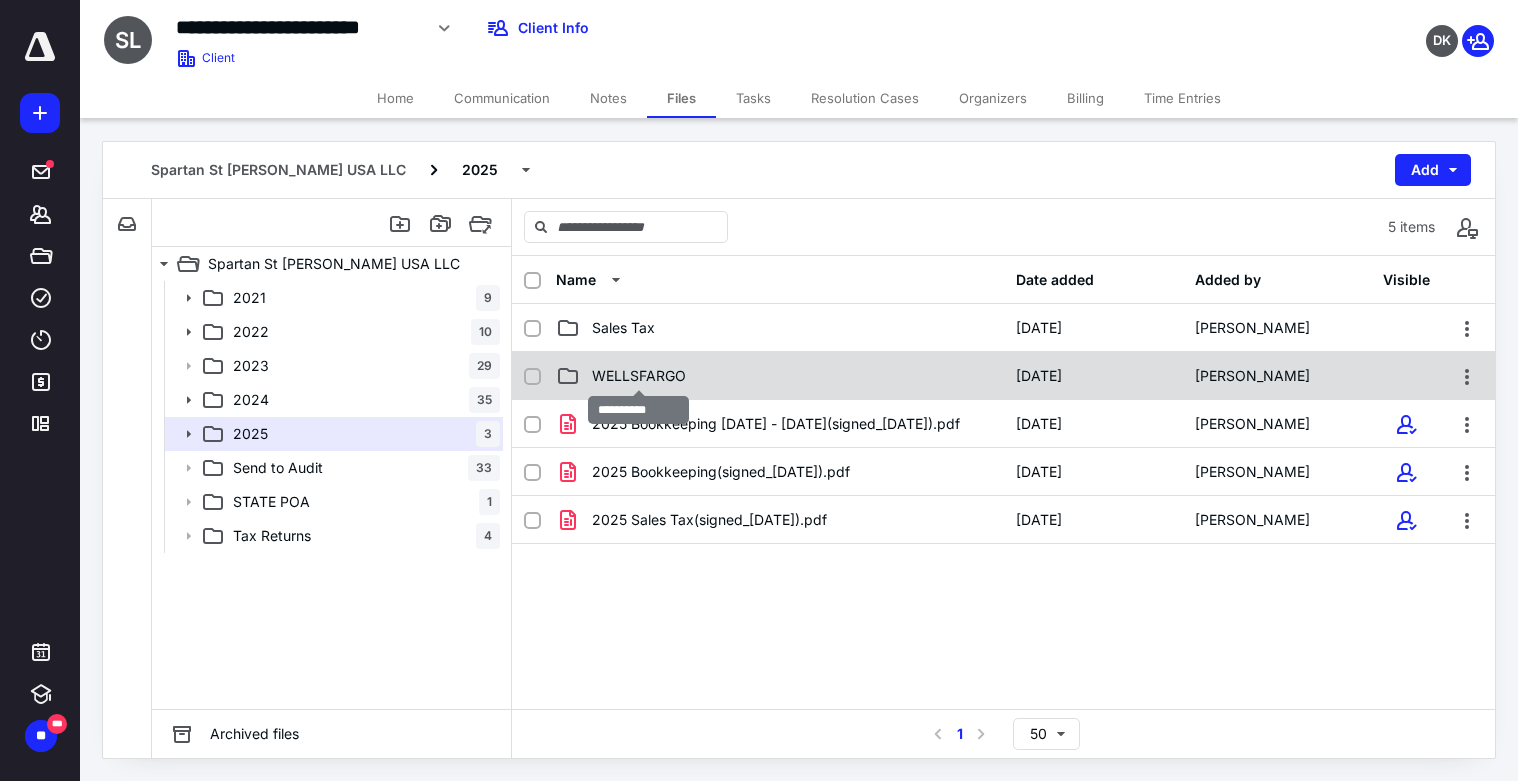 click on "WELLSFARGO" at bounding box center (639, 376) 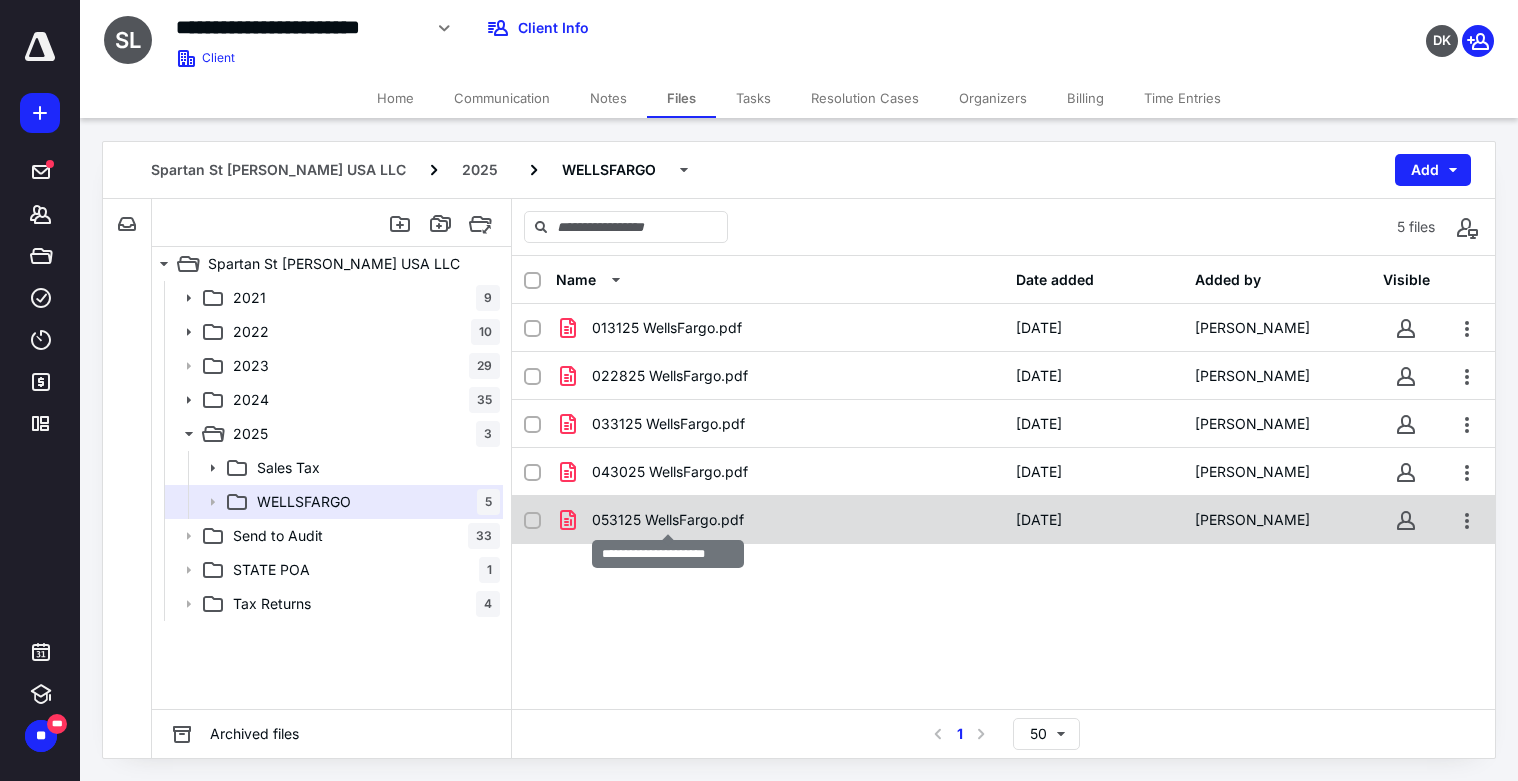 click on "053125 WellsFargo.pdf" at bounding box center [668, 520] 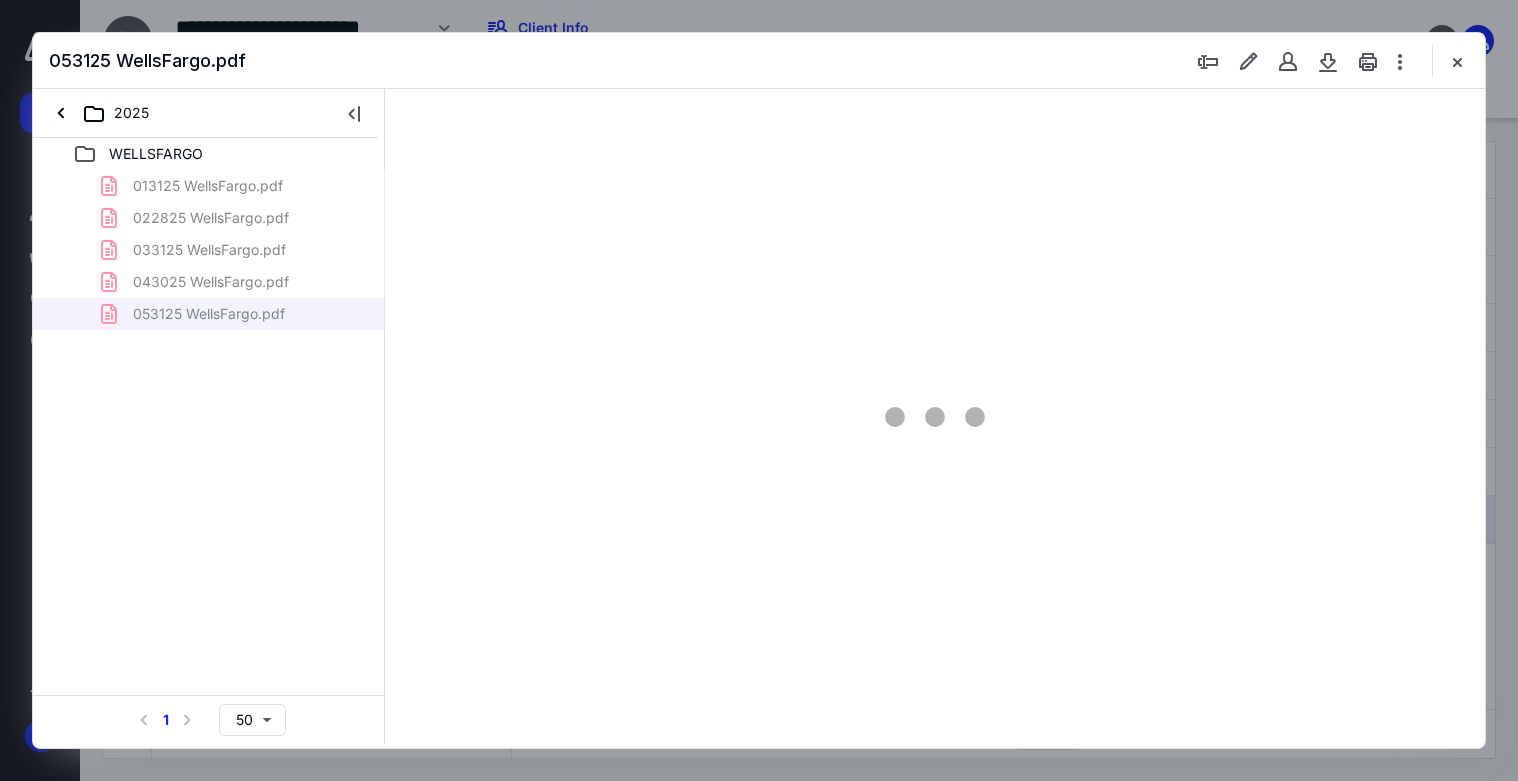 scroll, scrollTop: 0, scrollLeft: 0, axis: both 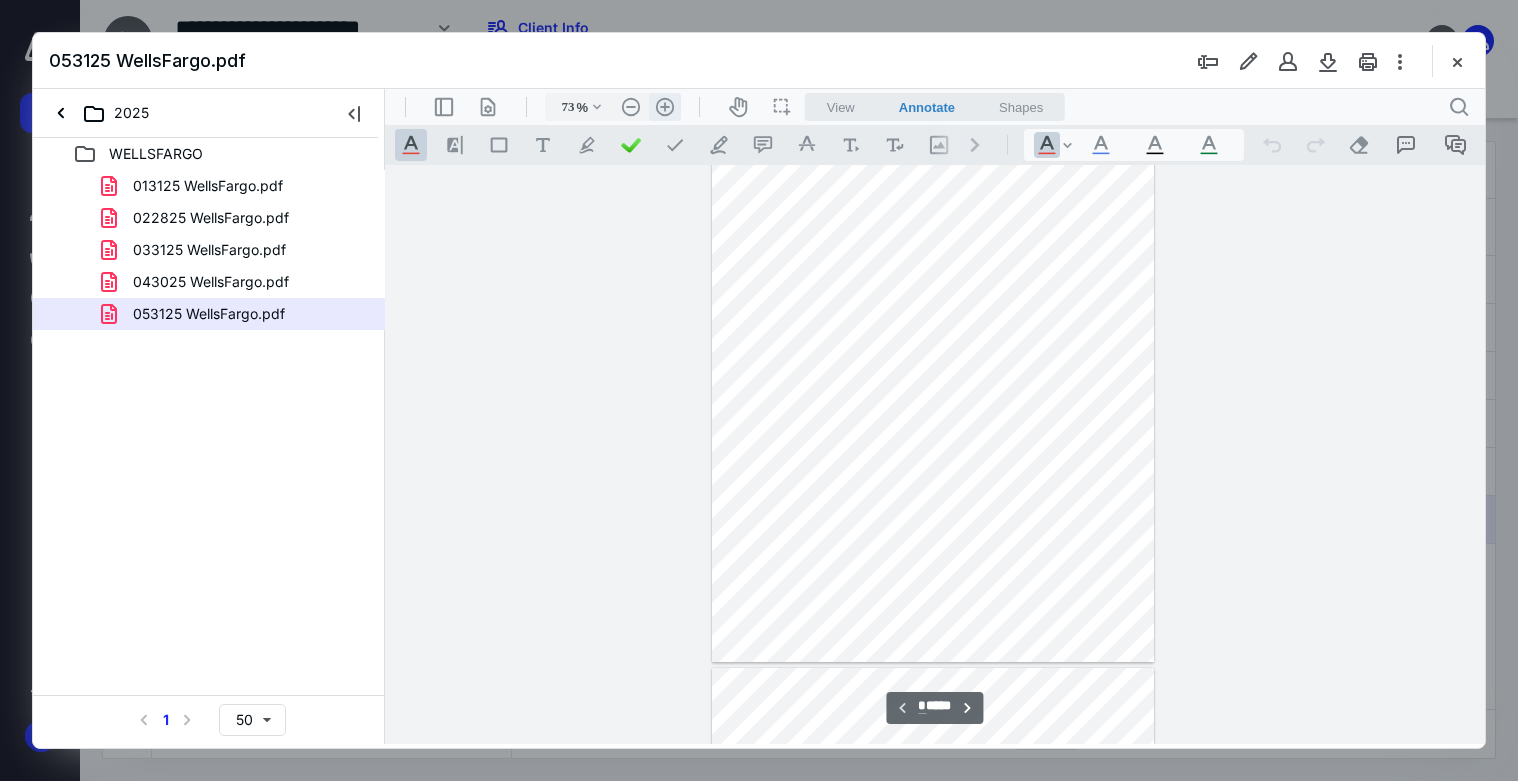 click on ".cls-1{fill:#abb0c4;} icon - header - zoom - in - line" at bounding box center [665, 107] 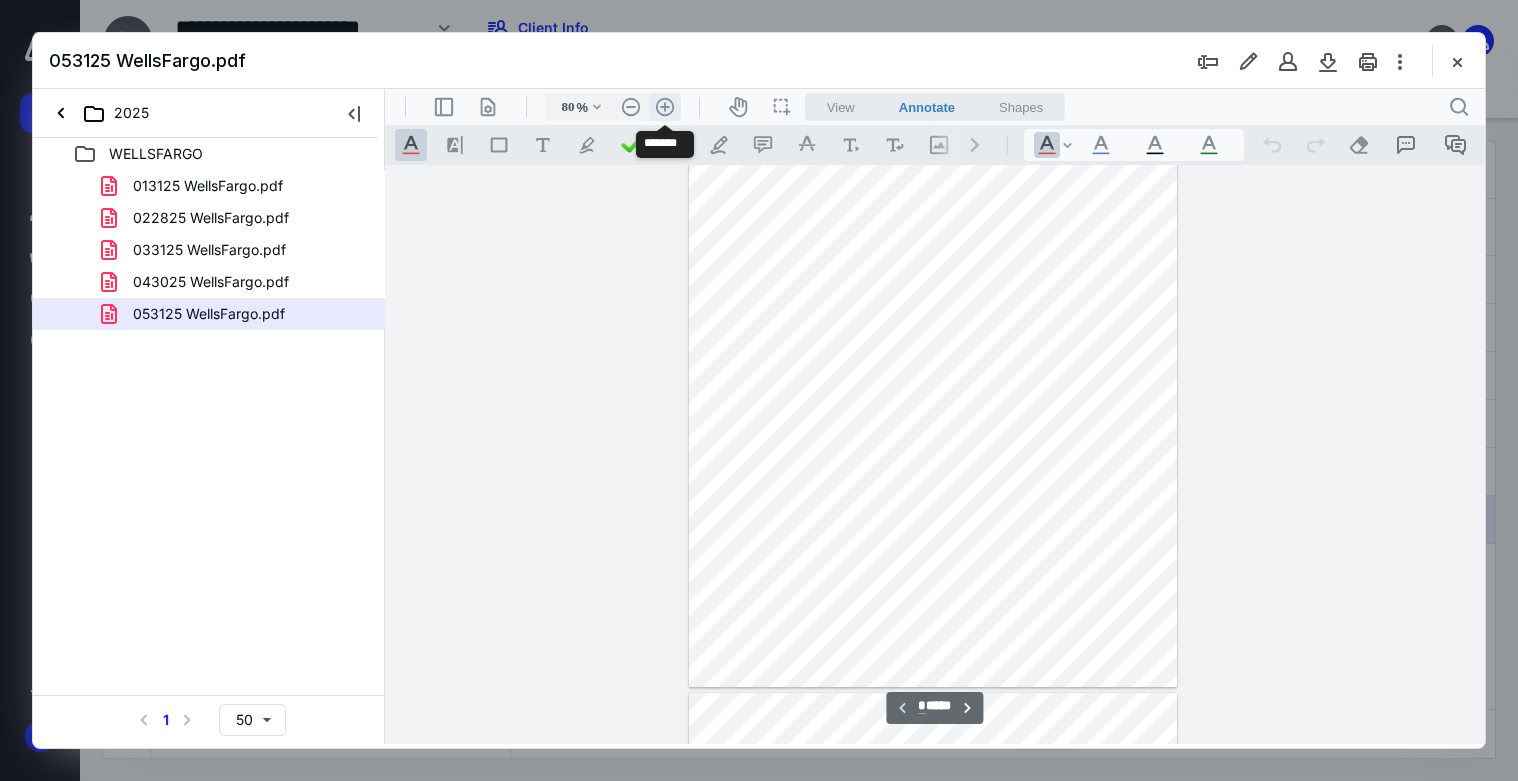 click on ".cls-1{fill:#abb0c4;} icon - header - zoom - in - line" at bounding box center [665, 107] 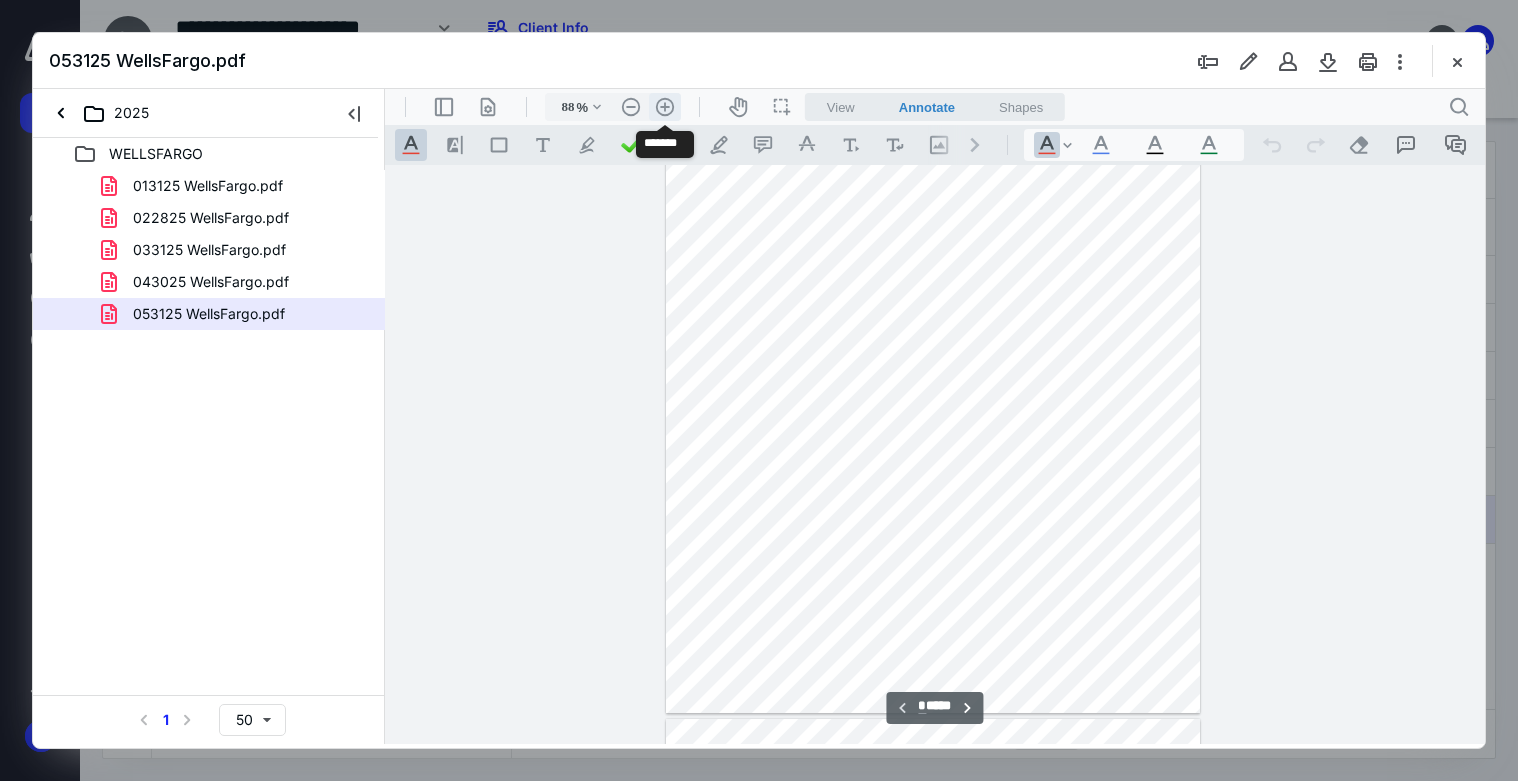 click on ".cls-1{fill:#abb0c4;} icon - header - zoom - in - line" at bounding box center [665, 107] 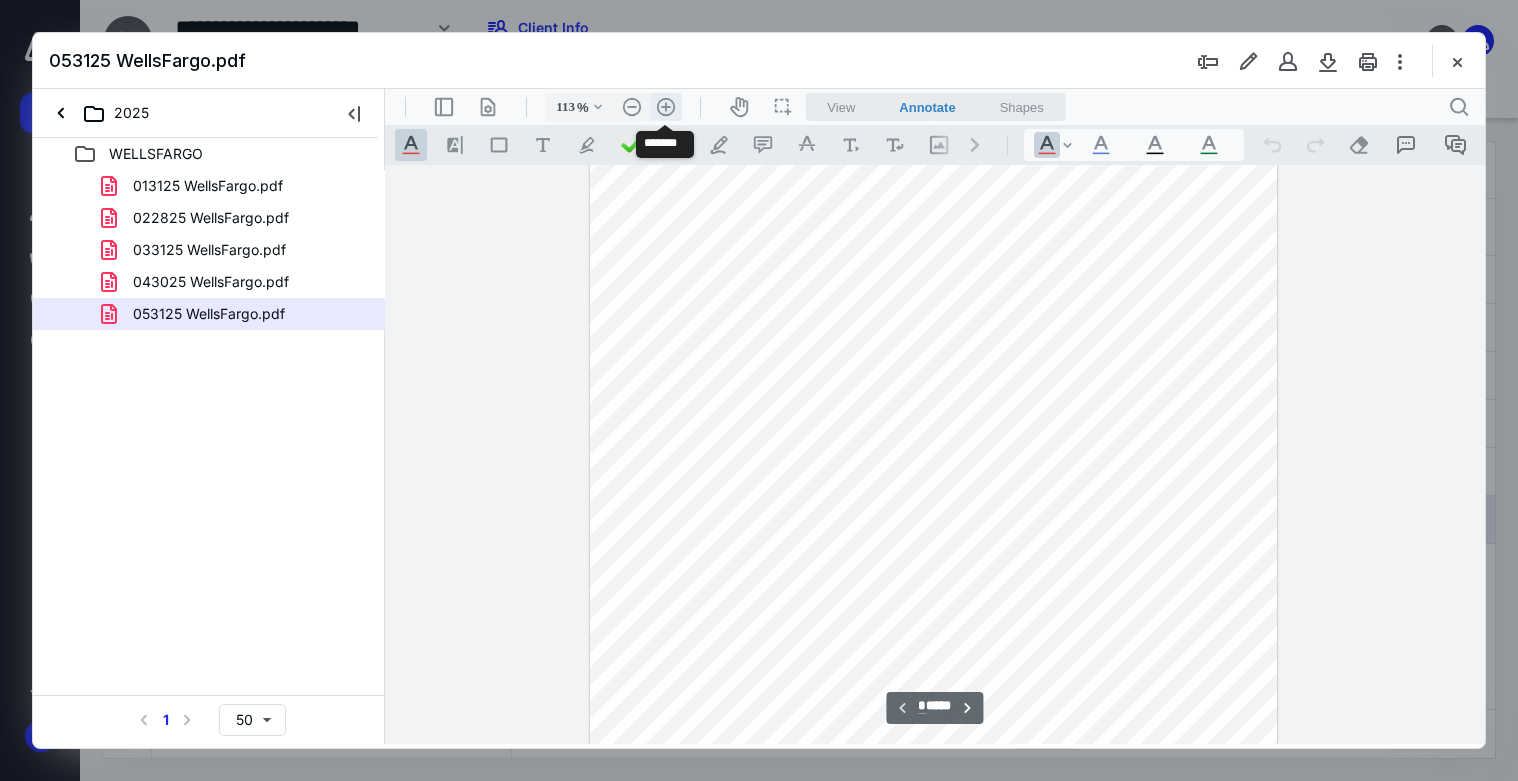 click on ".cls-1{fill:#abb0c4;} icon - header - zoom - in - line" at bounding box center (666, 107) 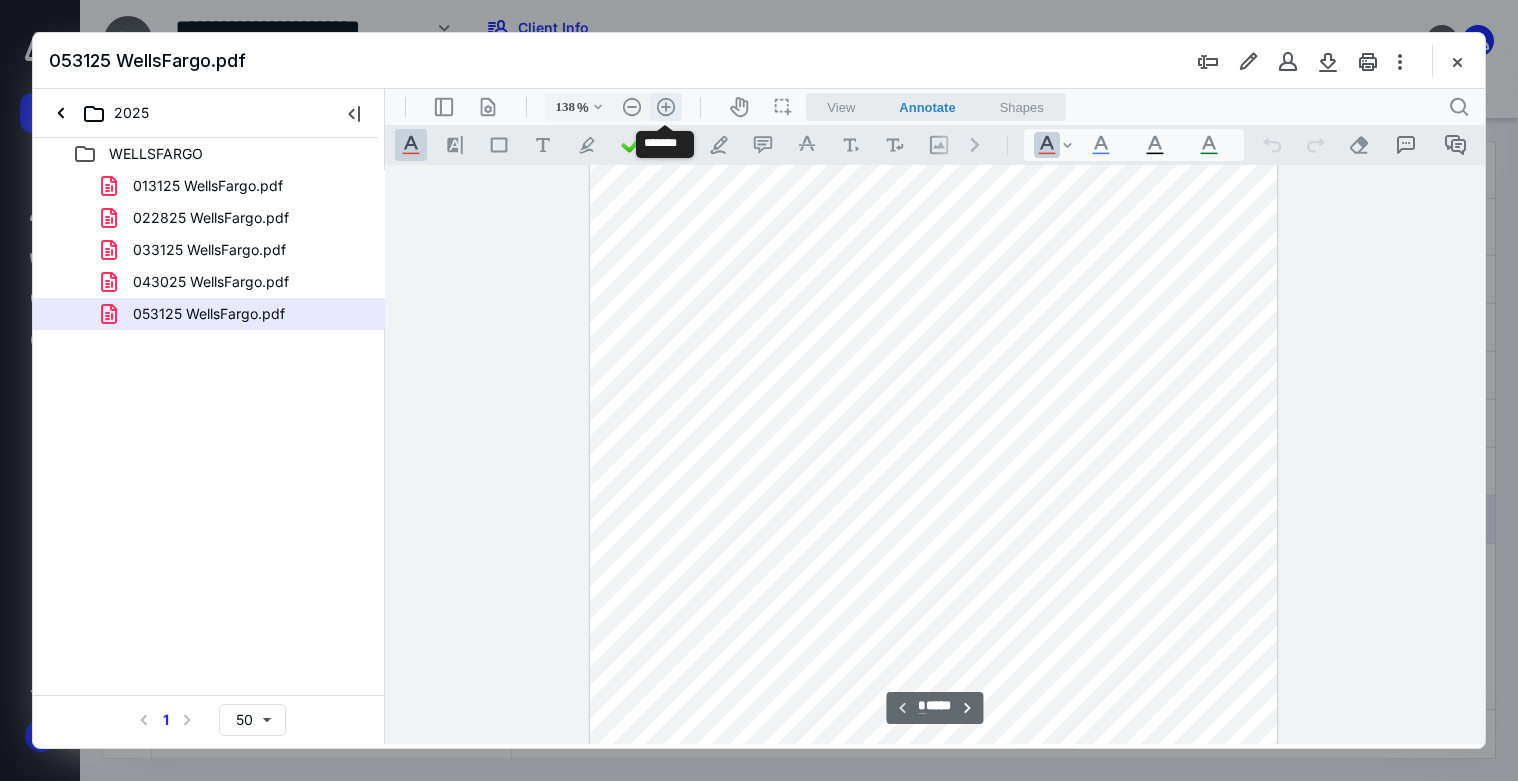 scroll, scrollTop: 375, scrollLeft: 0, axis: vertical 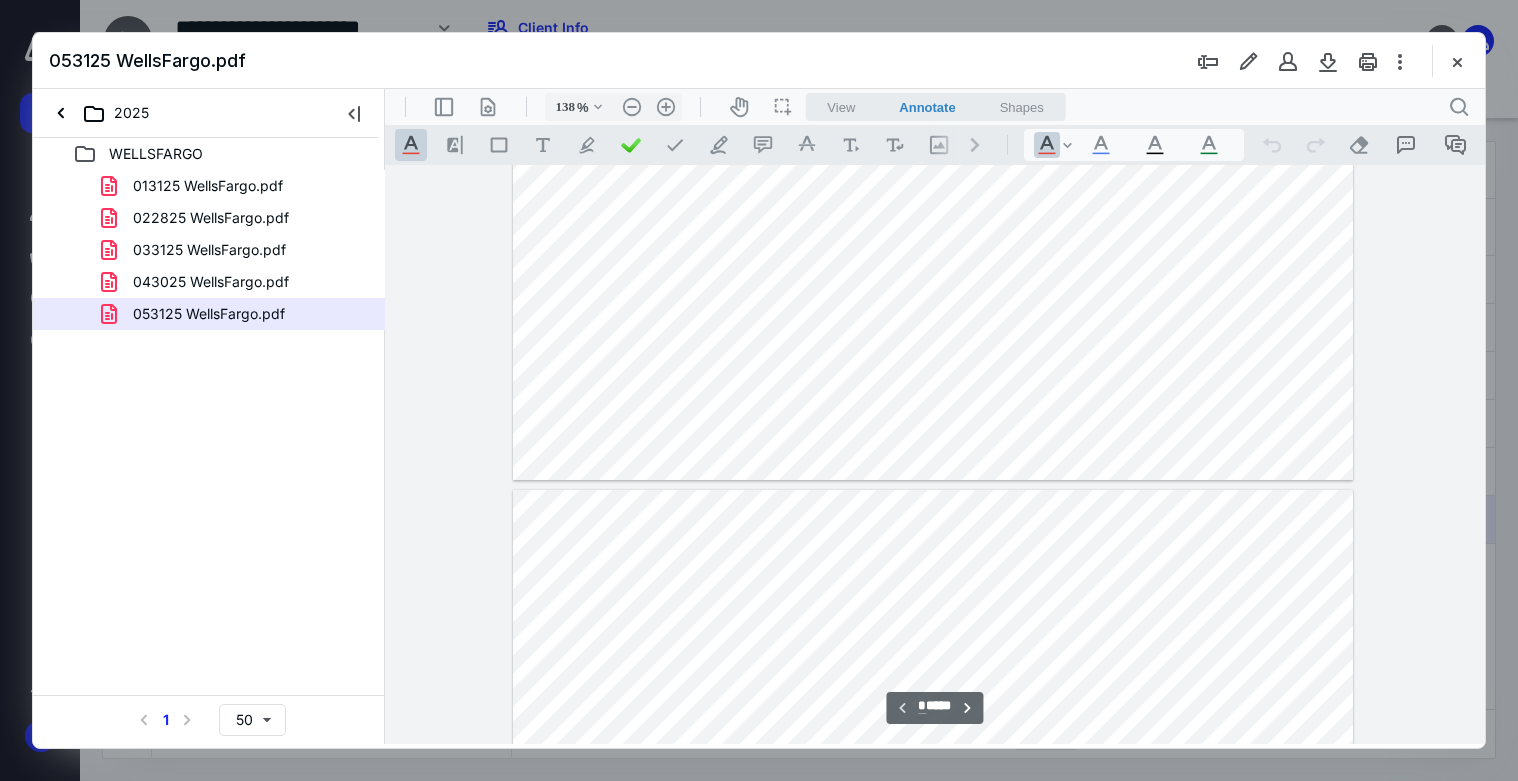 type on "*" 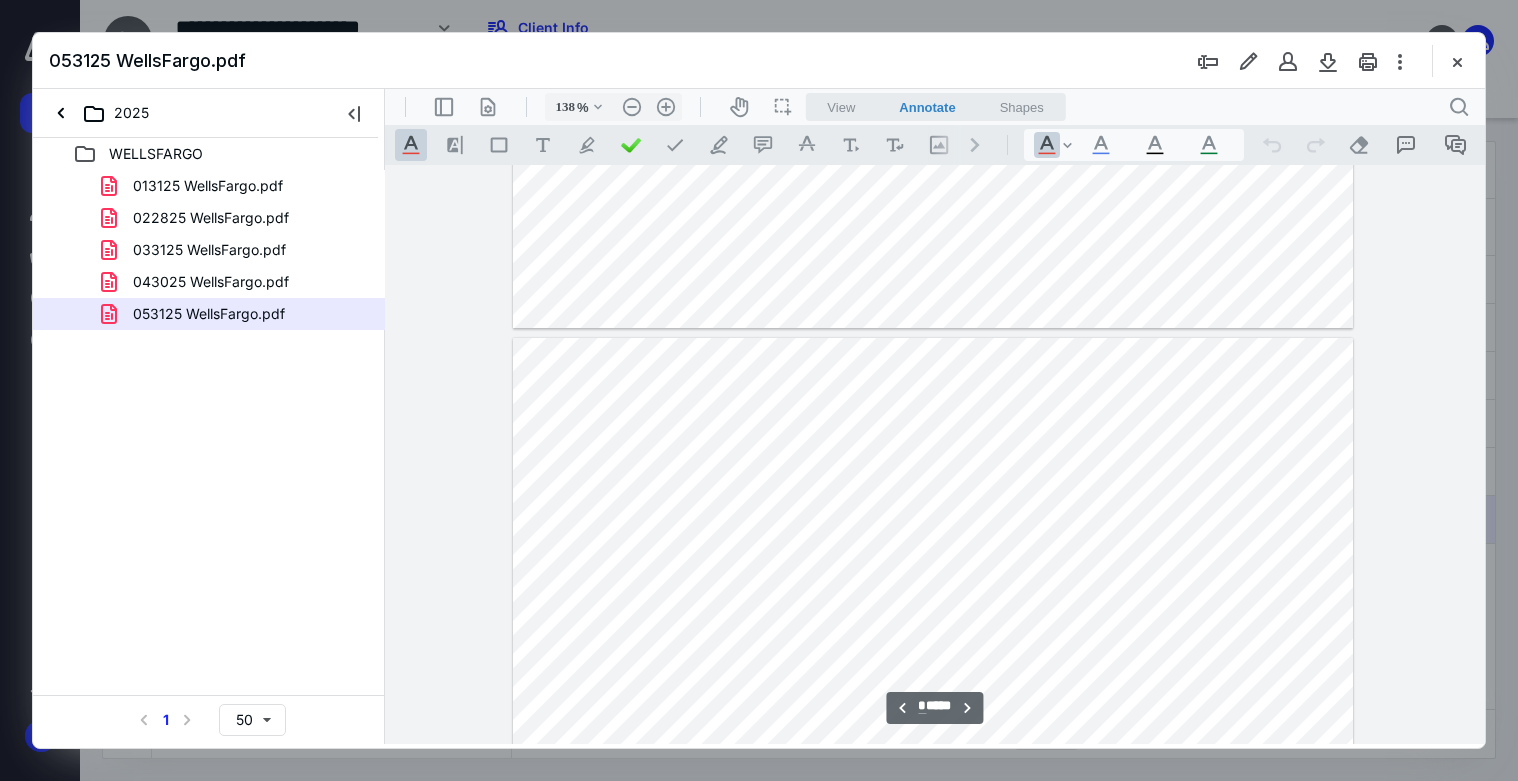scroll, scrollTop: 1062, scrollLeft: 0, axis: vertical 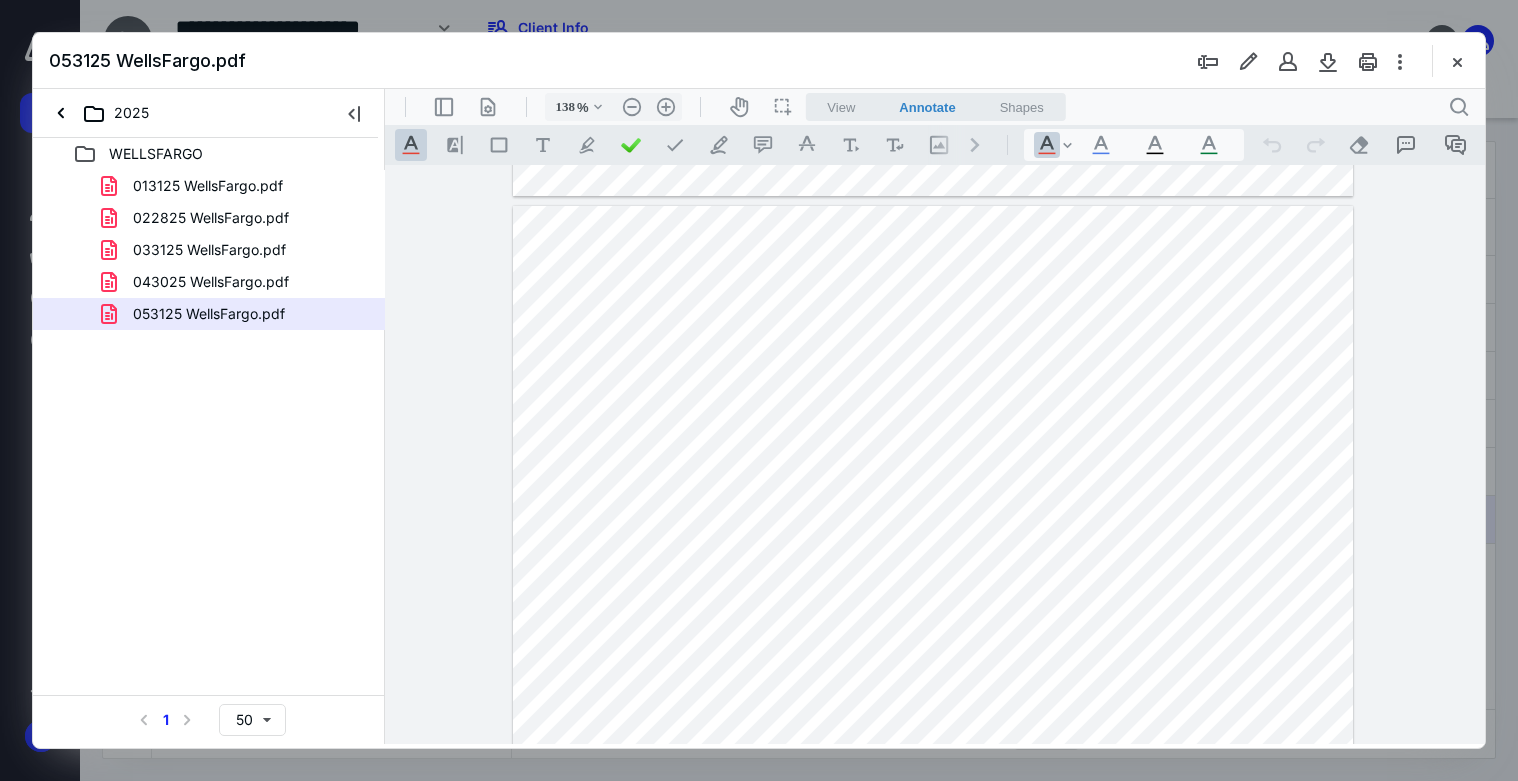 click at bounding box center (759, 390) 